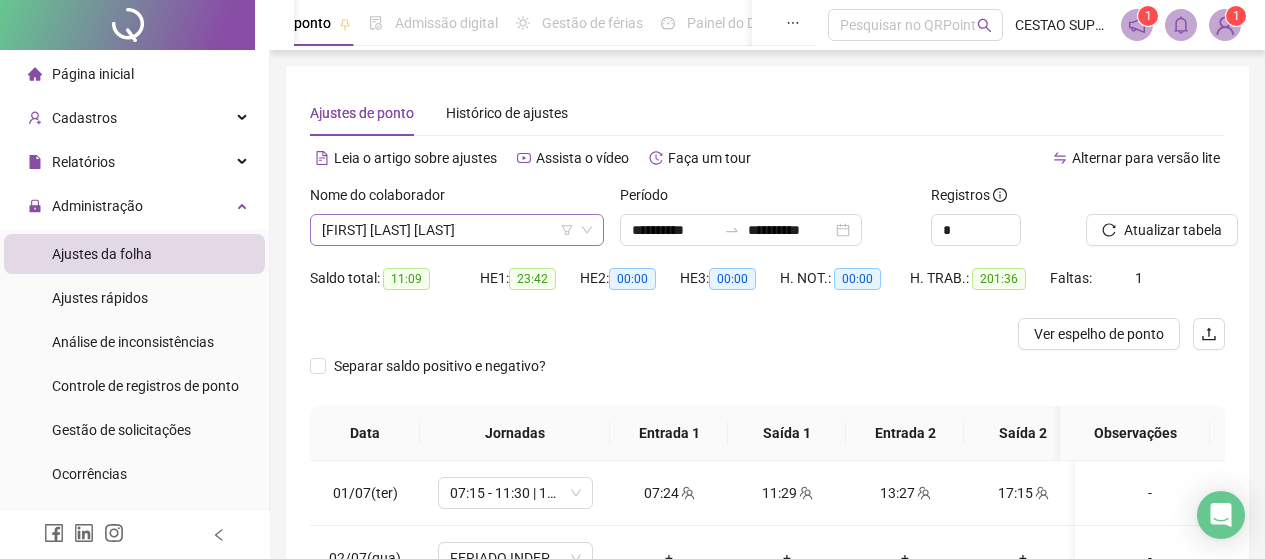 scroll, scrollTop: 0, scrollLeft: 0, axis: both 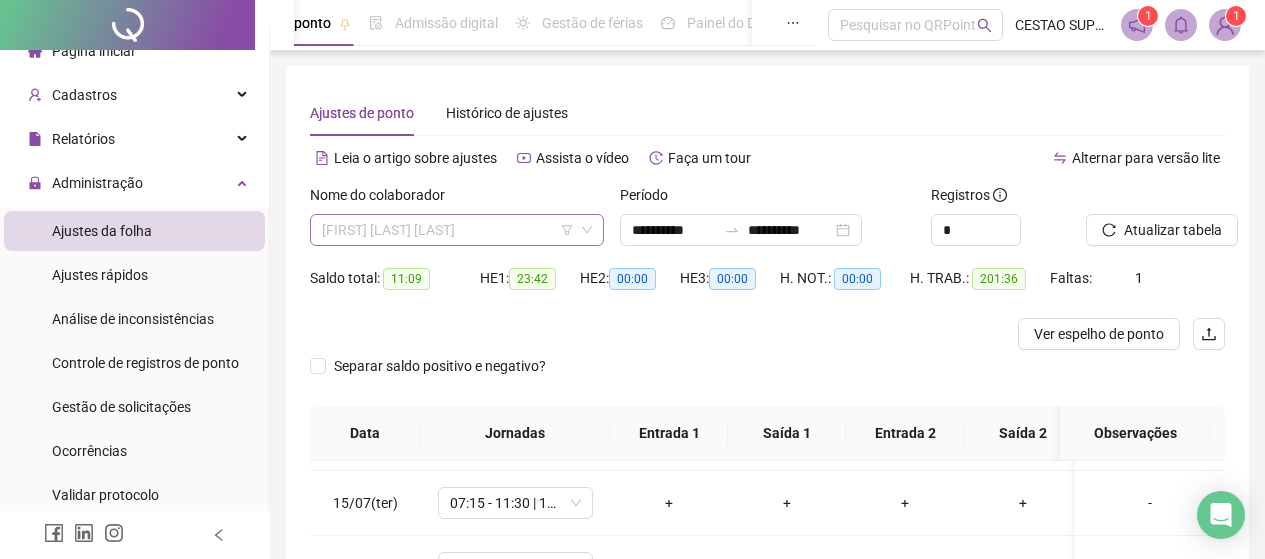 click on "[FIRST] [LAST] [LAST]" at bounding box center (457, 230) 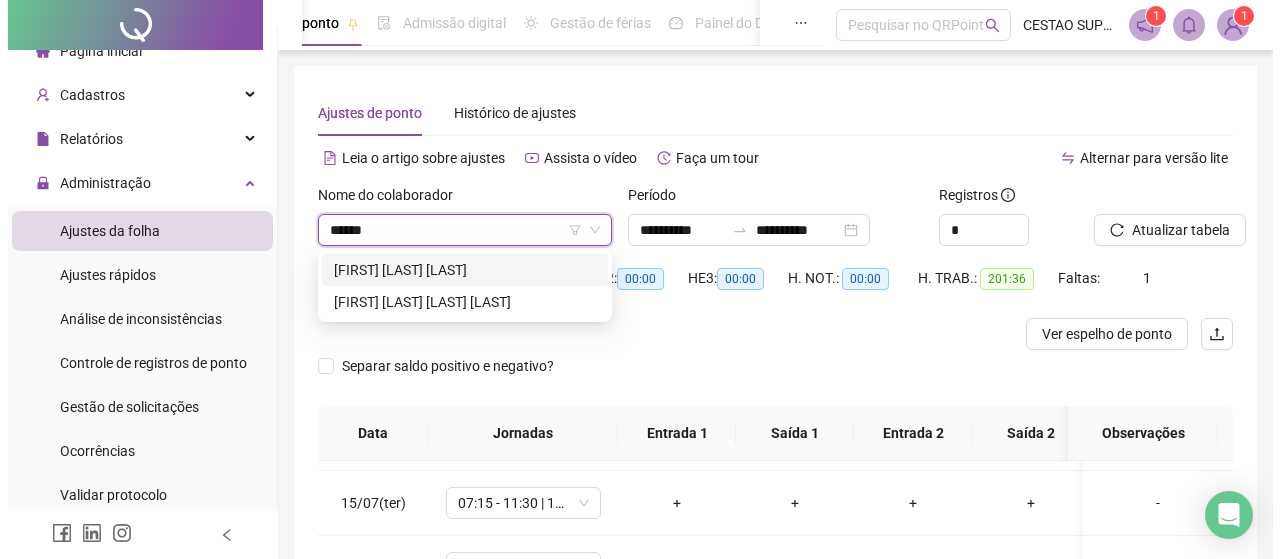 scroll, scrollTop: 0, scrollLeft: 0, axis: both 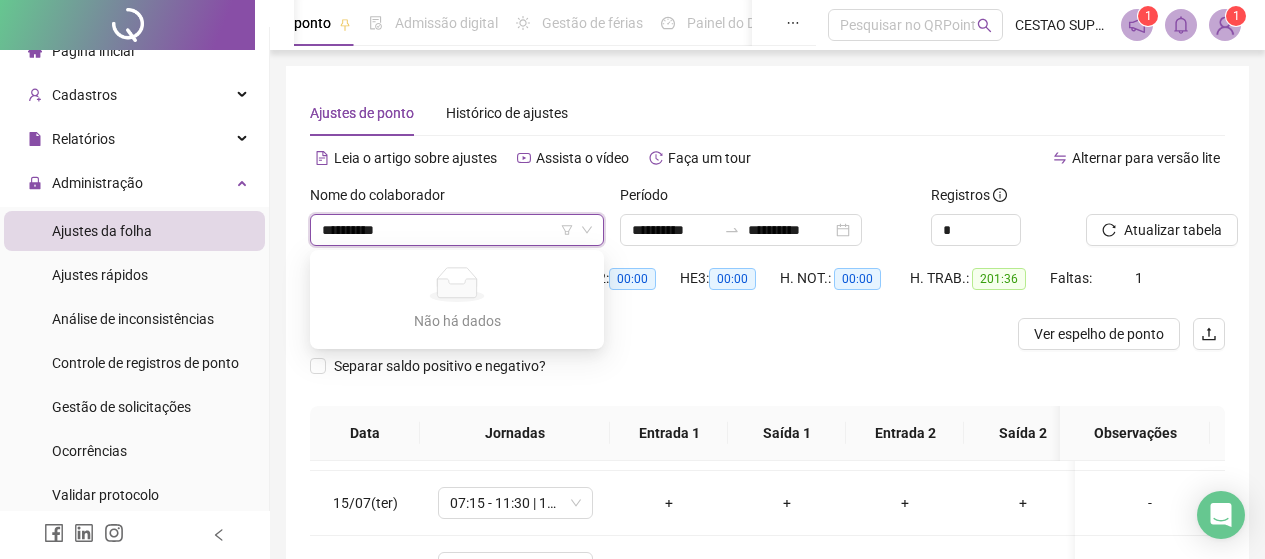type on "*********" 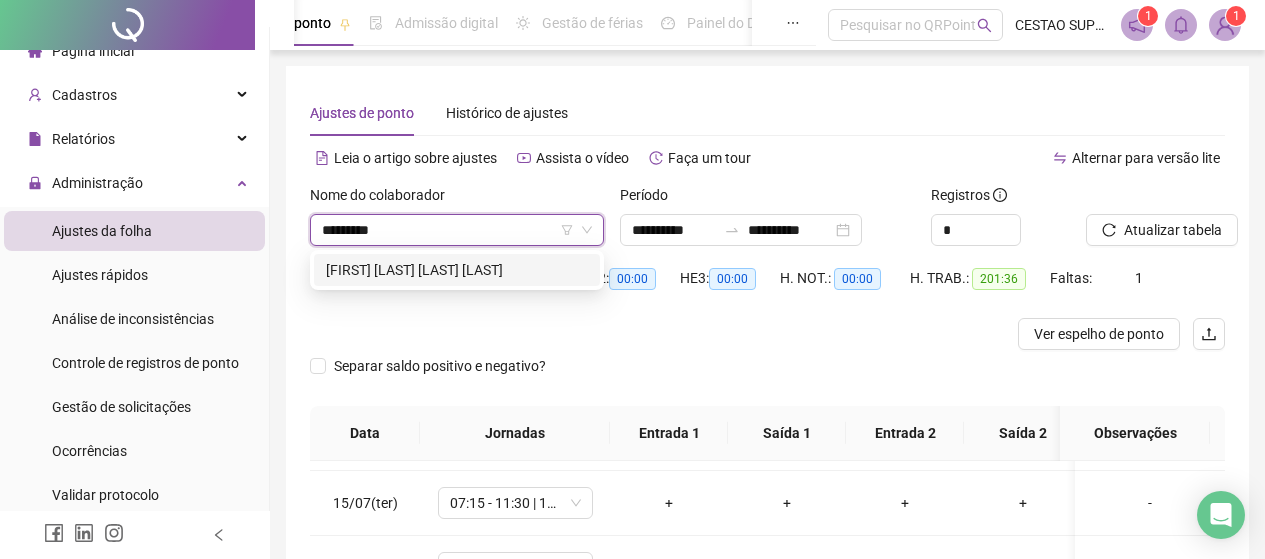 click on "[FIRST] [LAST] [LAST] [LAST]" at bounding box center [457, 270] 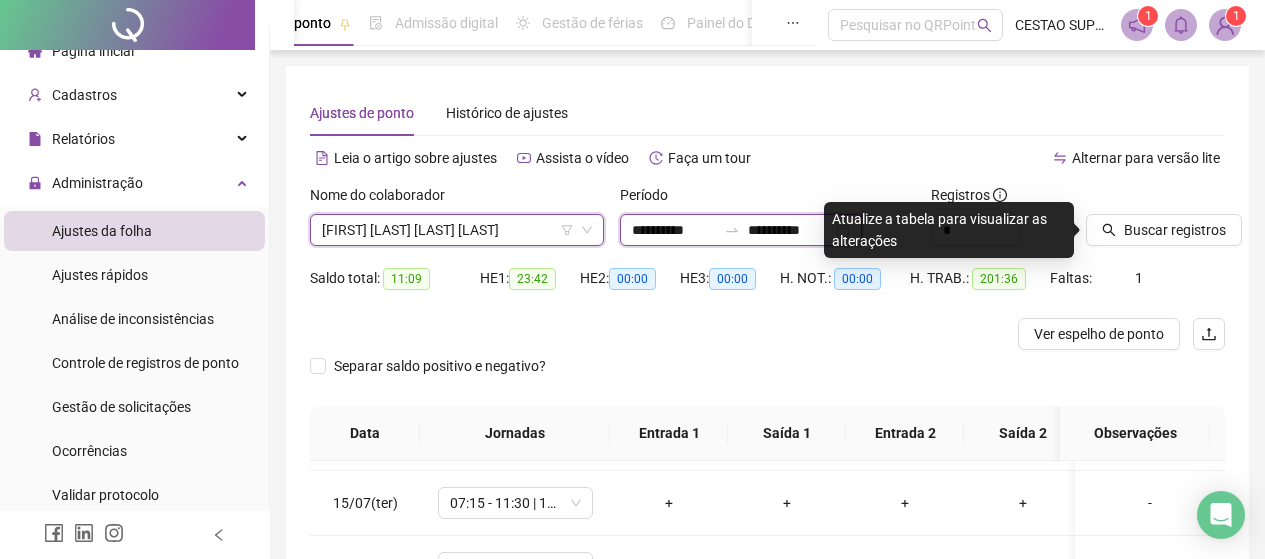 click on "**********" at bounding box center (674, 230) 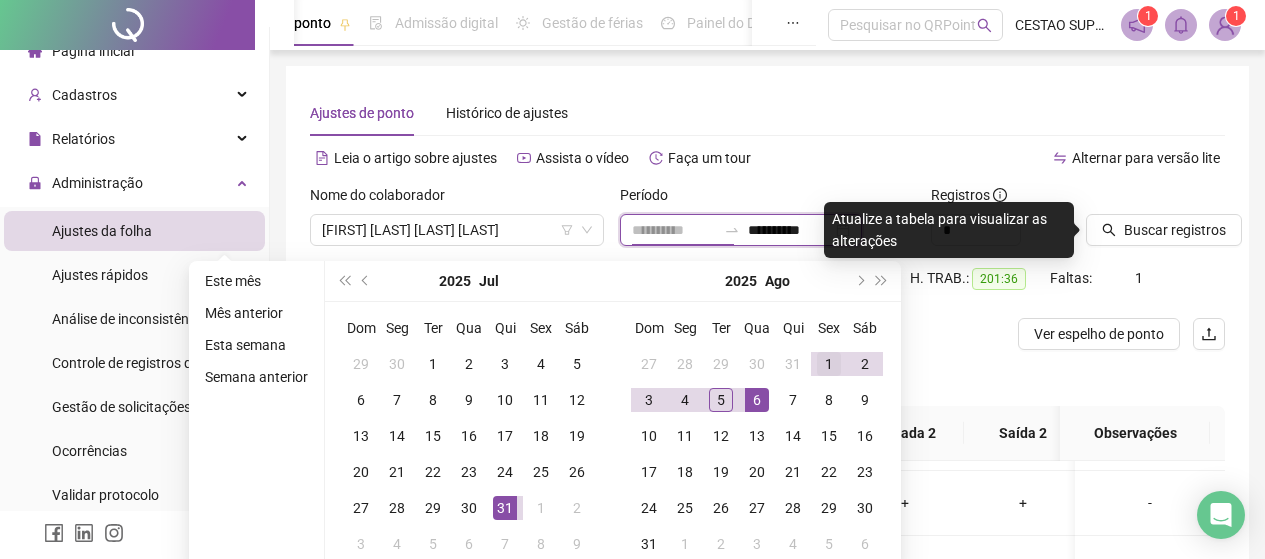 type on "**********" 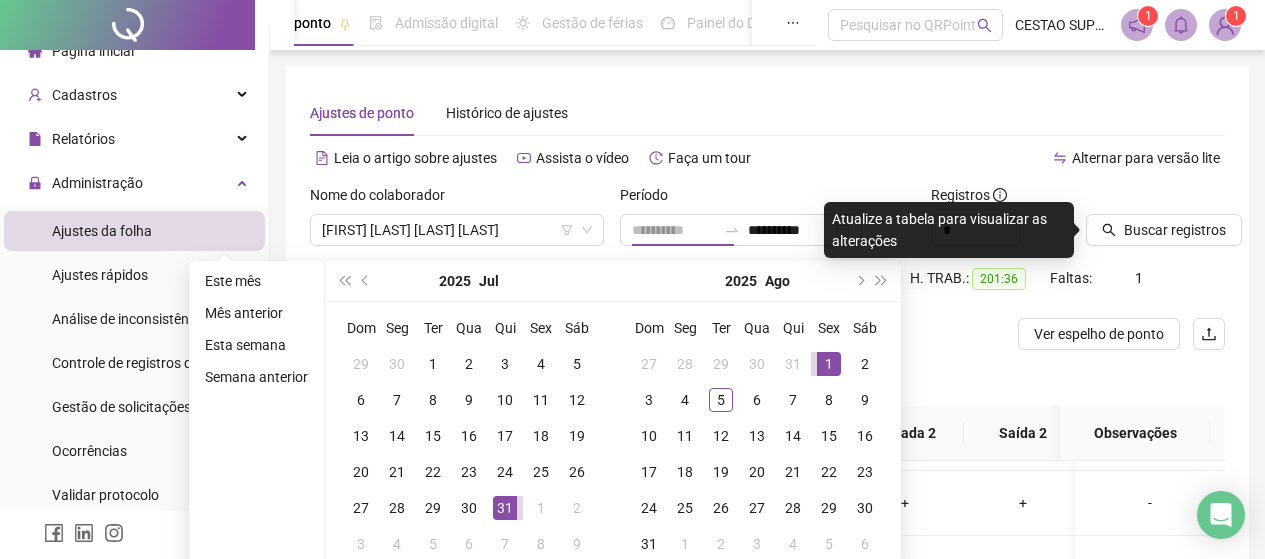click on "1" at bounding box center (829, 364) 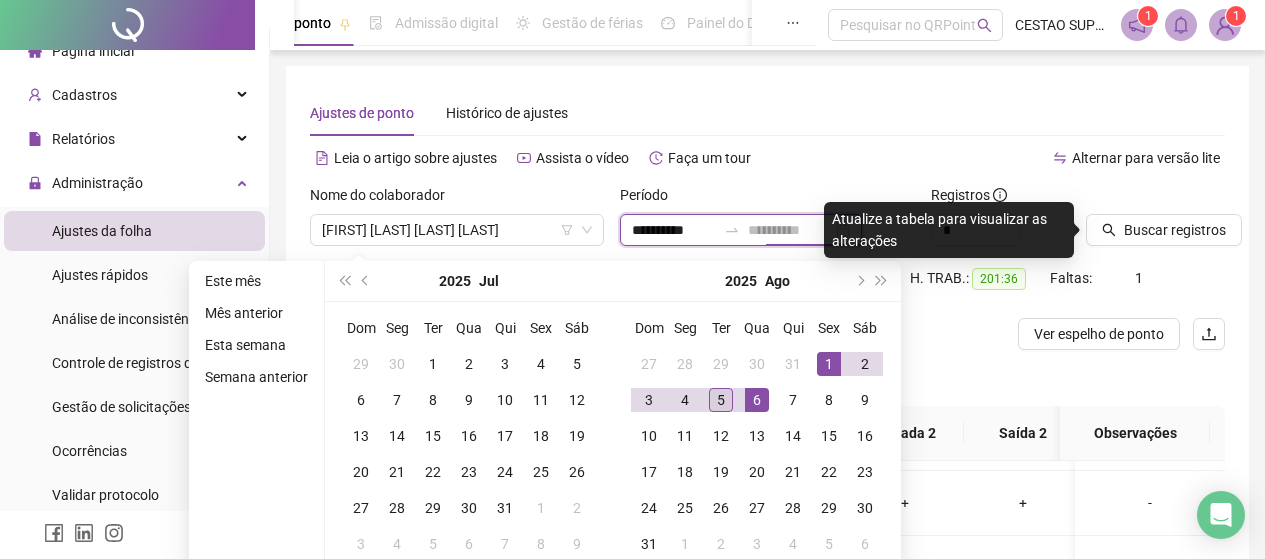 type on "**********" 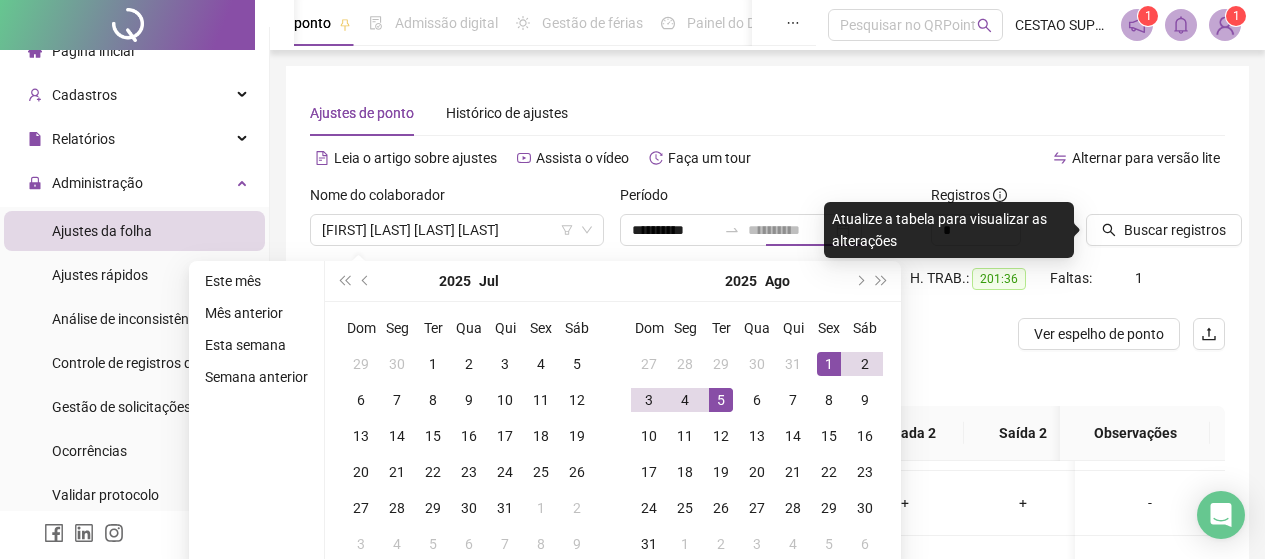 click on "5" at bounding box center (721, 400) 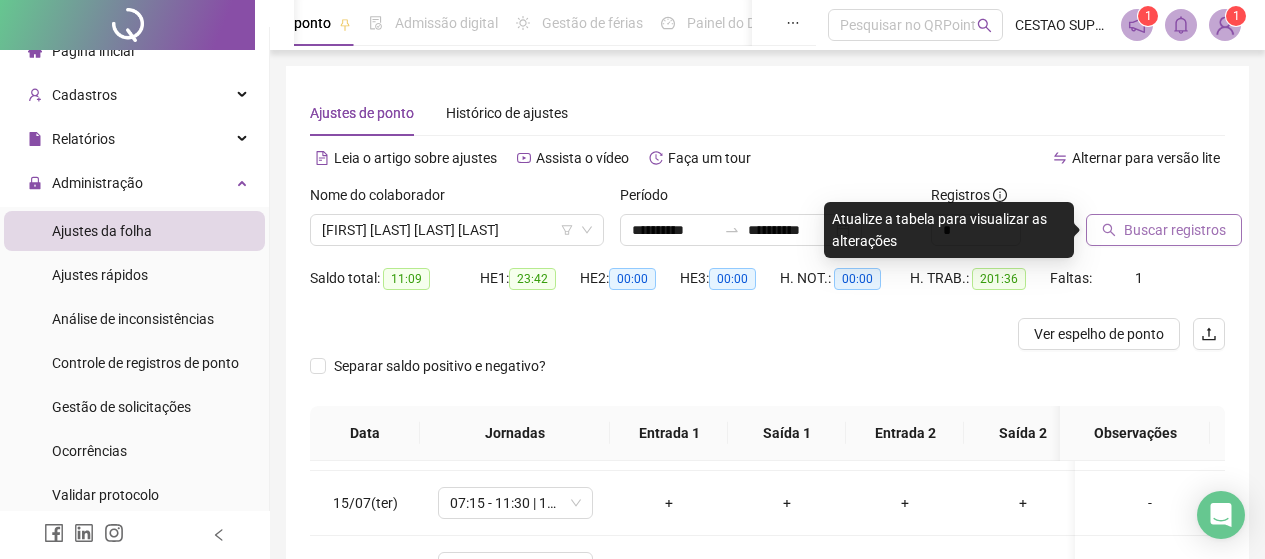 click on "Buscar registros" at bounding box center (1175, 230) 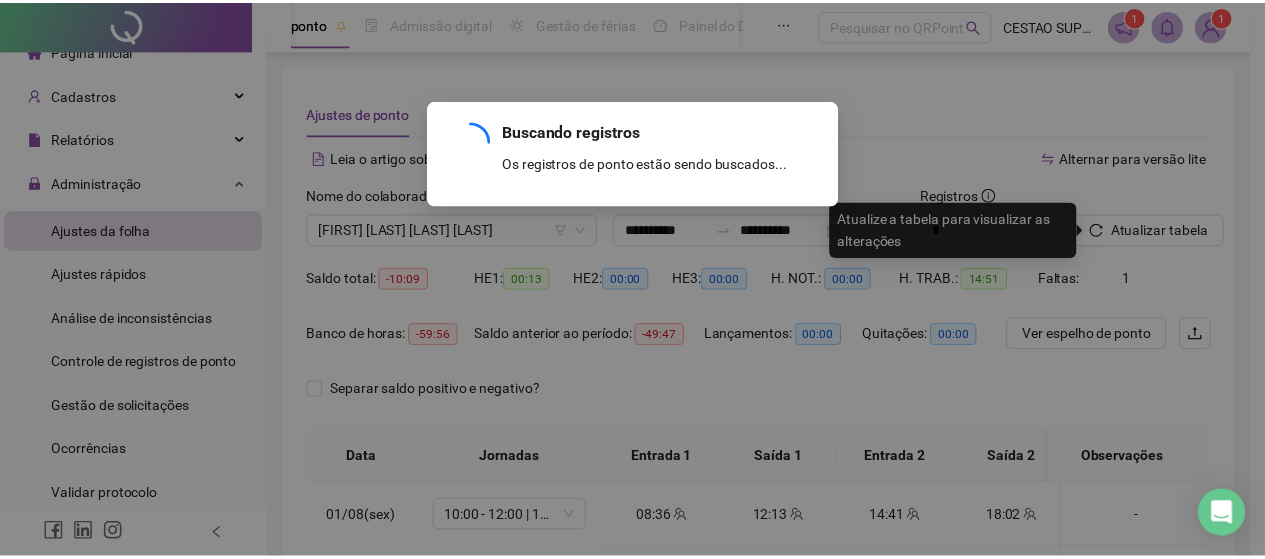 scroll, scrollTop: 0, scrollLeft: 0, axis: both 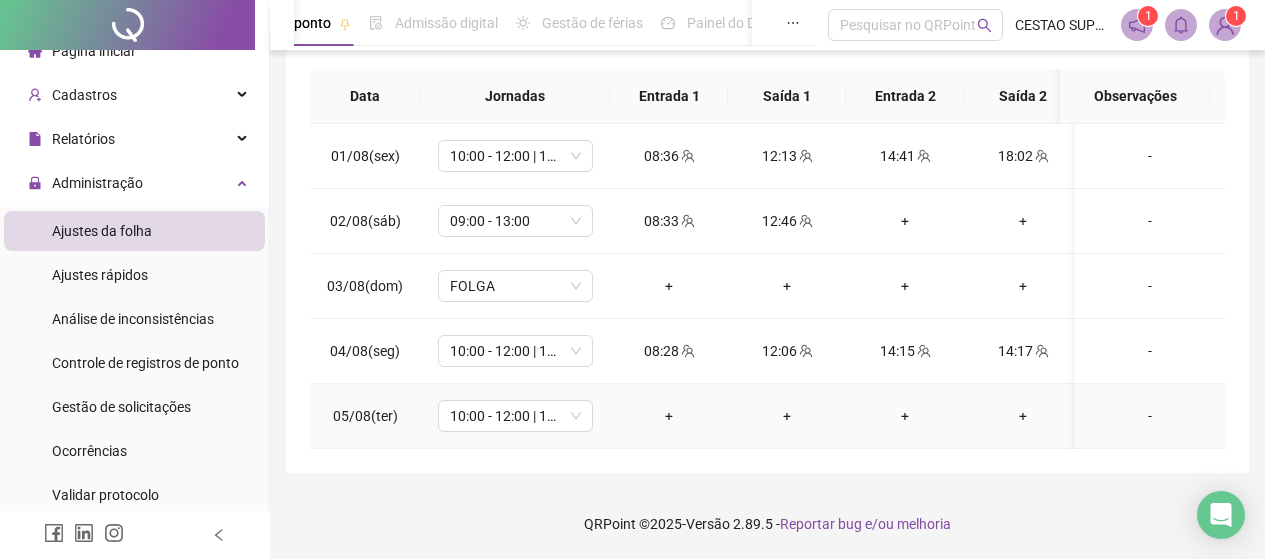 click on "-" at bounding box center [1150, 416] 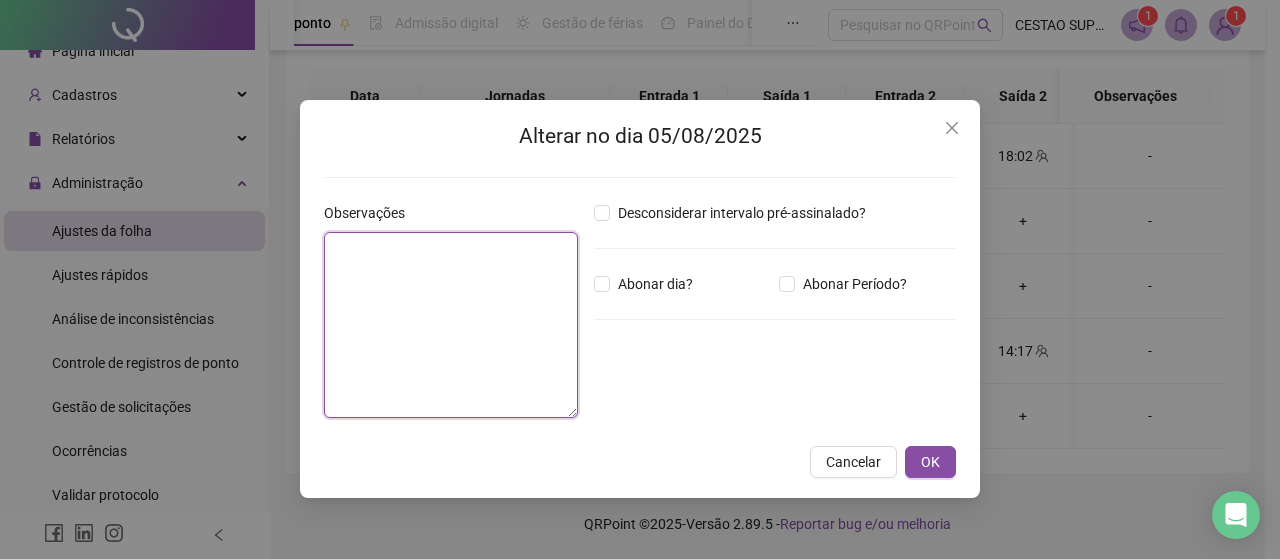 click at bounding box center (451, 325) 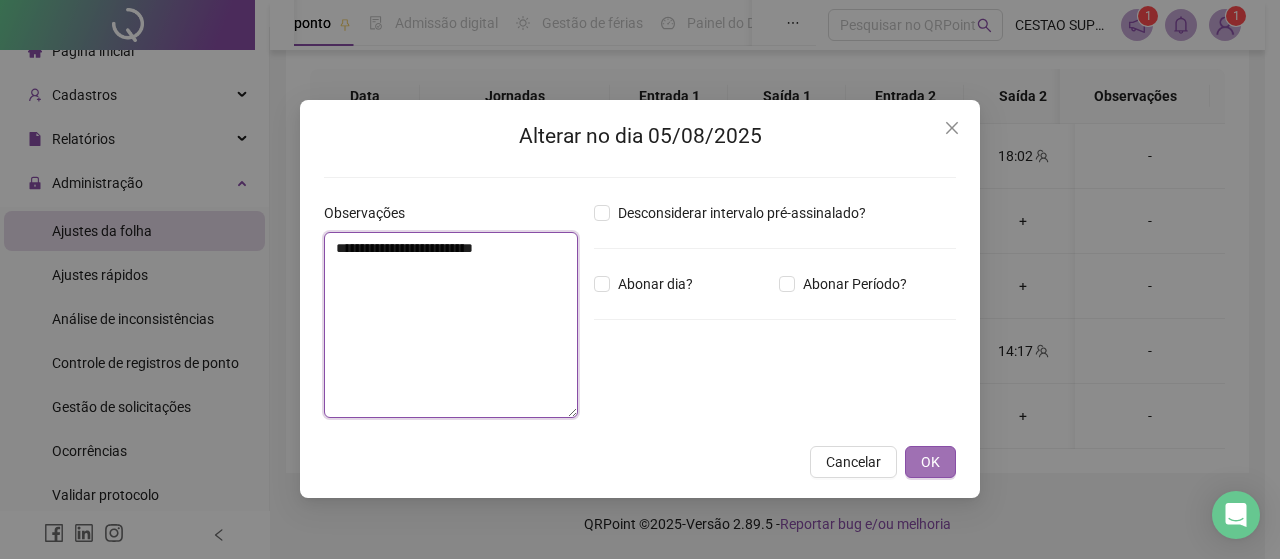type on "**********" 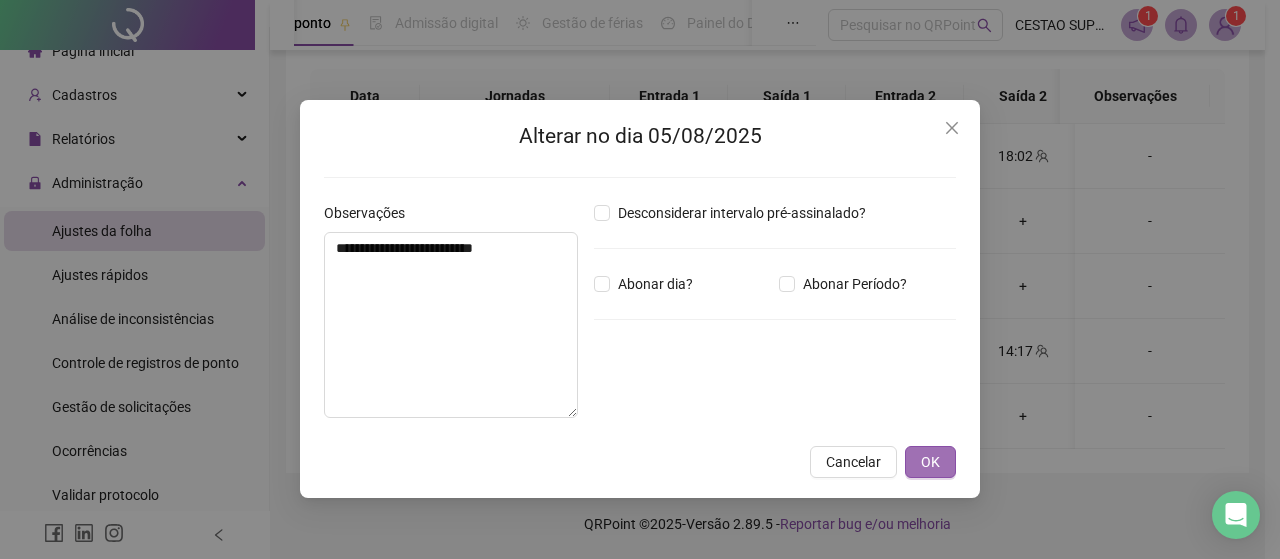 click on "OK" at bounding box center (930, 462) 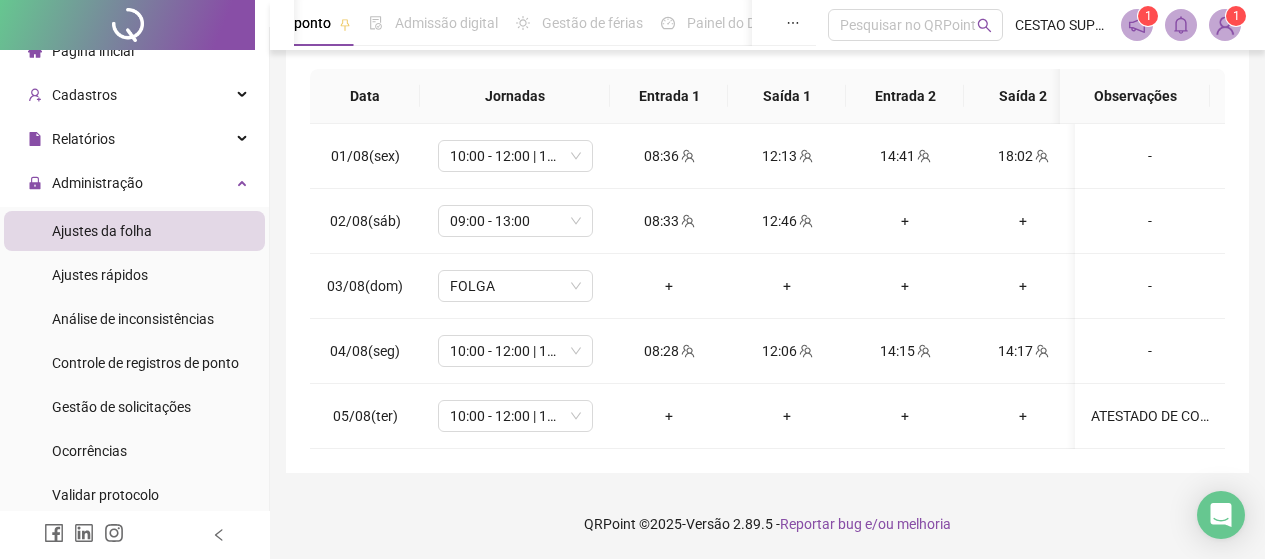 scroll, scrollTop: 0, scrollLeft: 0, axis: both 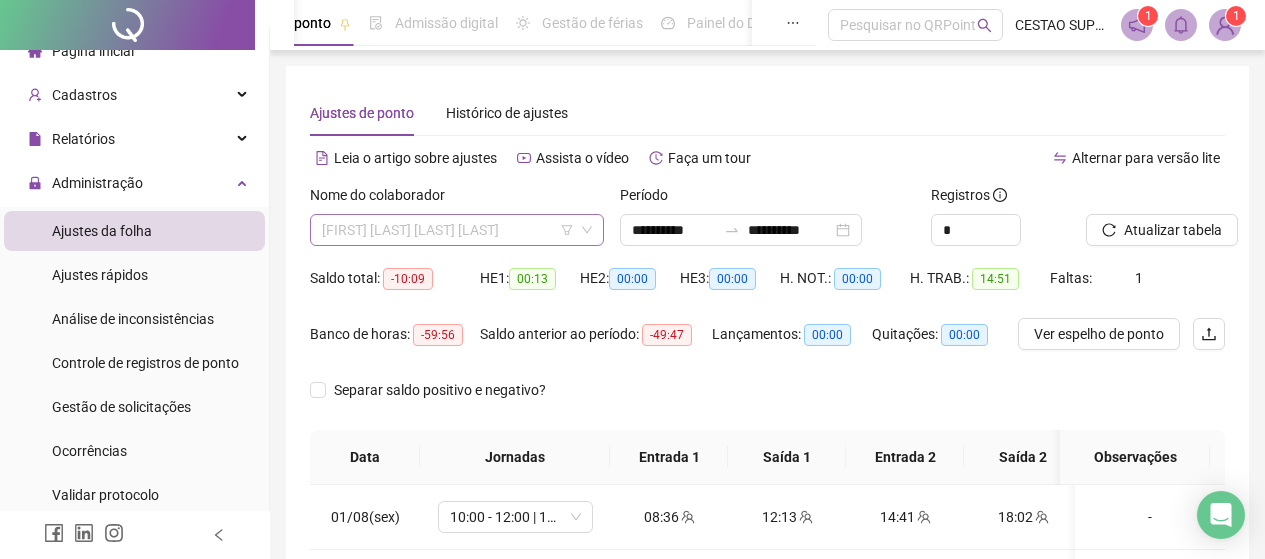 click on "JOSE ANTONIO FERREIRA GONZAGA" at bounding box center (457, 230) 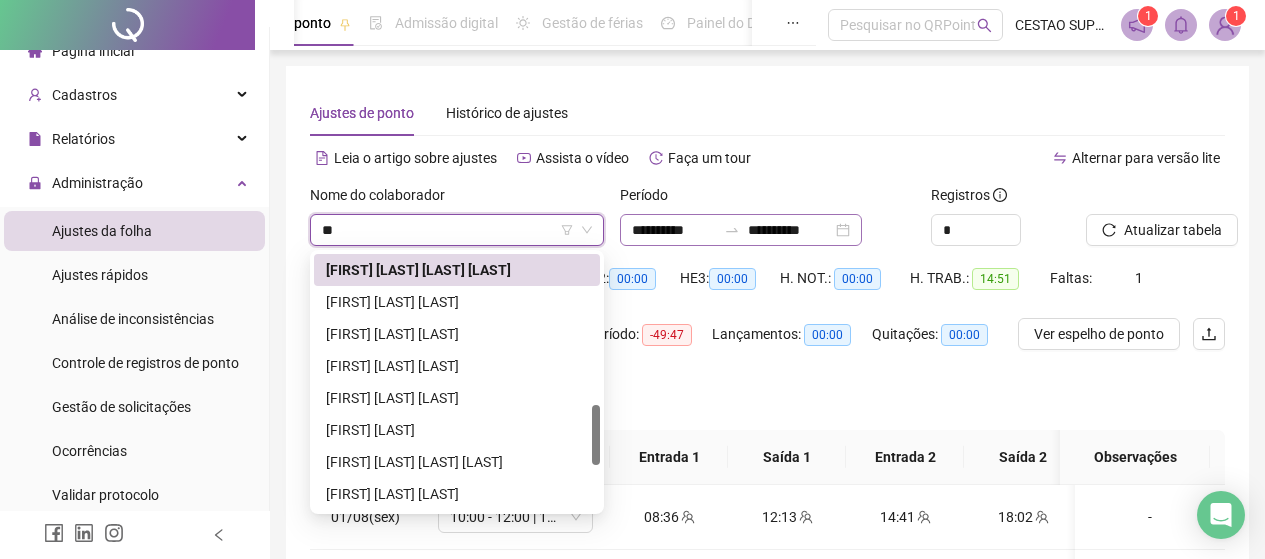 scroll, scrollTop: 0, scrollLeft: 0, axis: both 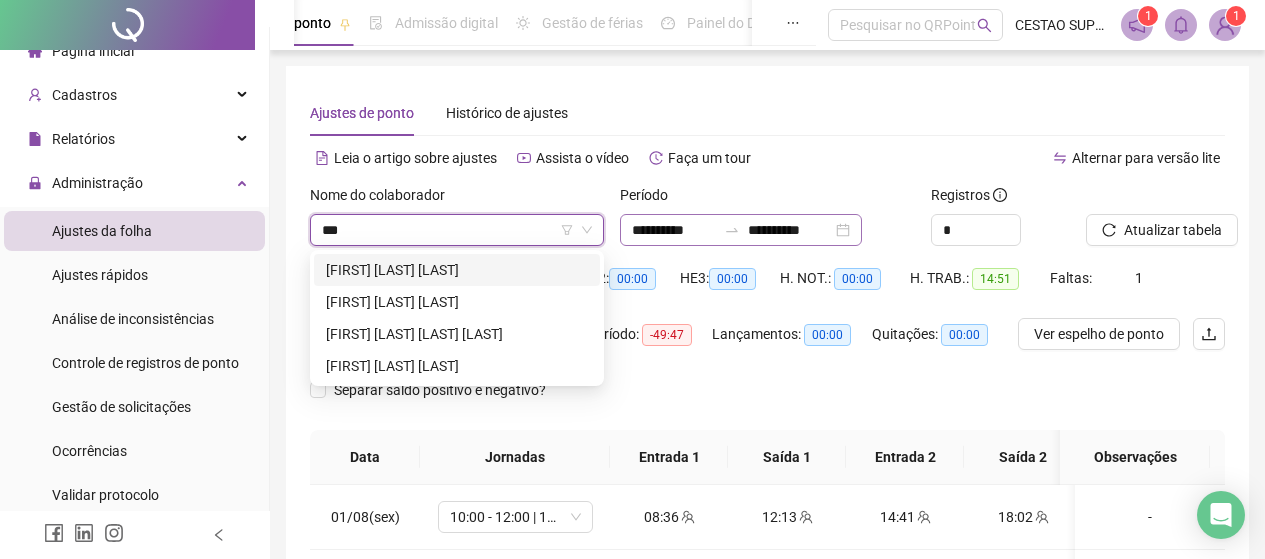 type on "****" 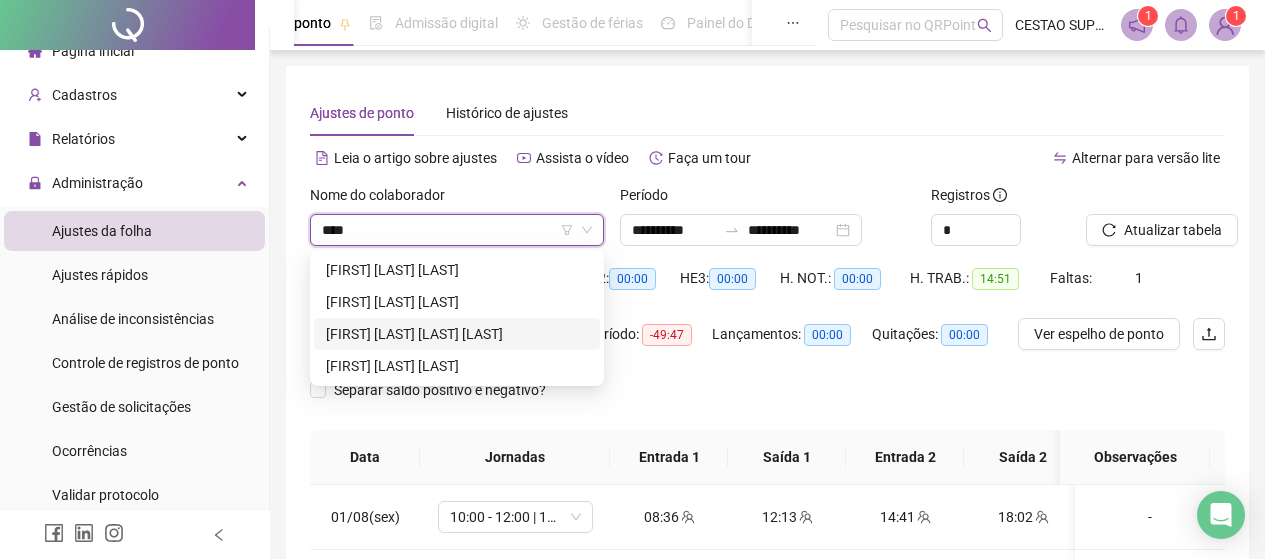 click on "FRANSCIELY DOS SANTOS CERQUEIRA DIAS" at bounding box center [457, 334] 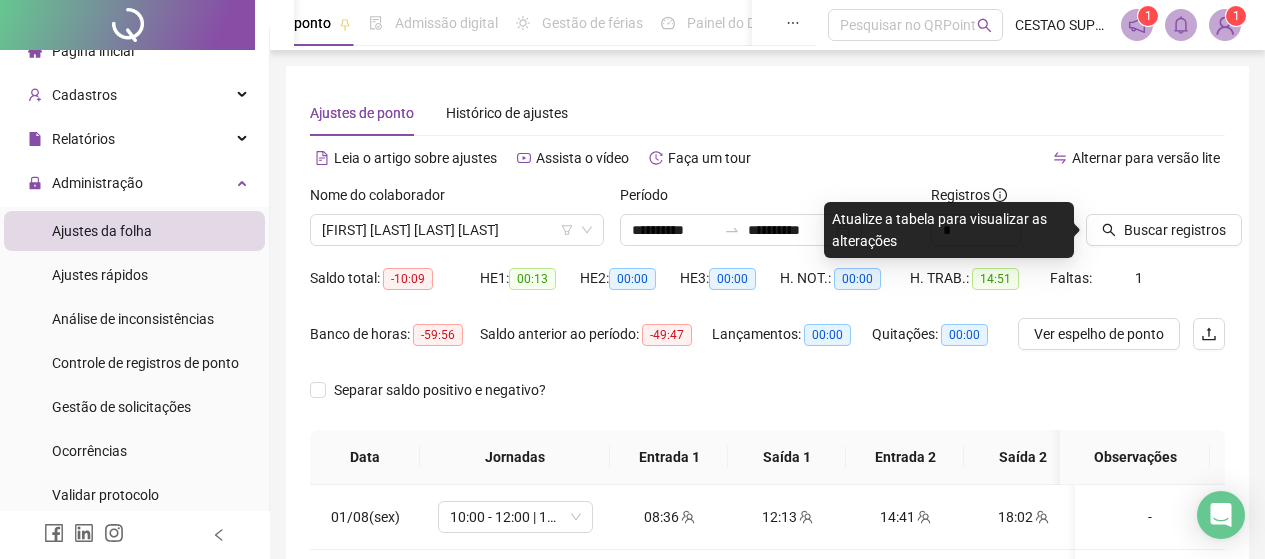 click on "Alternar para versão lite" at bounding box center (997, 158) 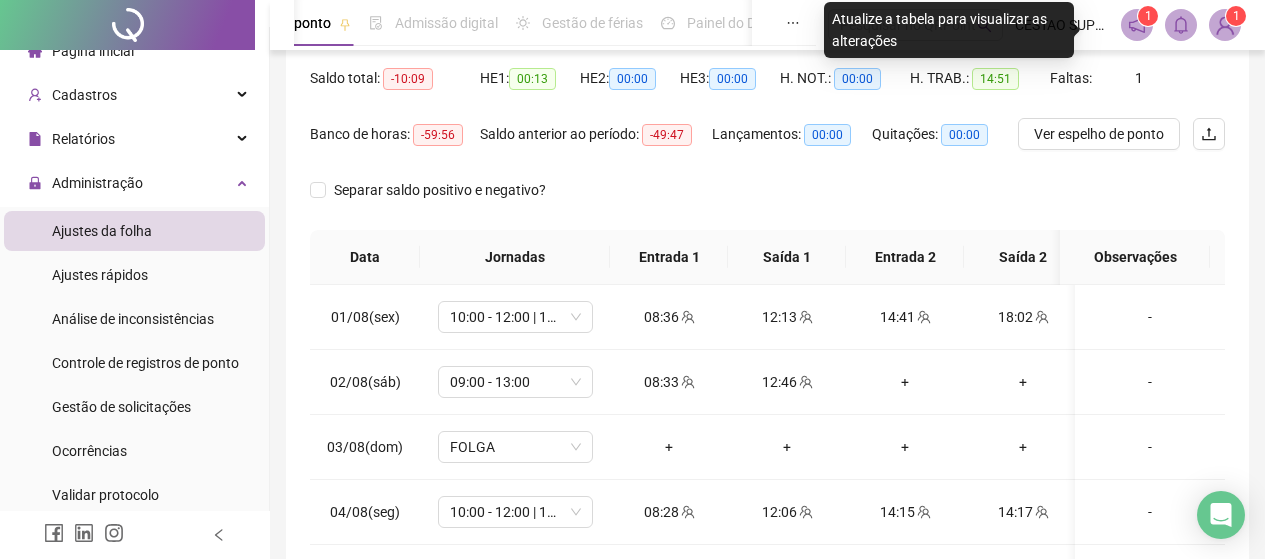 scroll, scrollTop: 0, scrollLeft: 0, axis: both 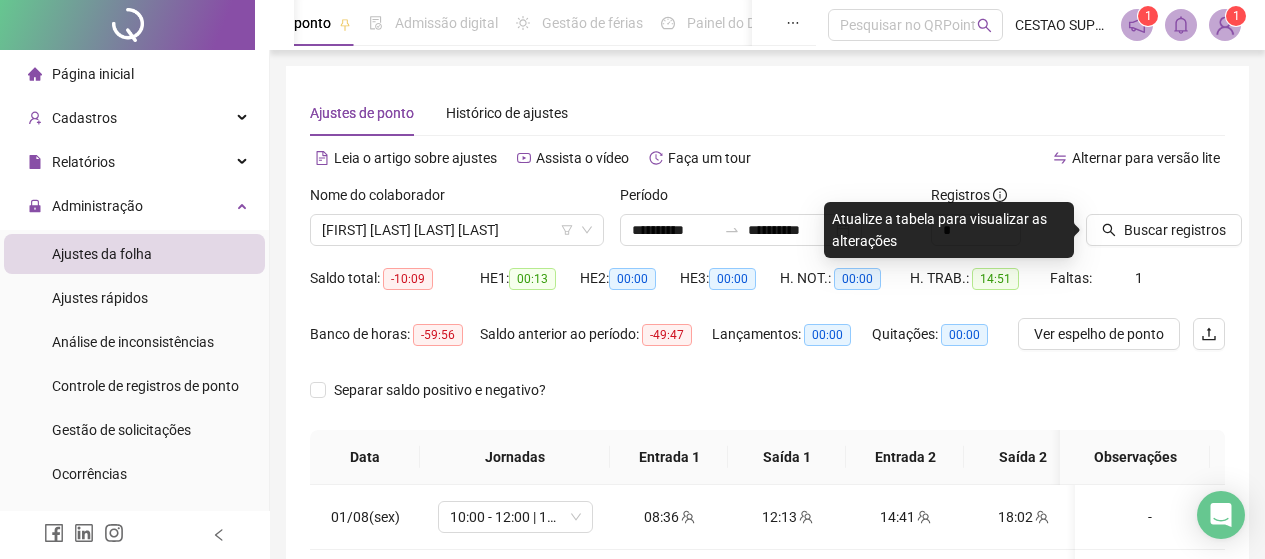 click on "Página inicial" at bounding box center (93, 74) 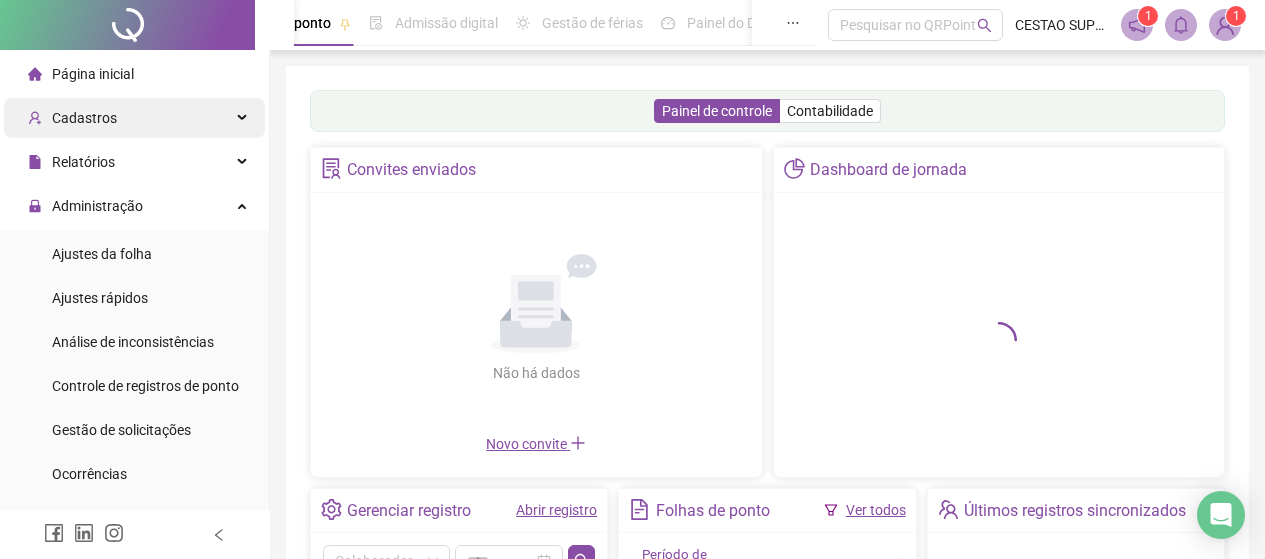 click on "Cadastros" at bounding box center (84, 118) 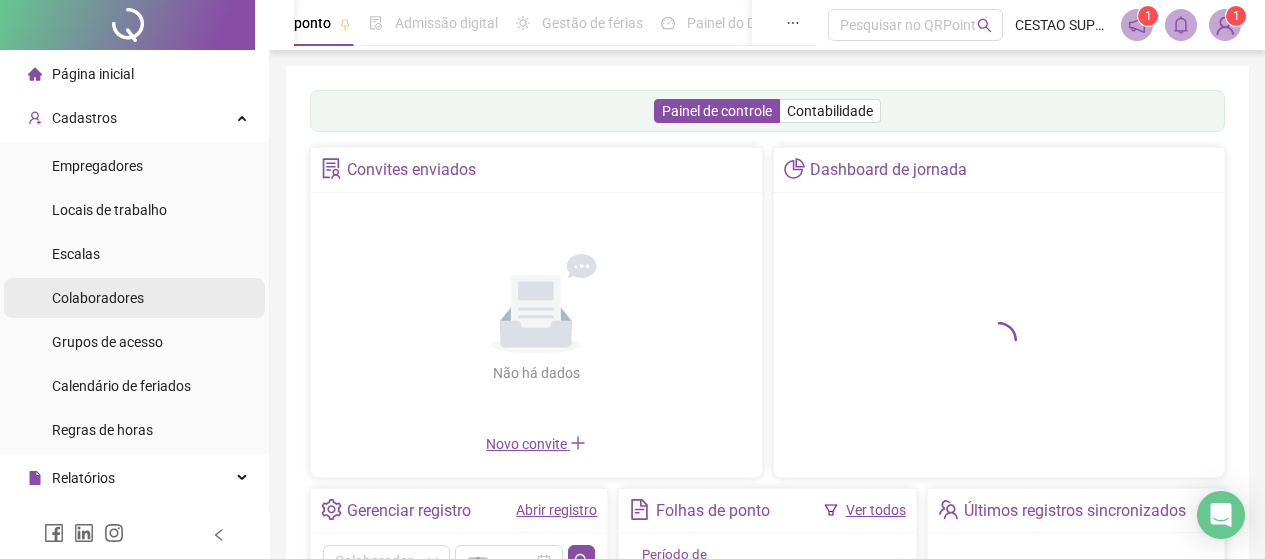 click on "Colaboradores" at bounding box center [98, 298] 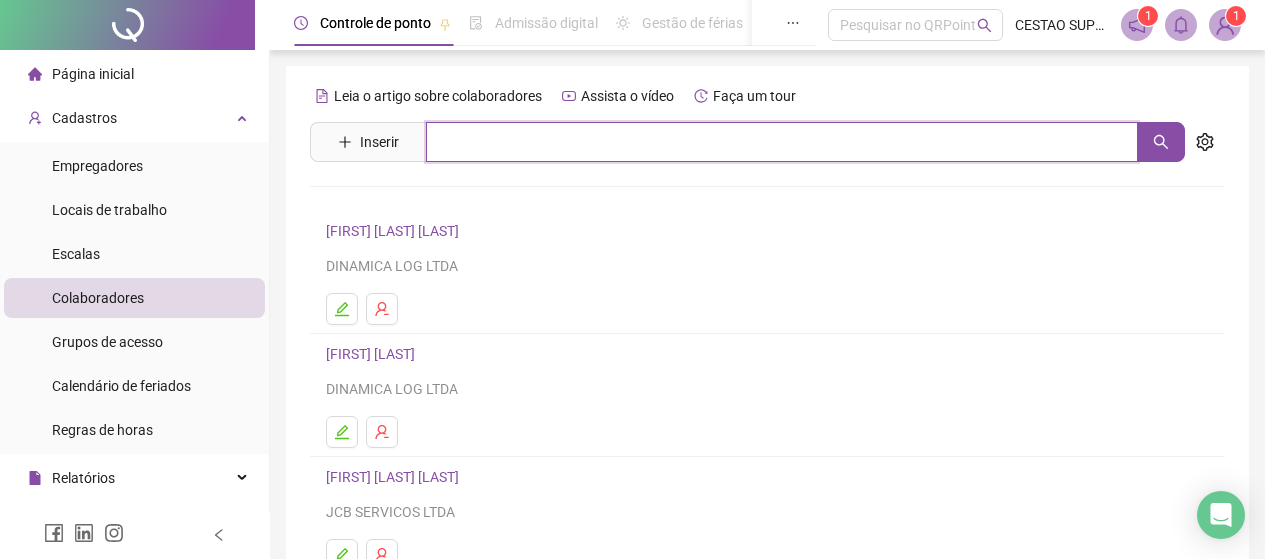 click at bounding box center (782, 142) 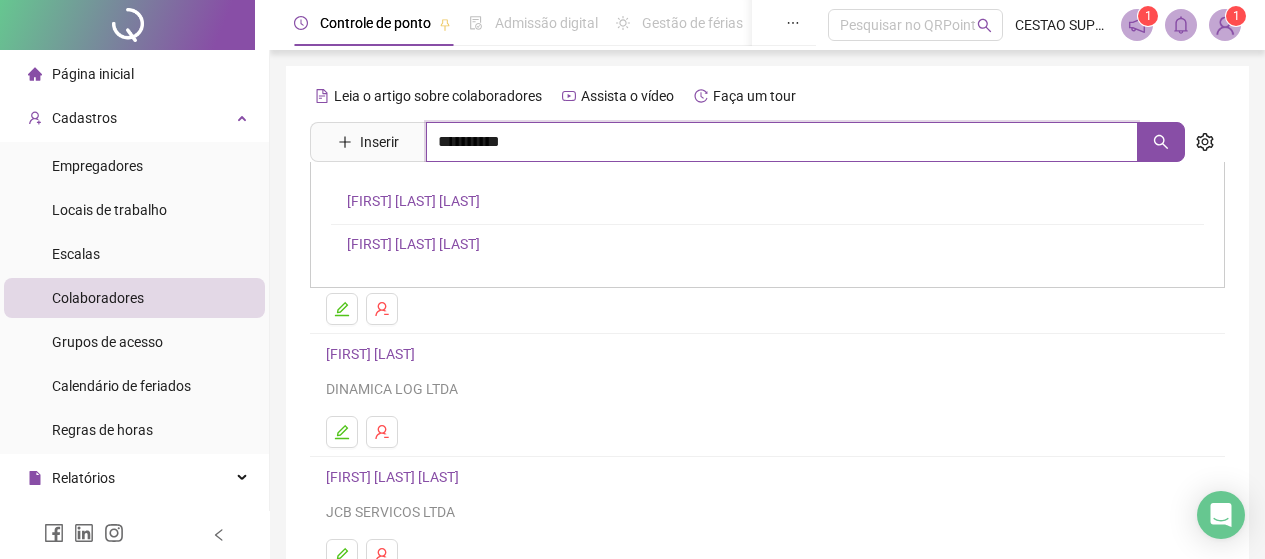 type on "**********" 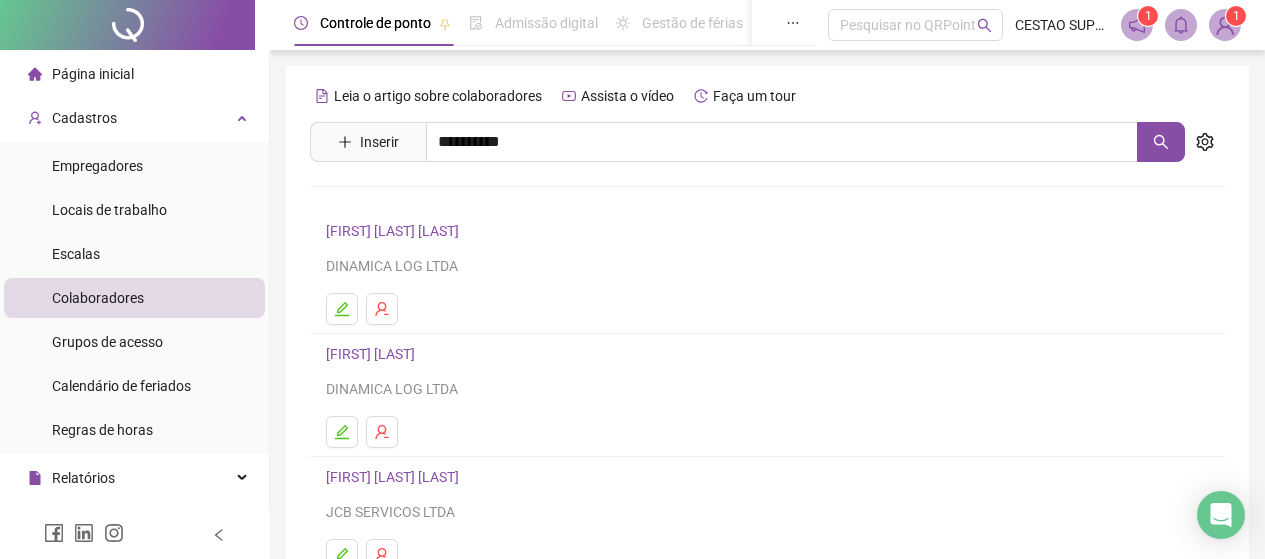 click on "FRANSCIELY DOS SANTOS CERQUEIRA DIAS" at bounding box center [435, 201] 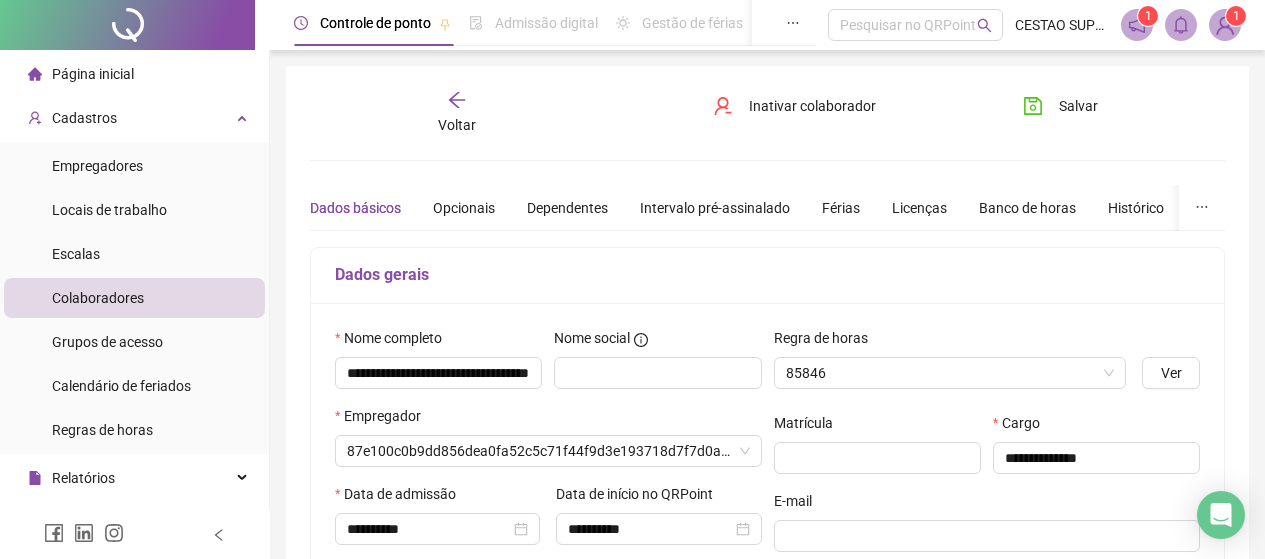 type on "**********" 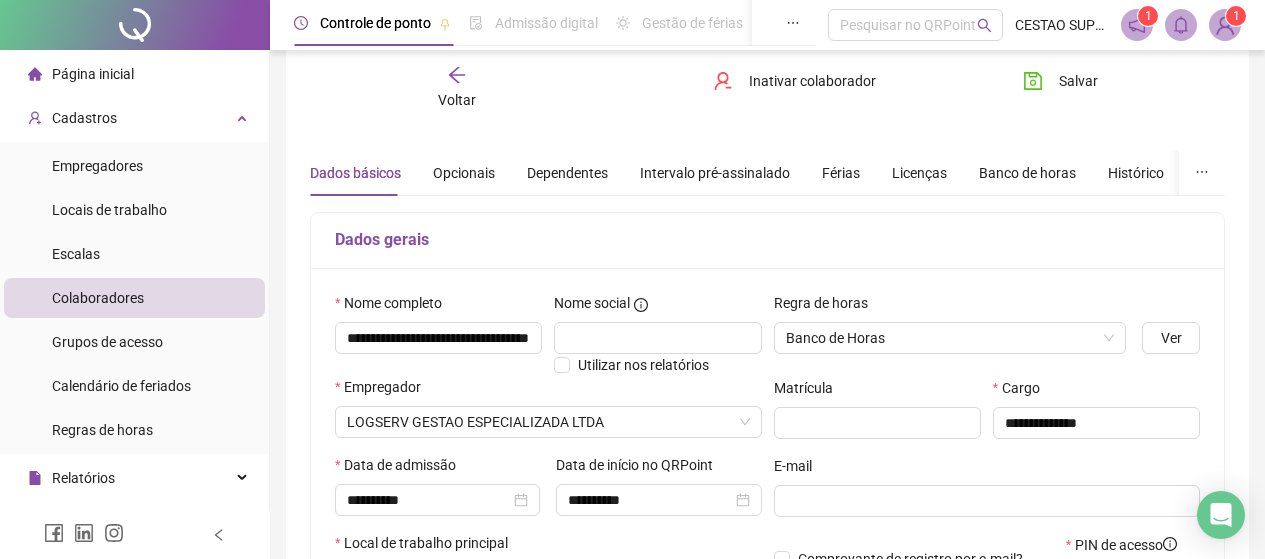 scroll, scrollTop: 0, scrollLeft: 0, axis: both 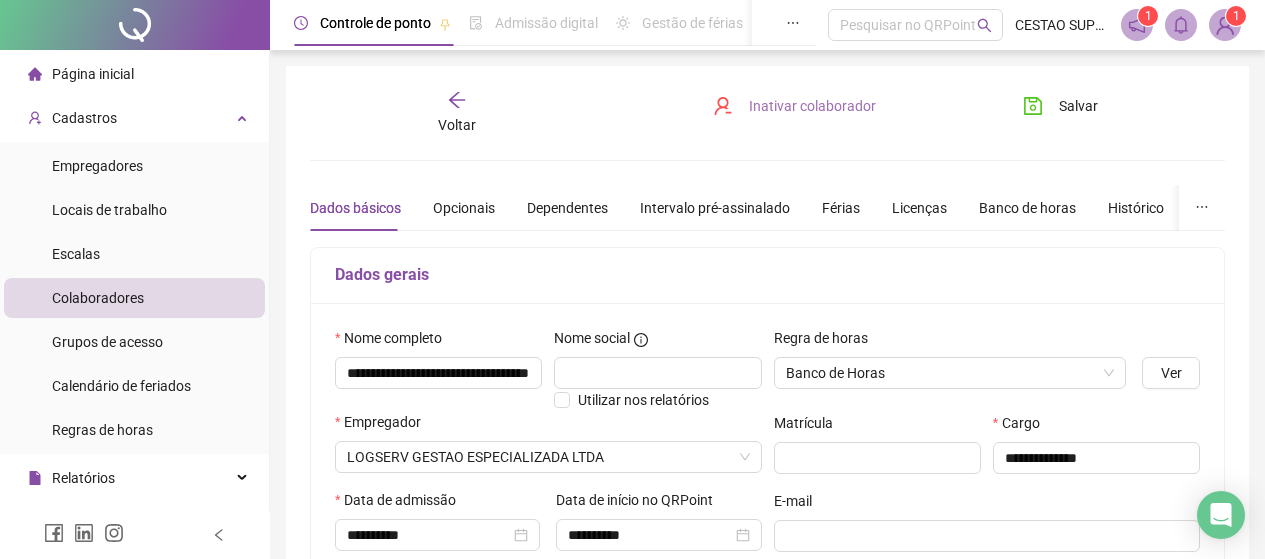 click on "Inativar colaborador" at bounding box center (812, 106) 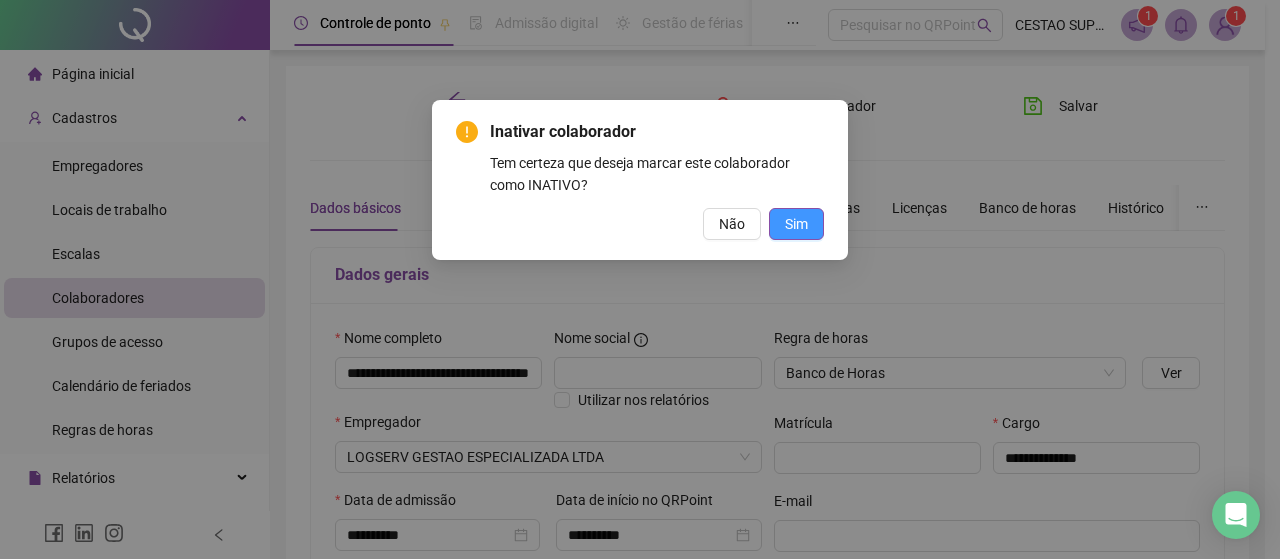 click on "Sim" at bounding box center [796, 224] 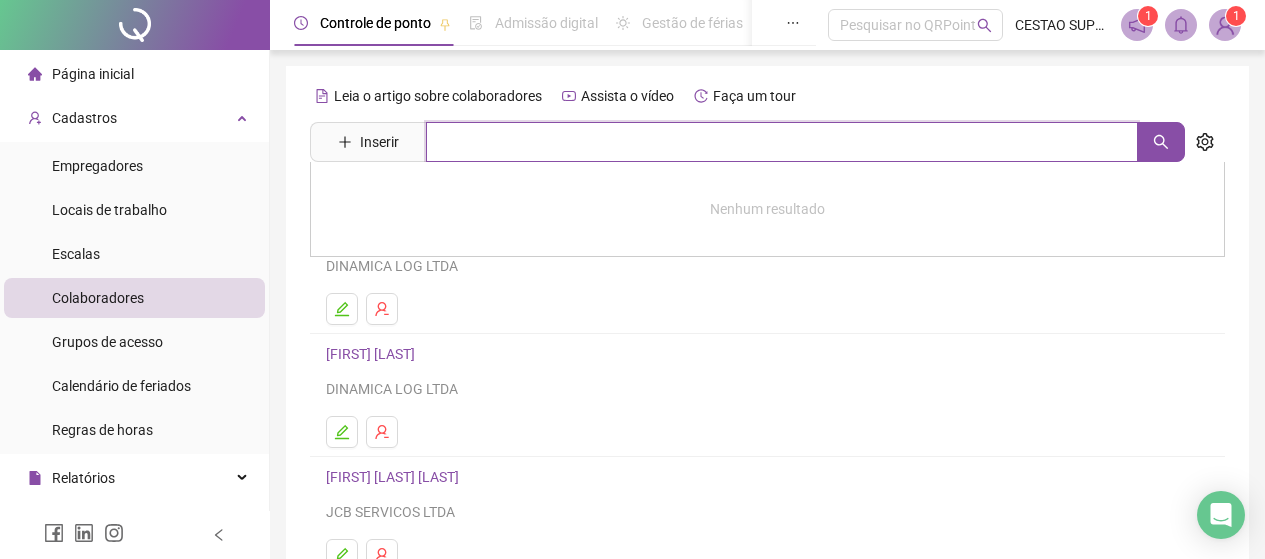 click at bounding box center [782, 142] 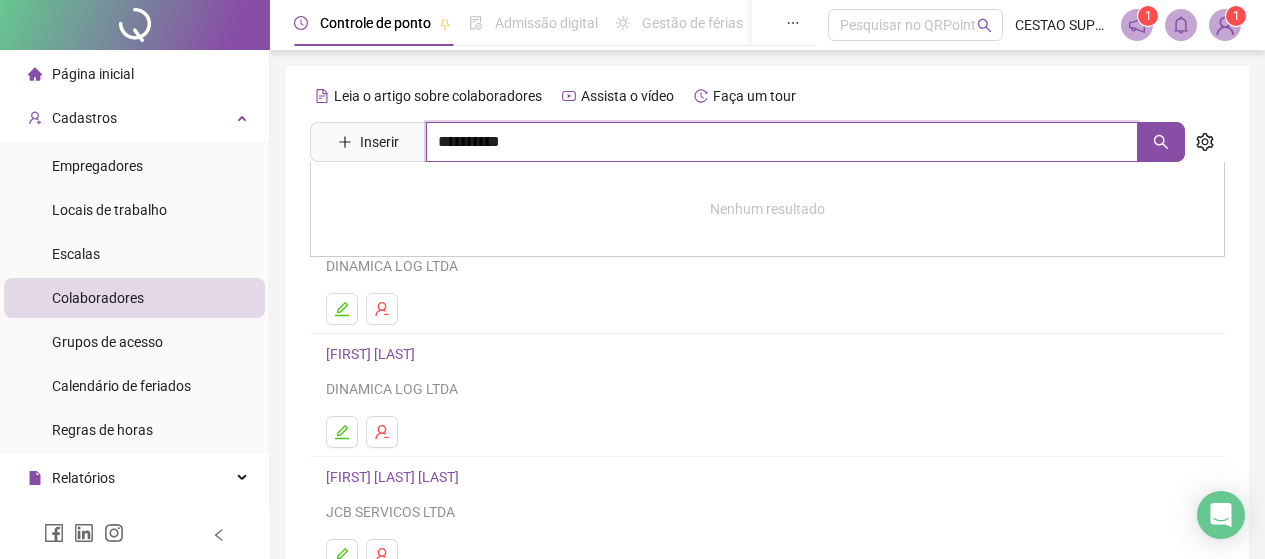 type on "**********" 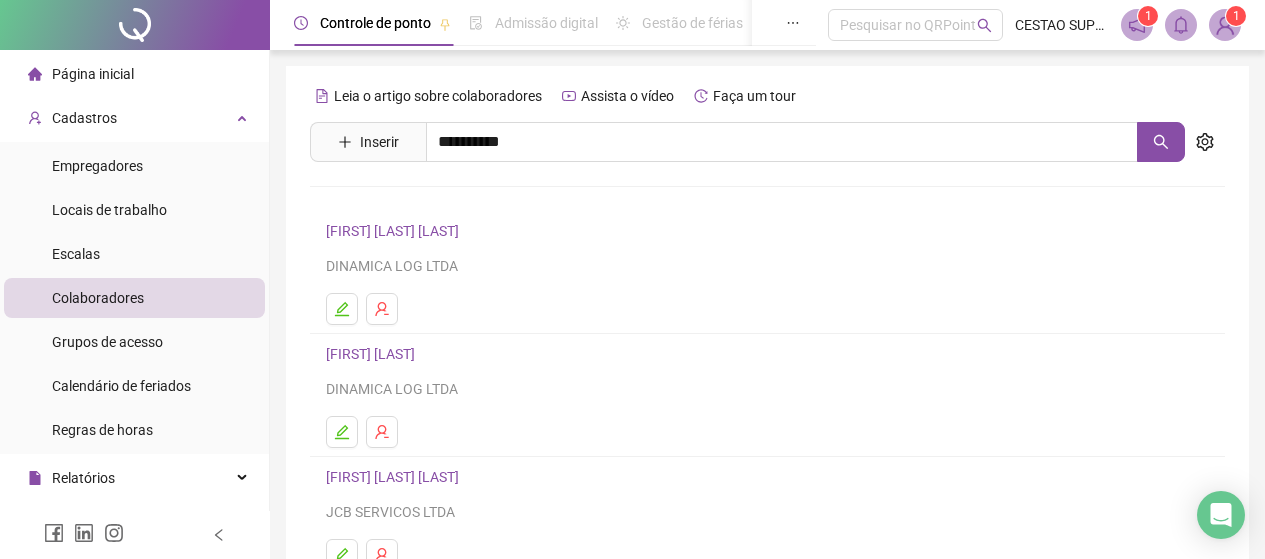 click on "ADAILTON PINHEIRO MARTINS    DINAMICA LOG LTDA" at bounding box center (767, 395) 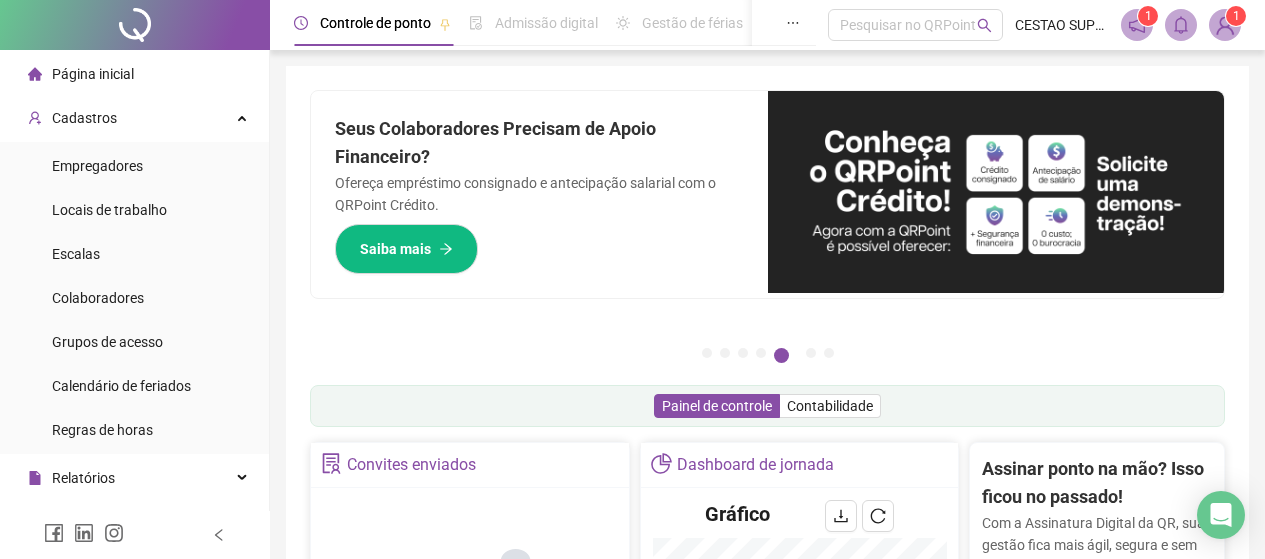 click on "Página inicial" at bounding box center [93, 74] 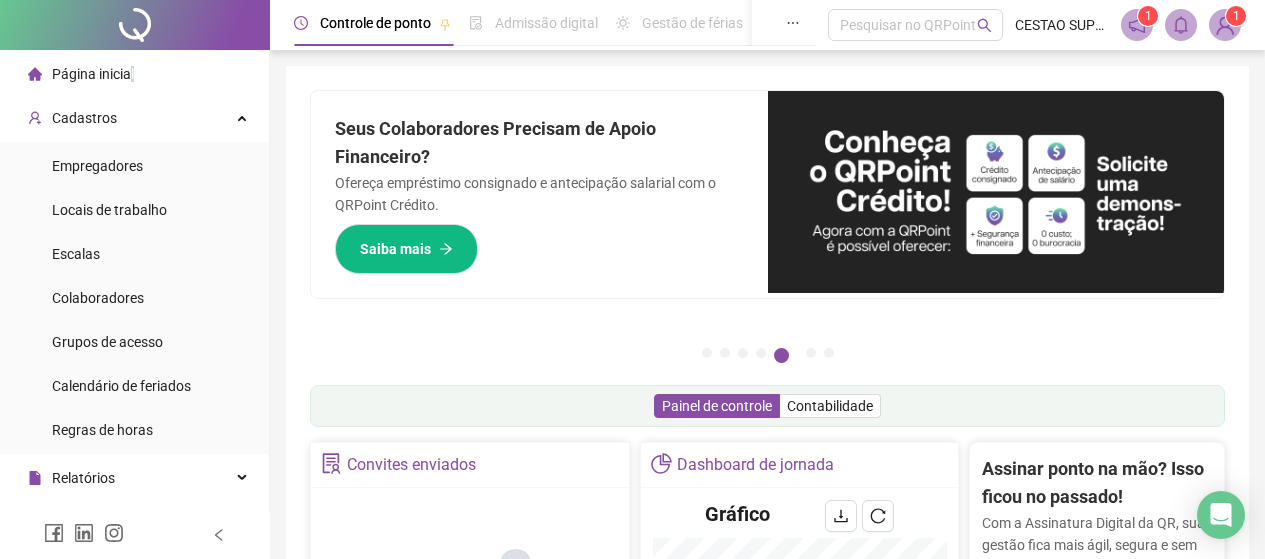 click on "Página inicial" at bounding box center (93, 74) 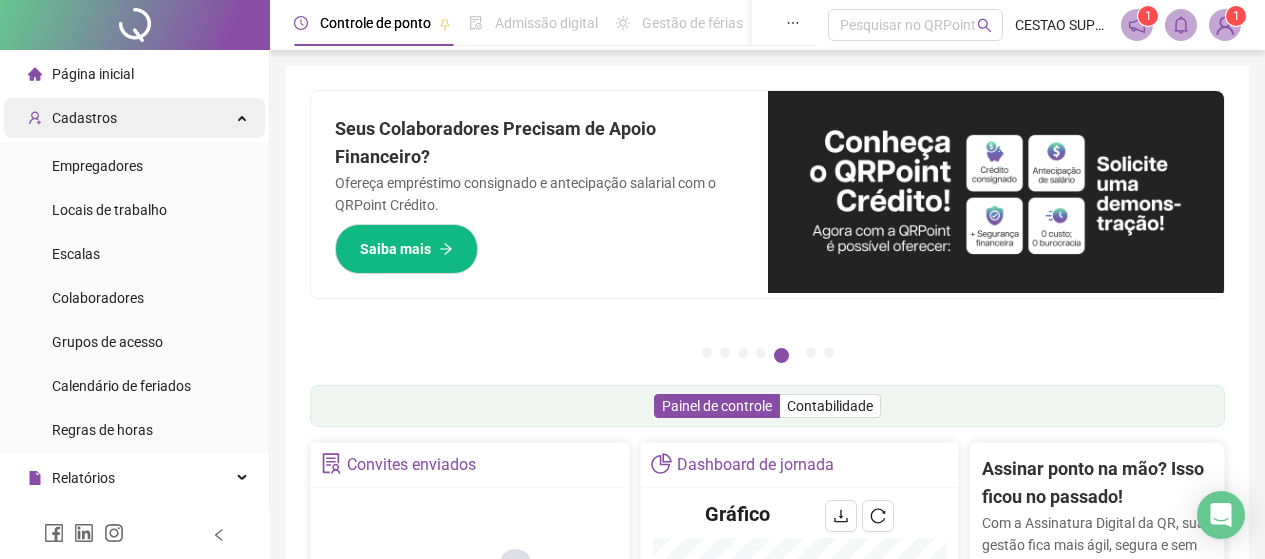 click on "Cadastros" at bounding box center [84, 118] 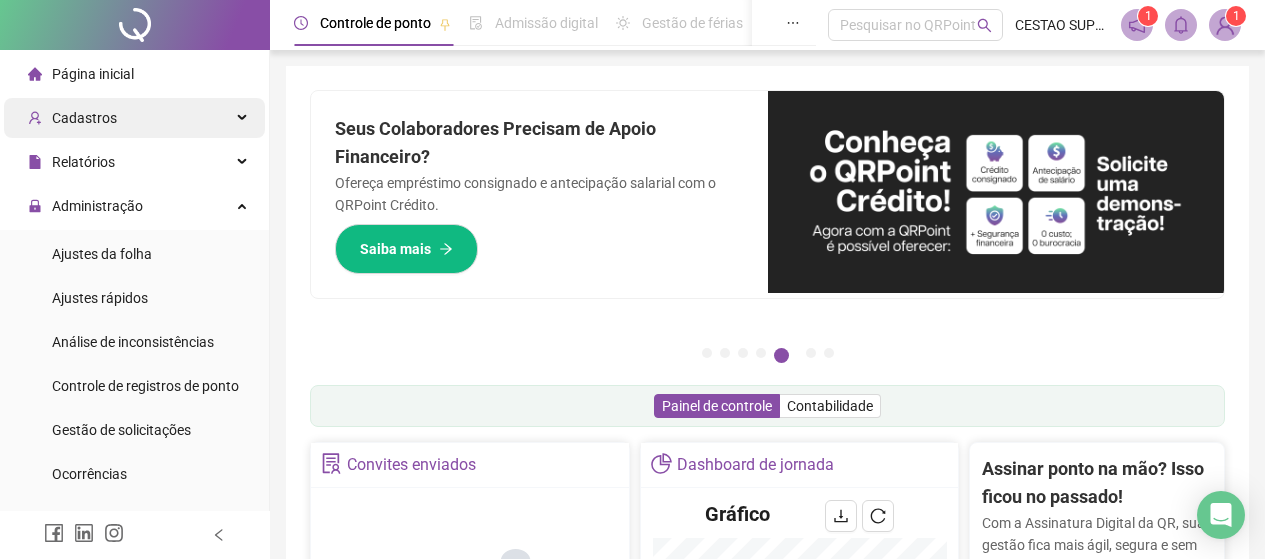 click on "Cadastros" at bounding box center [84, 118] 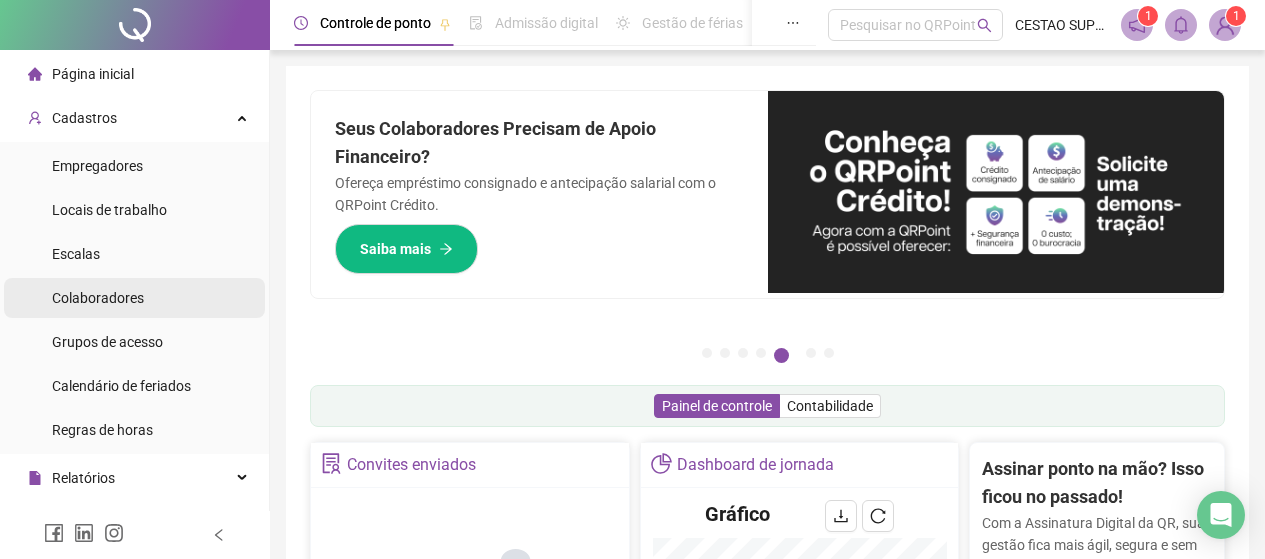 click on "Colaboradores" at bounding box center (98, 298) 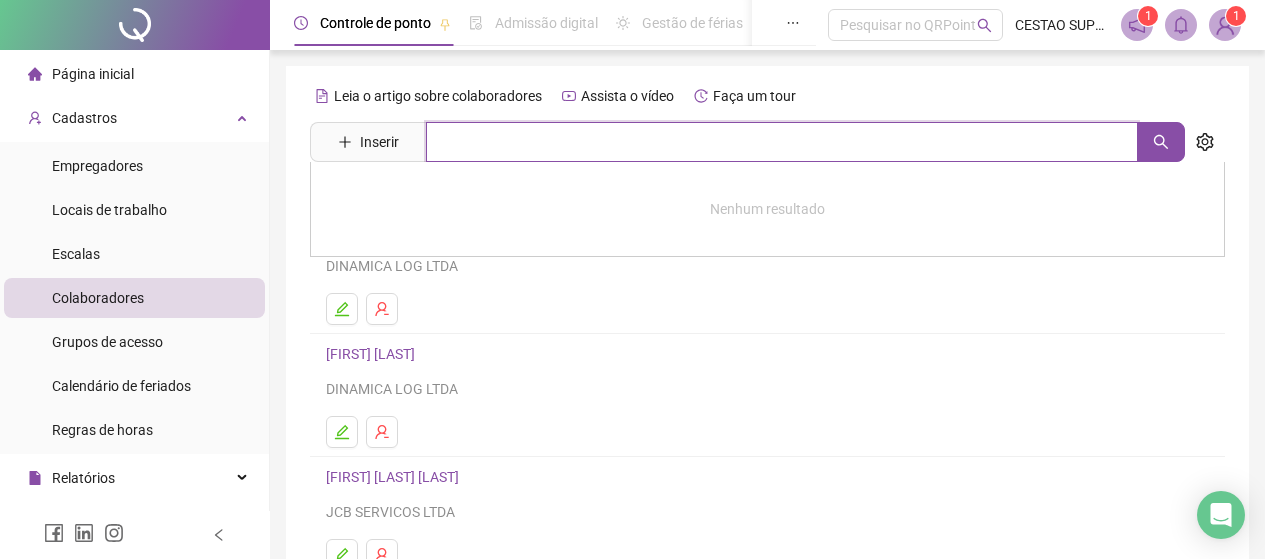 click at bounding box center [782, 142] 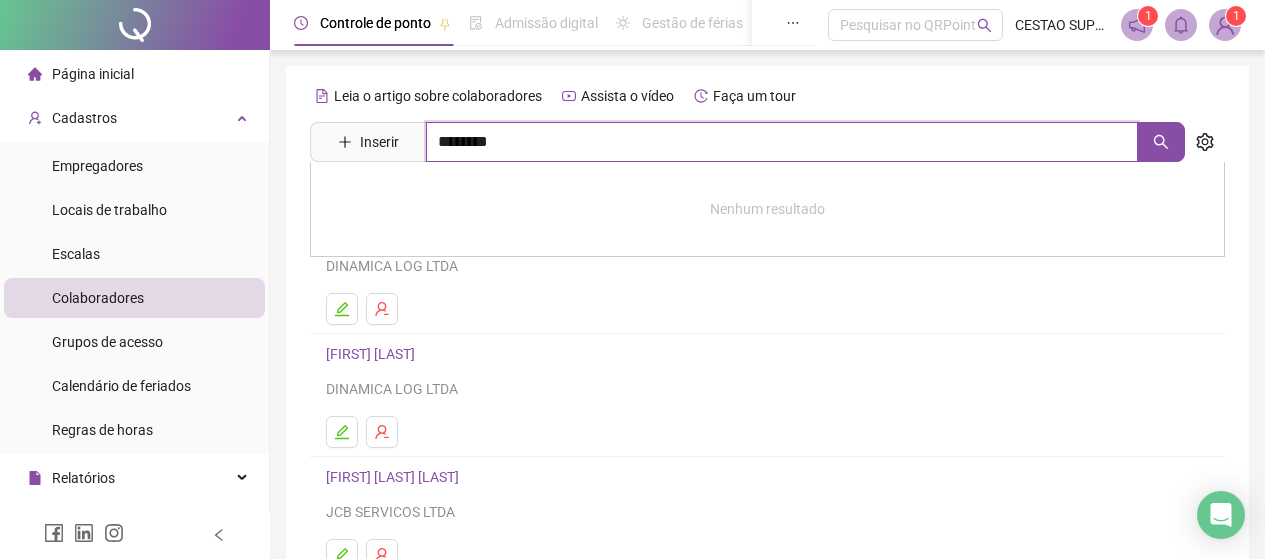 type on "********" 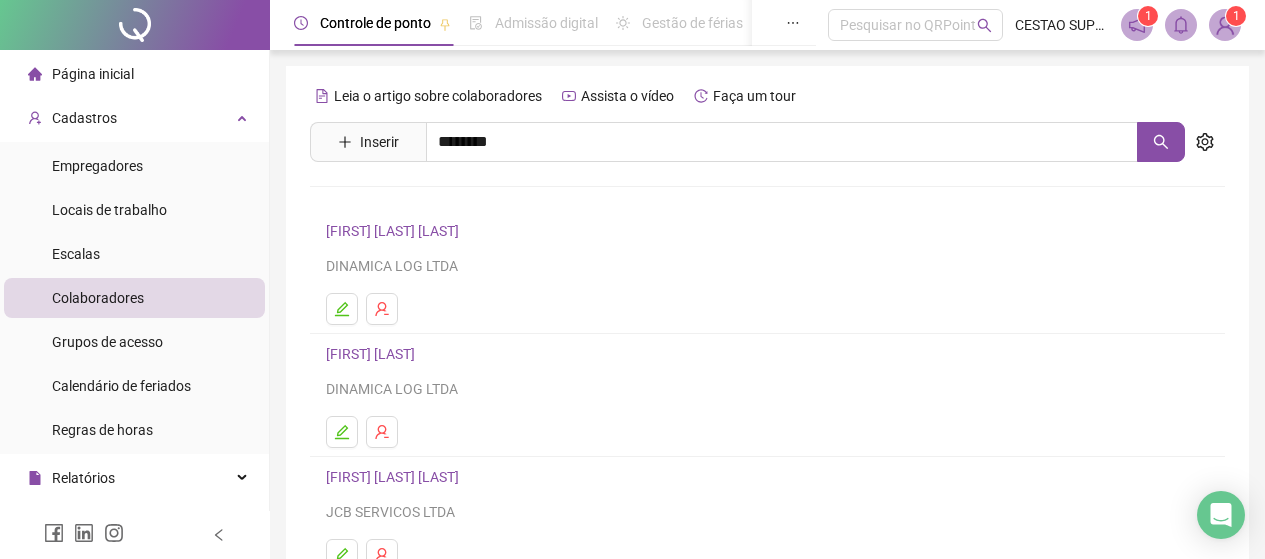 click on "ERENILDO SOUSA DOS SANTOS" at bounding box center [413, 201] 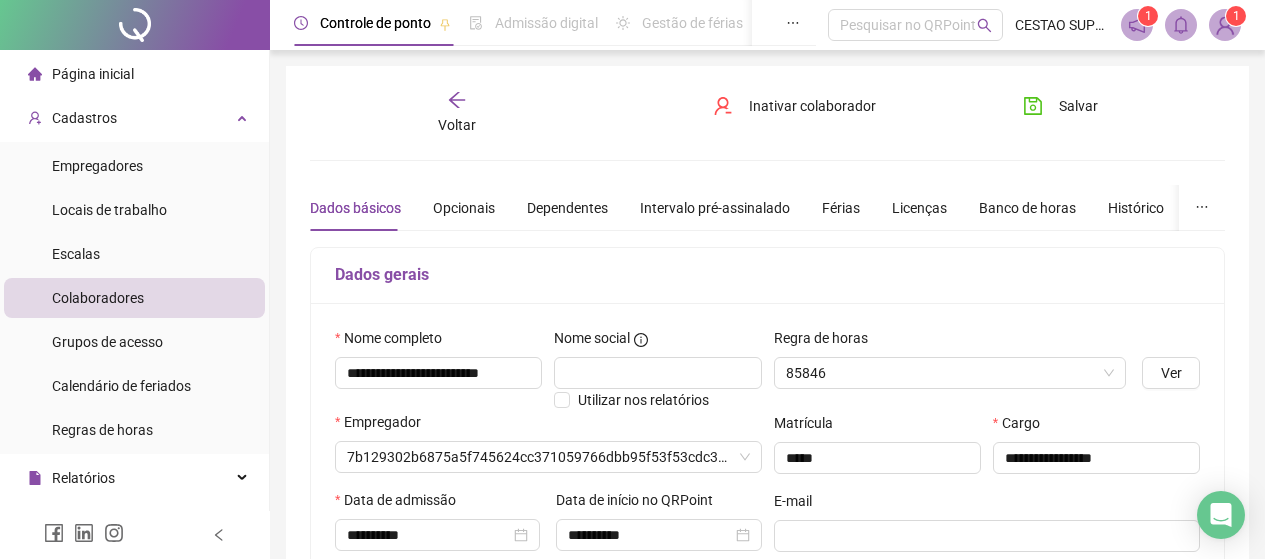 type on "**********" 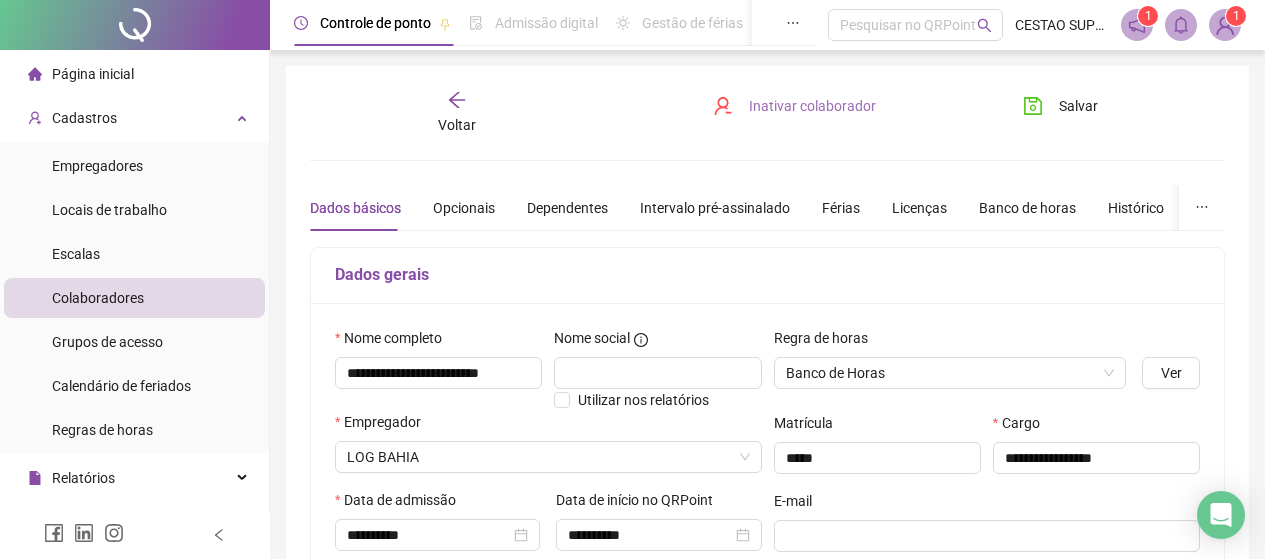 click on "Inativar colaborador" at bounding box center [812, 106] 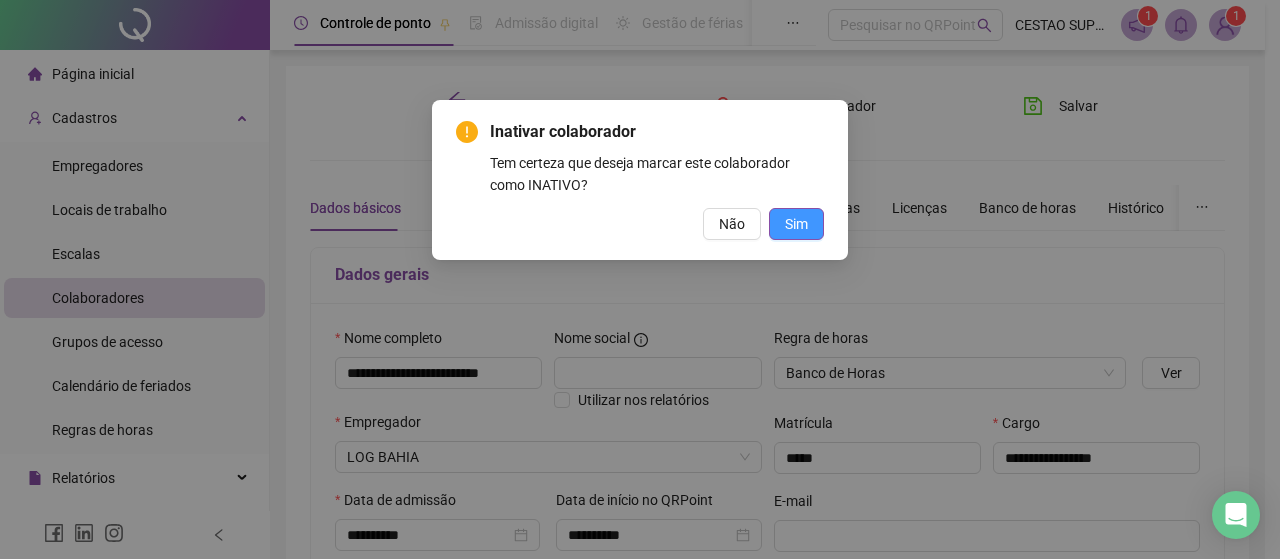 click on "Sim" at bounding box center (796, 224) 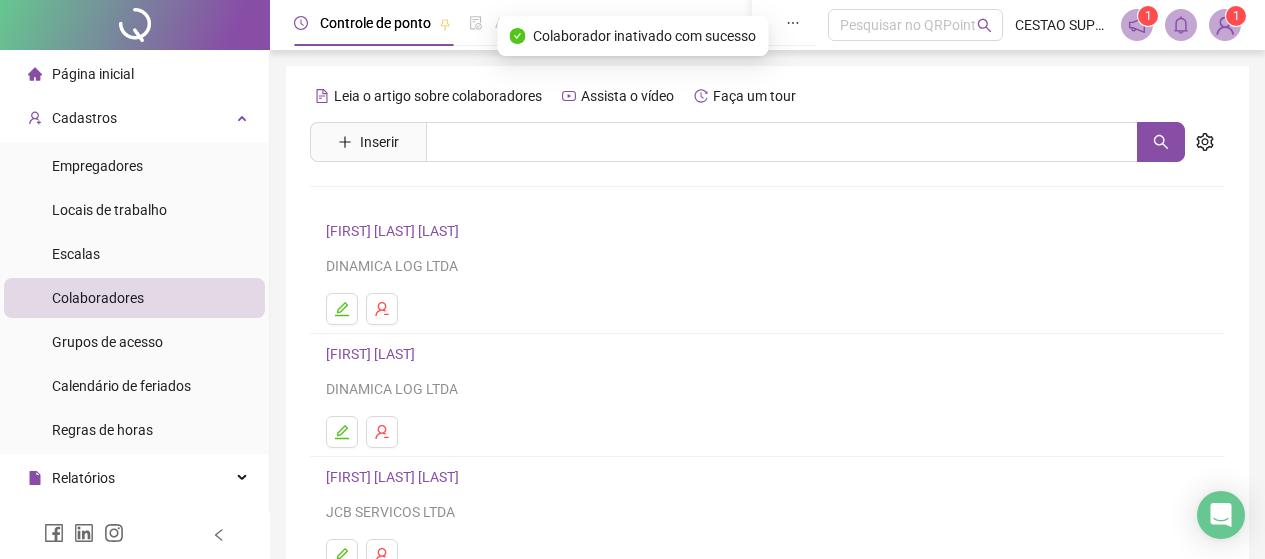 click at bounding box center [767, 309] 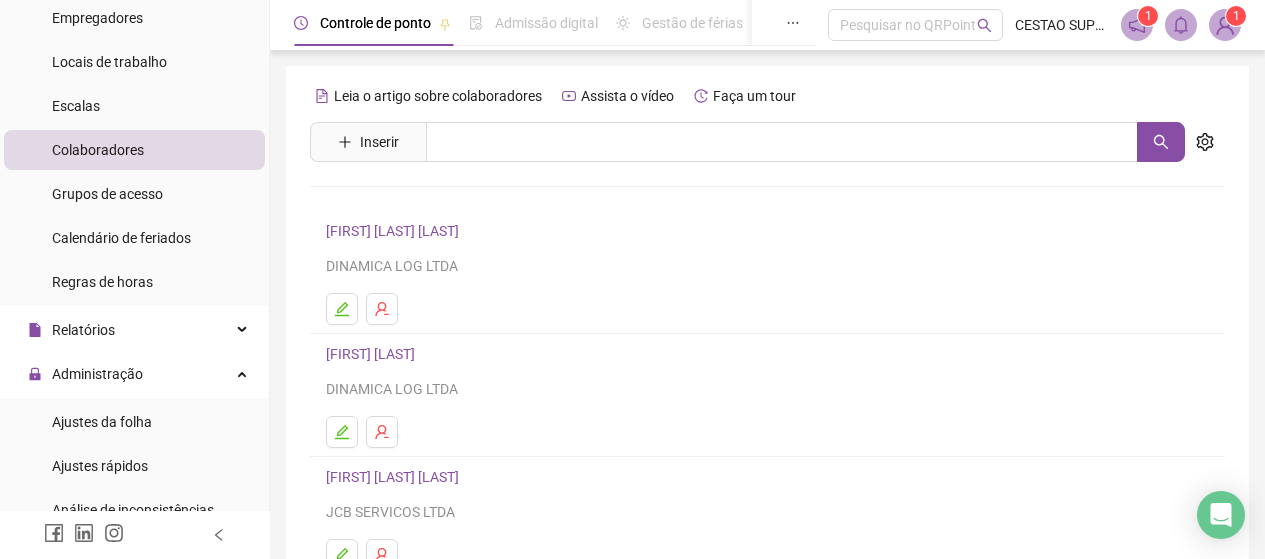 scroll, scrollTop: 200, scrollLeft: 0, axis: vertical 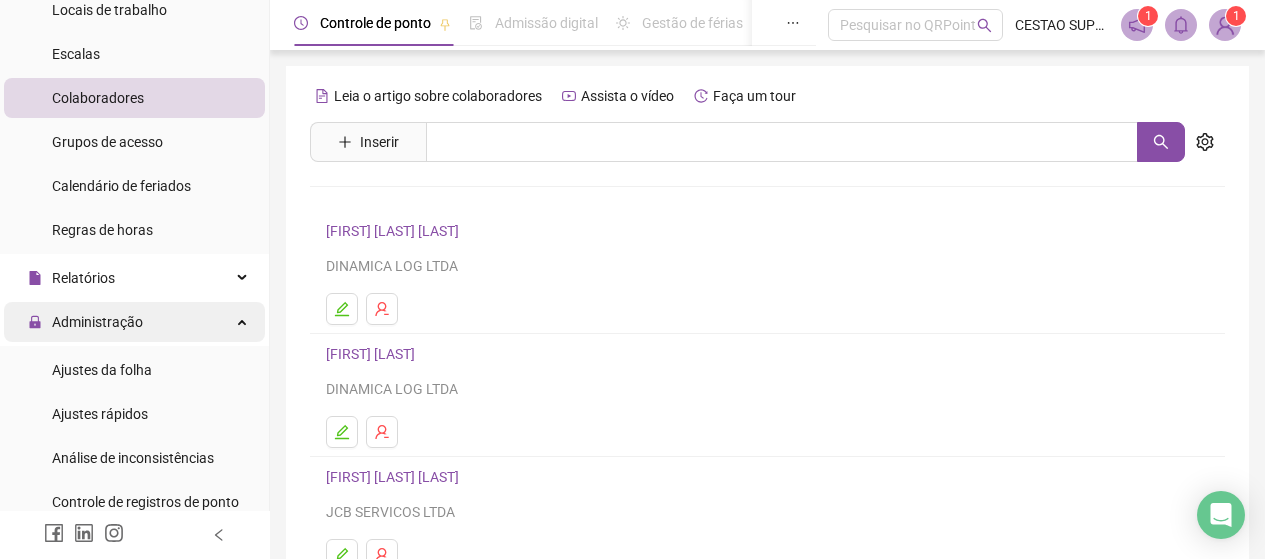 click on "Administração" at bounding box center (97, 322) 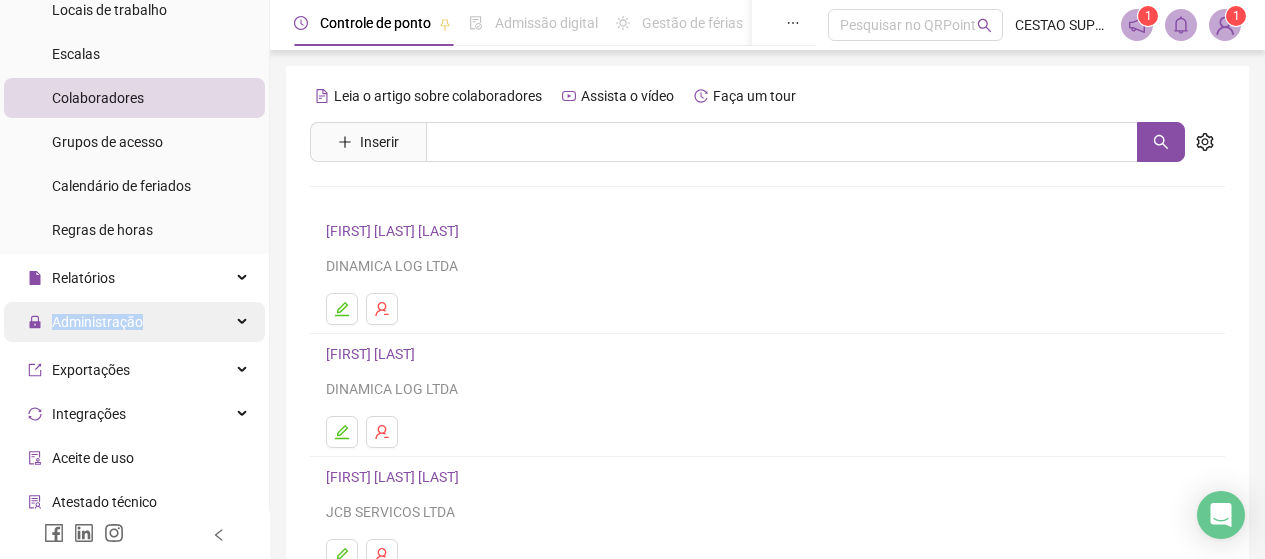 click on "Administração" at bounding box center [97, 322] 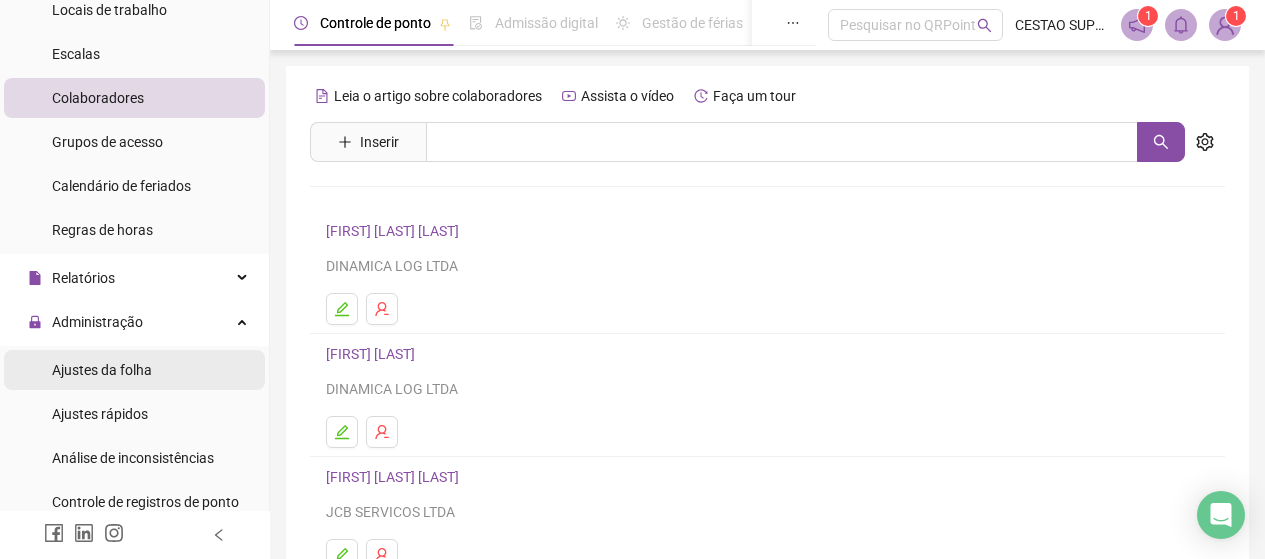 click on "Ajustes da folha" at bounding box center [102, 370] 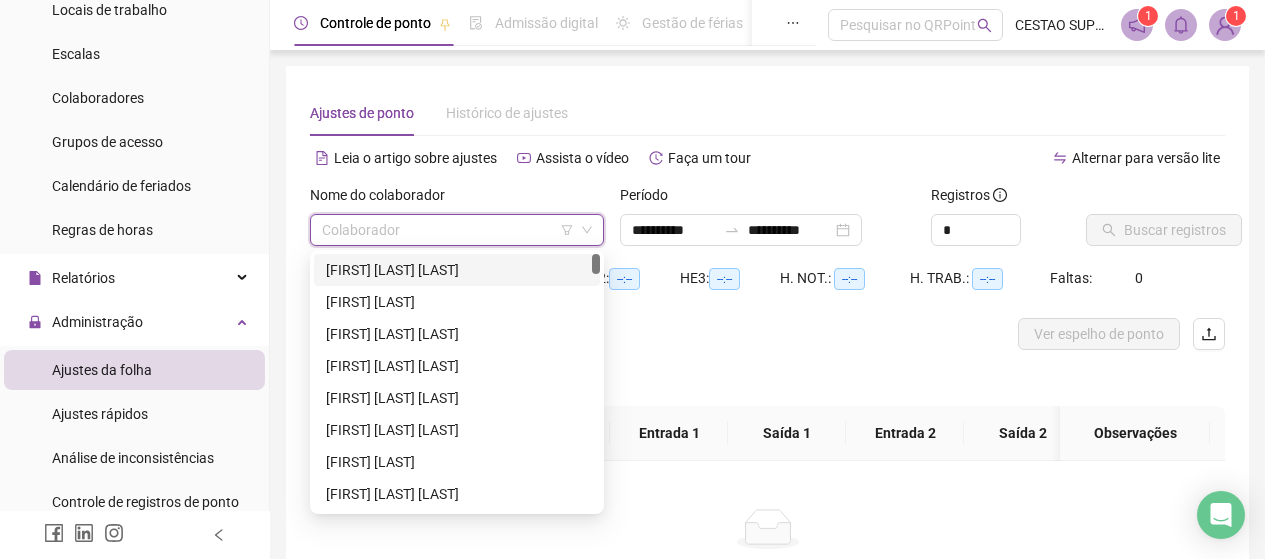 click at bounding box center (448, 230) 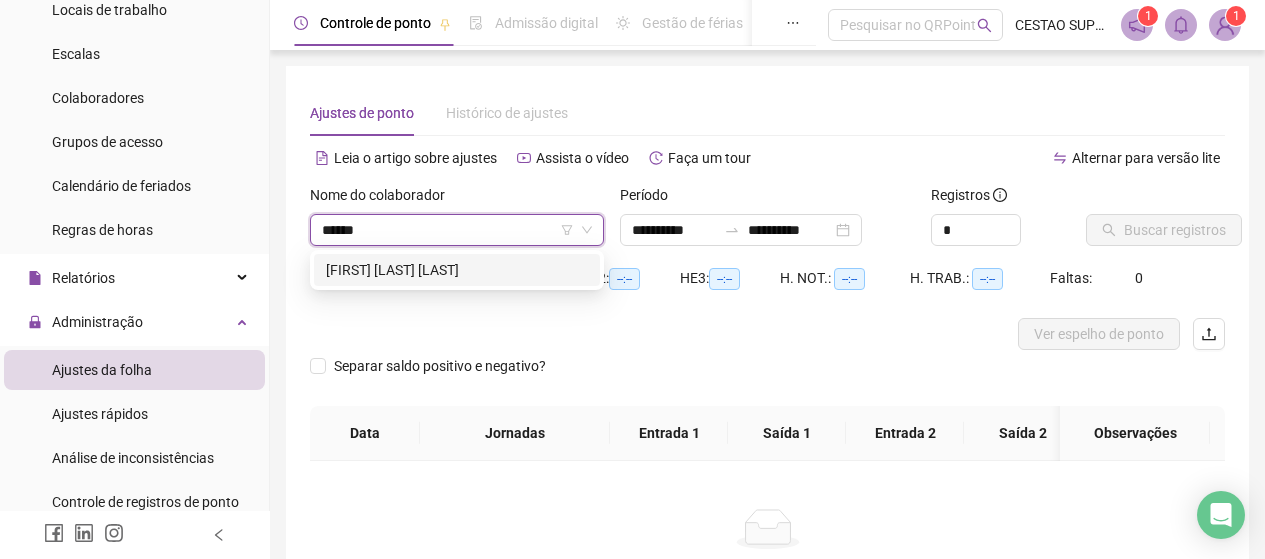 type on "*******" 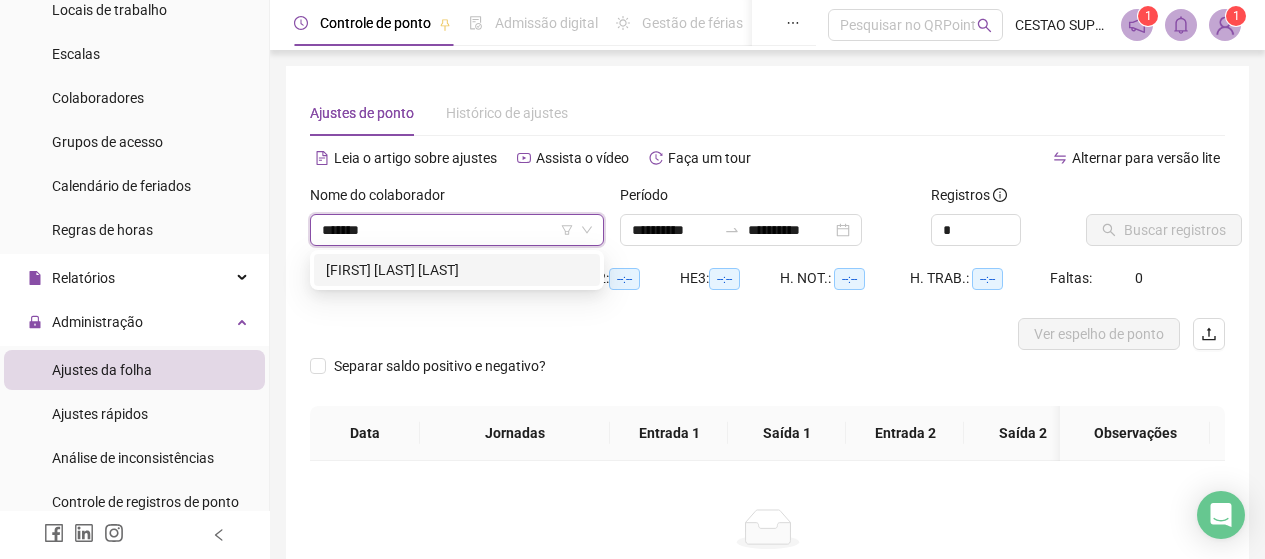 click on "[FIRST] [LAST] DA [LAST]" at bounding box center (457, 270) 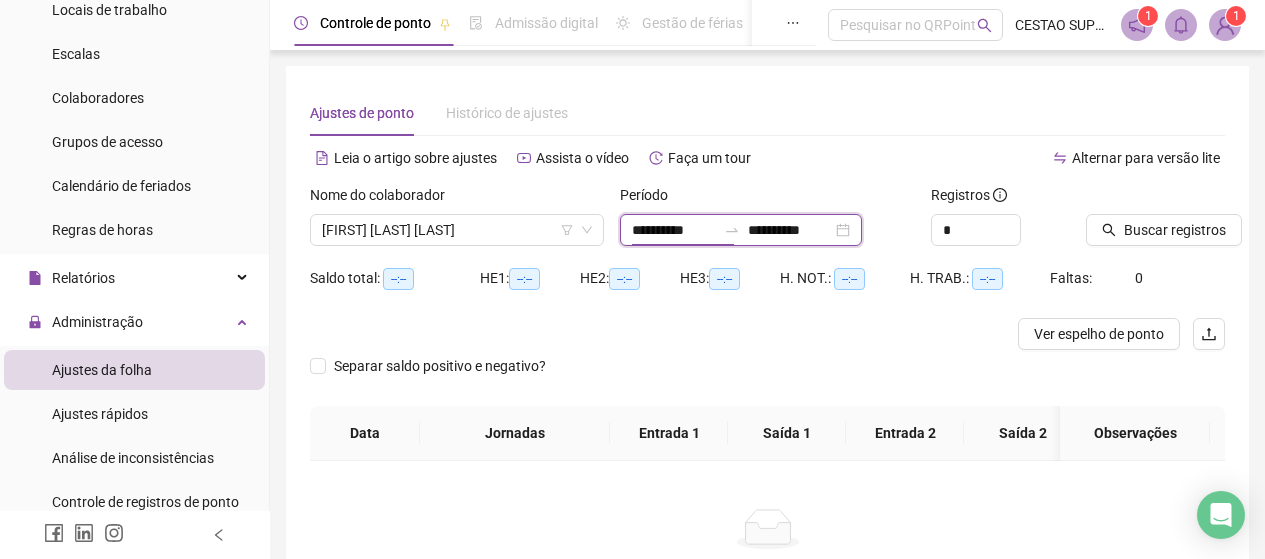 click on "**********" at bounding box center (674, 230) 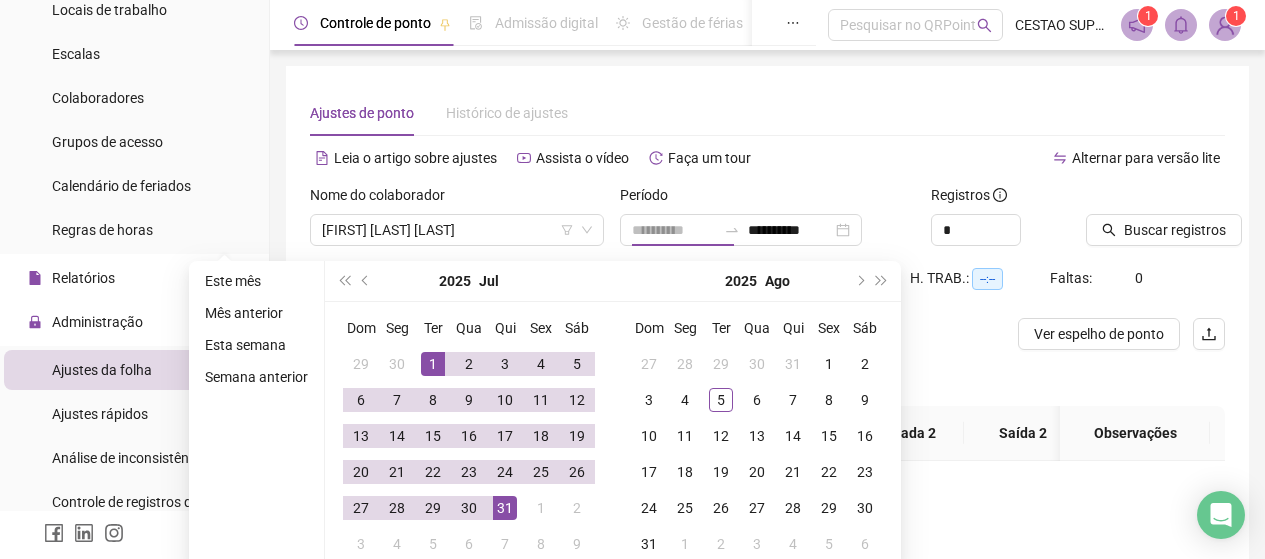 click on "1" at bounding box center (433, 364) 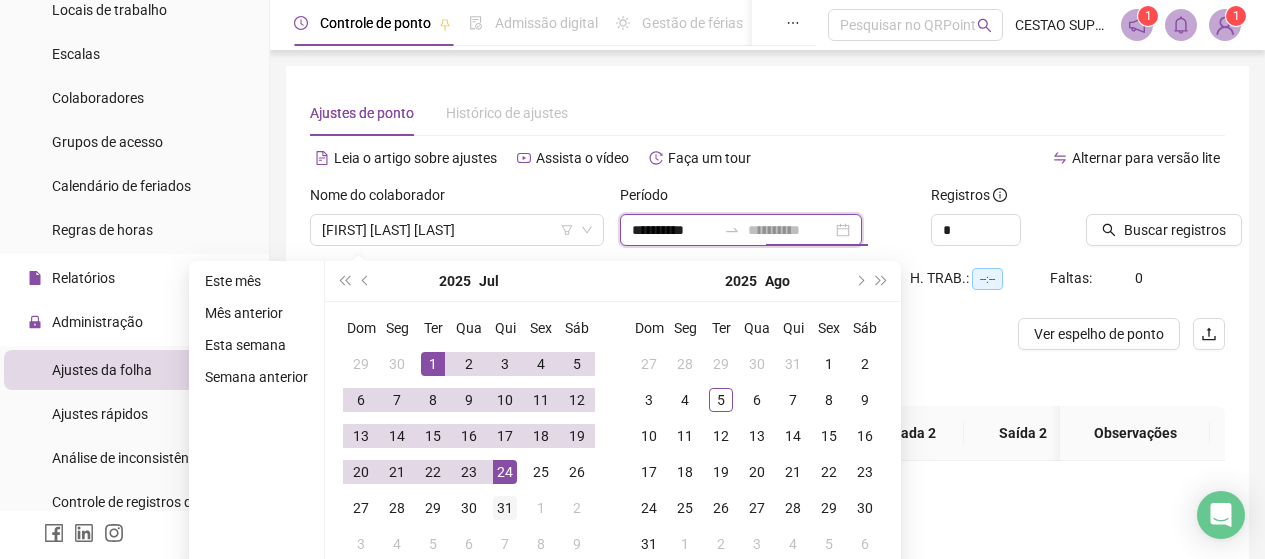 type on "**********" 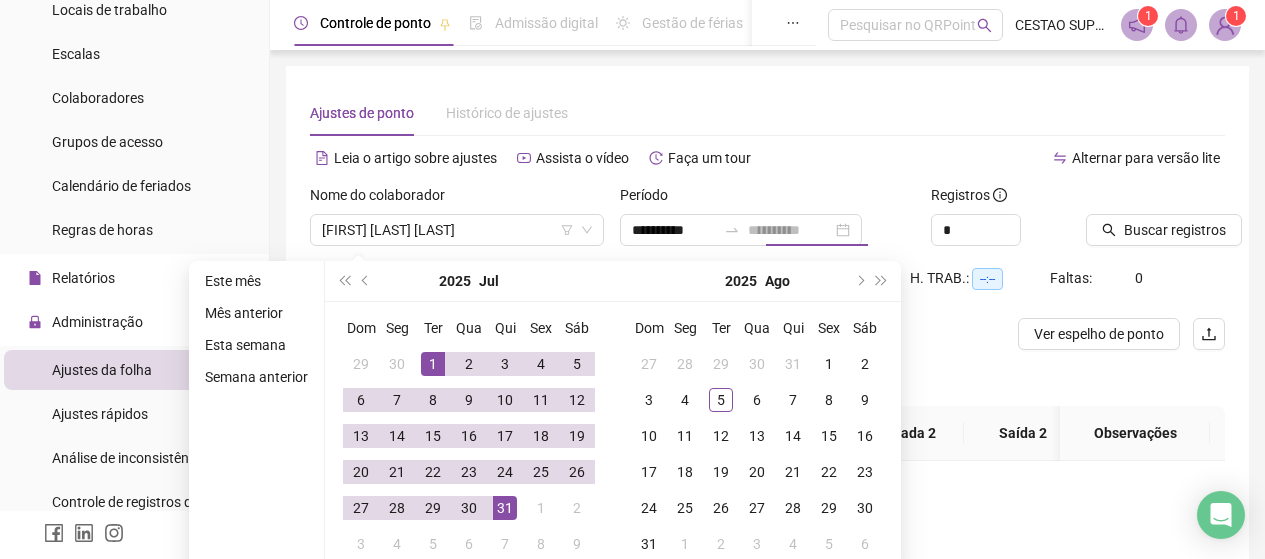 click on "31" at bounding box center (505, 508) 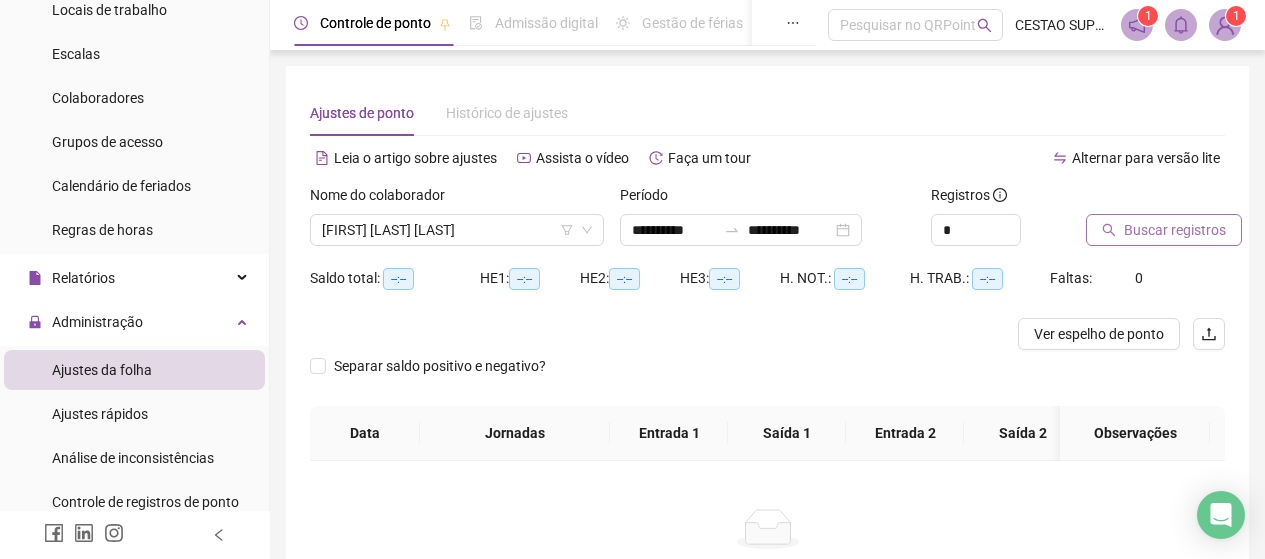 click on "Buscar registros" at bounding box center (1175, 230) 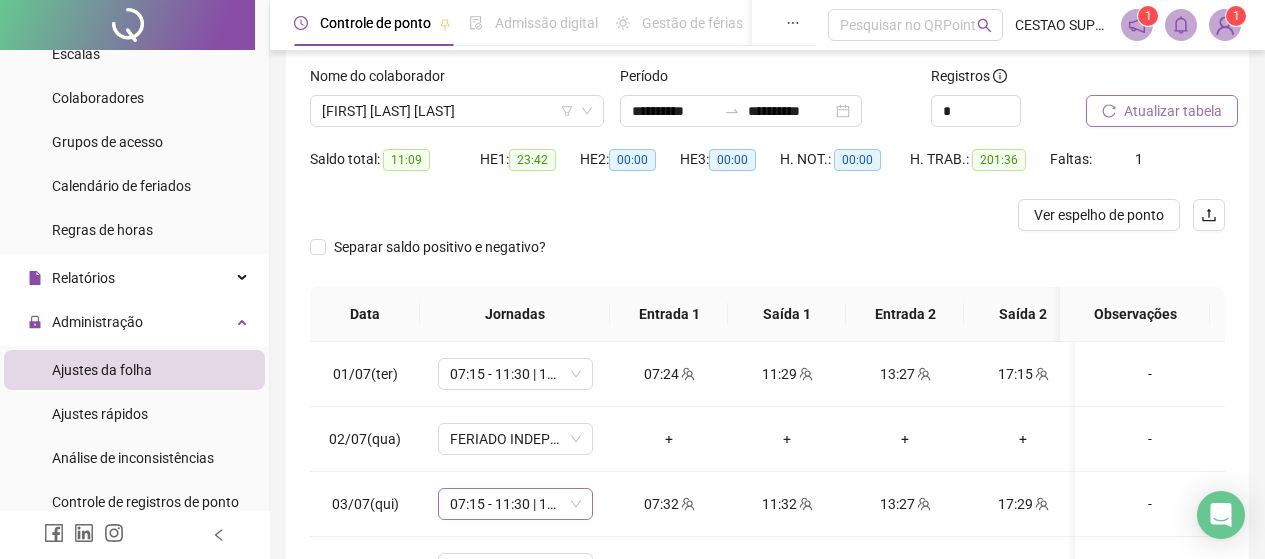 scroll, scrollTop: 200, scrollLeft: 0, axis: vertical 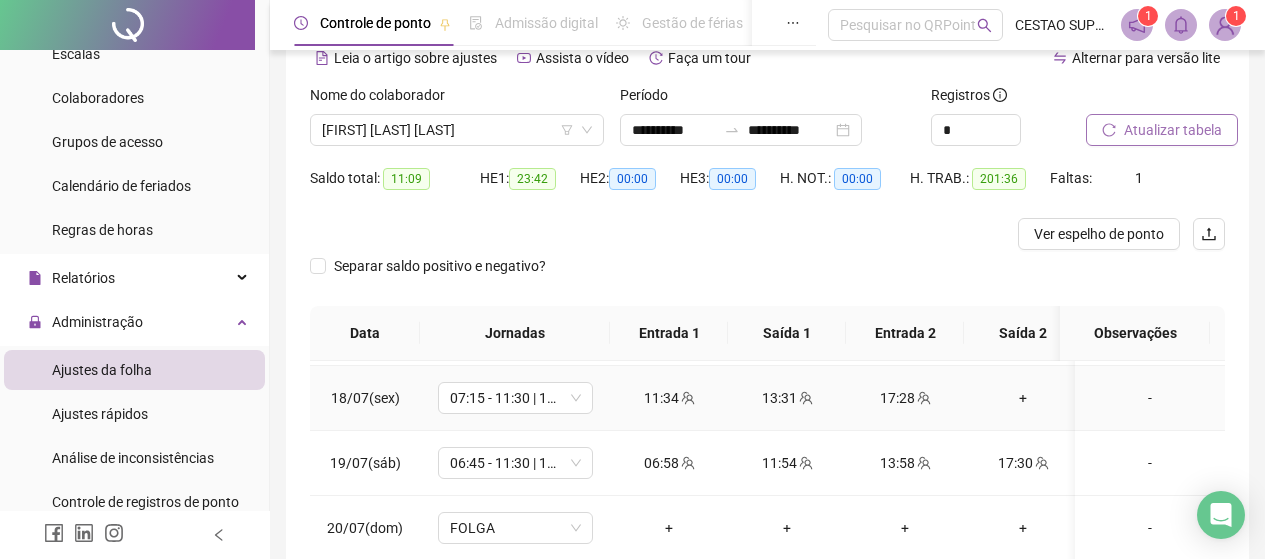 click on "+" at bounding box center (1023, 398) 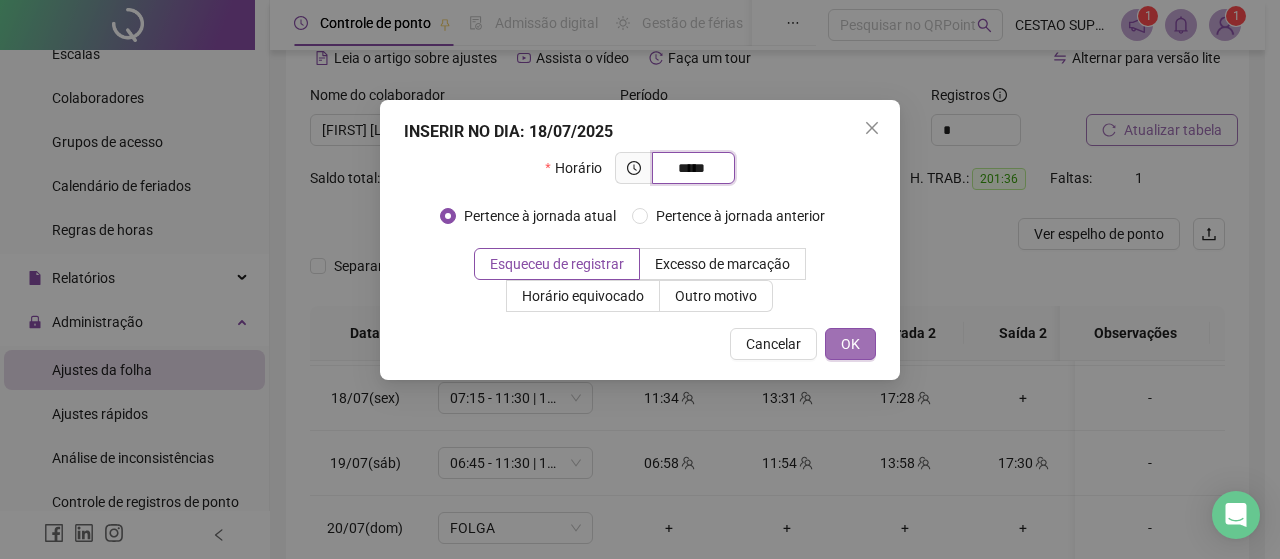 type on "*****" 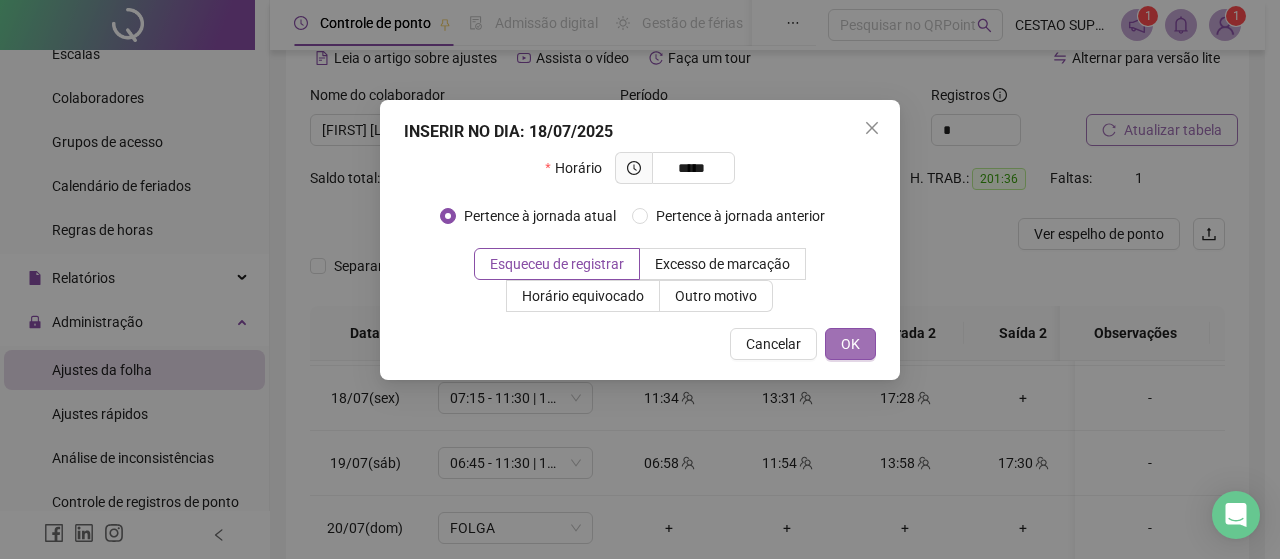 click on "OK" at bounding box center (850, 344) 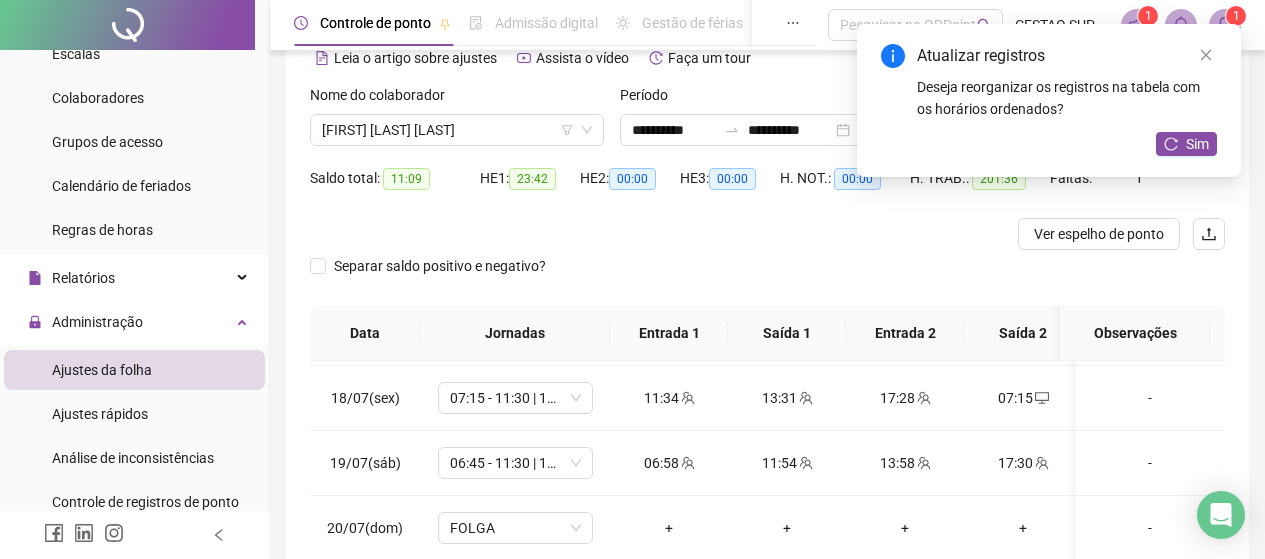 click on "Atualizar registros Deseja reorganizar os registros na tabela com os horários ordenados? Sim" at bounding box center [1049, 100] 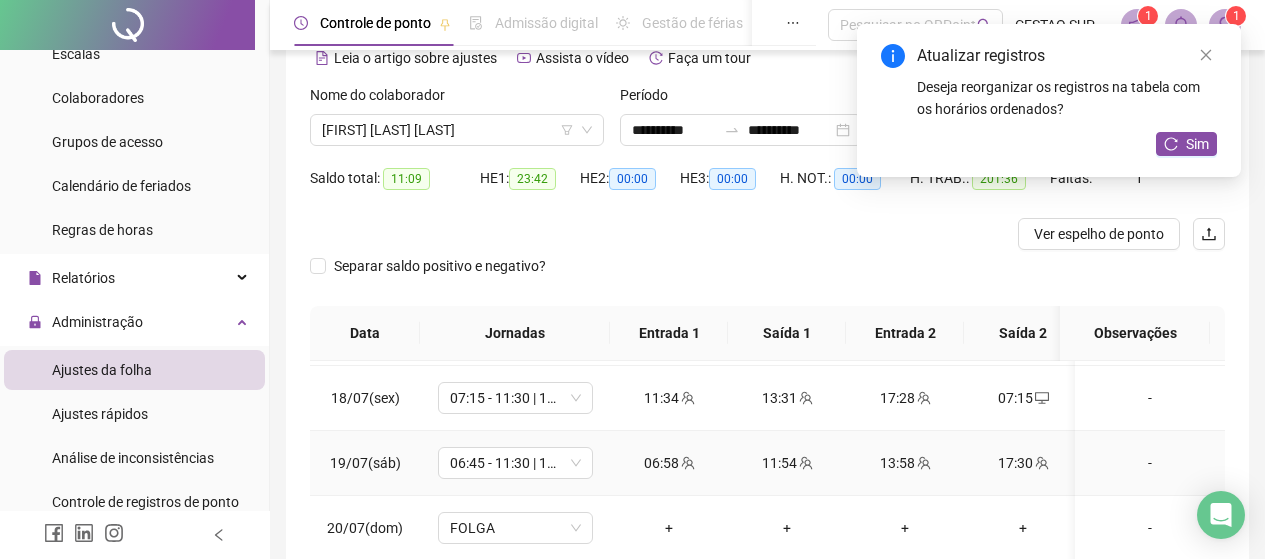 scroll, scrollTop: 1200, scrollLeft: 0, axis: vertical 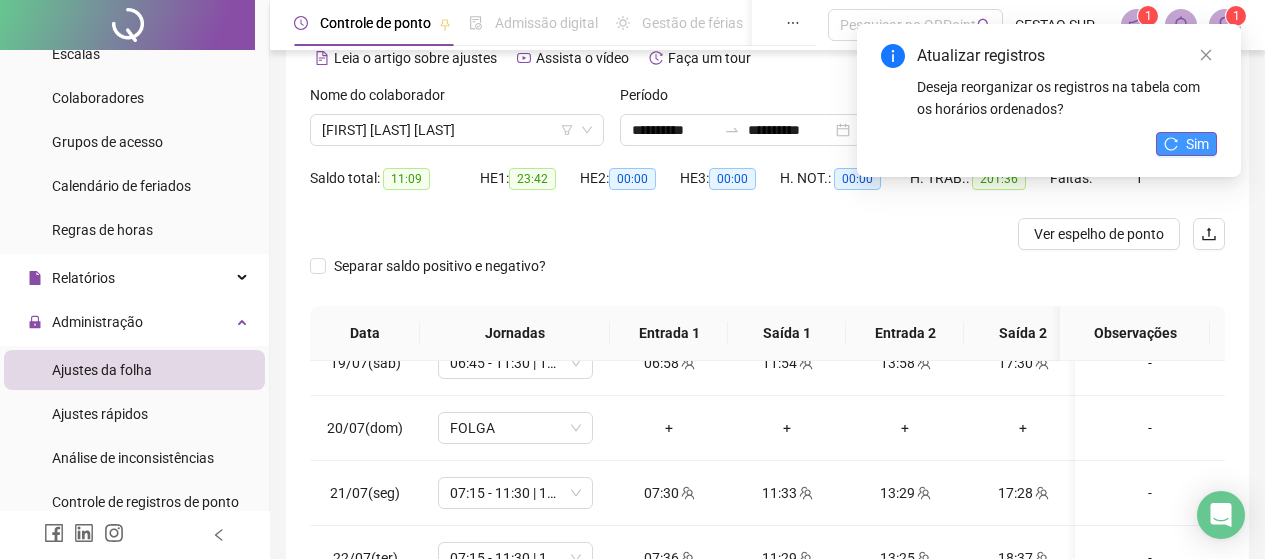 click on "Sim" at bounding box center (1197, 144) 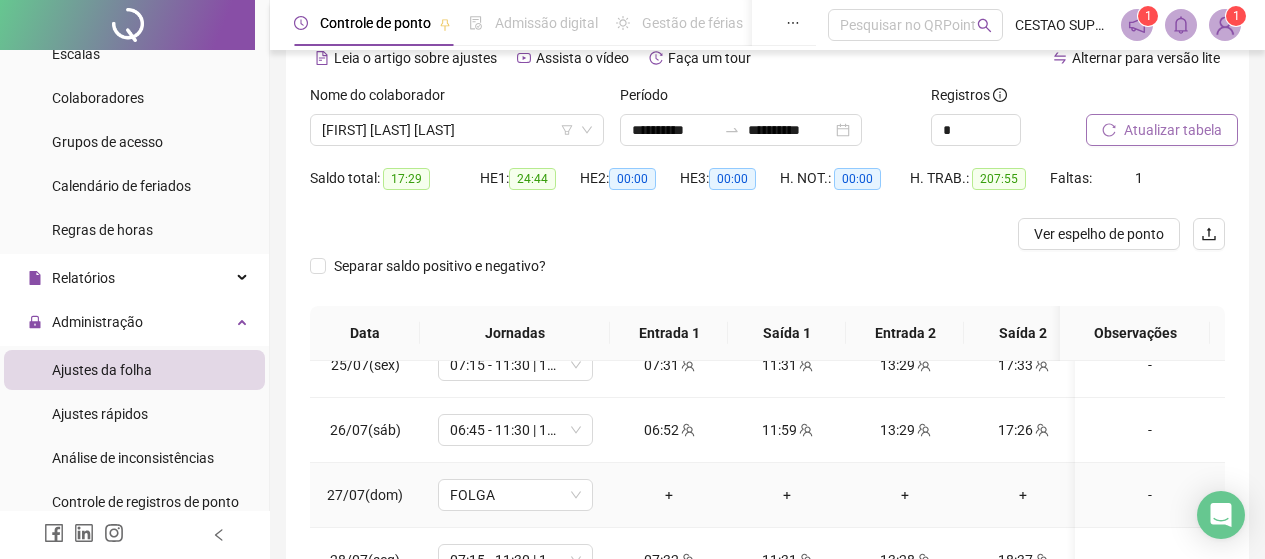 scroll, scrollTop: 1603, scrollLeft: 0, axis: vertical 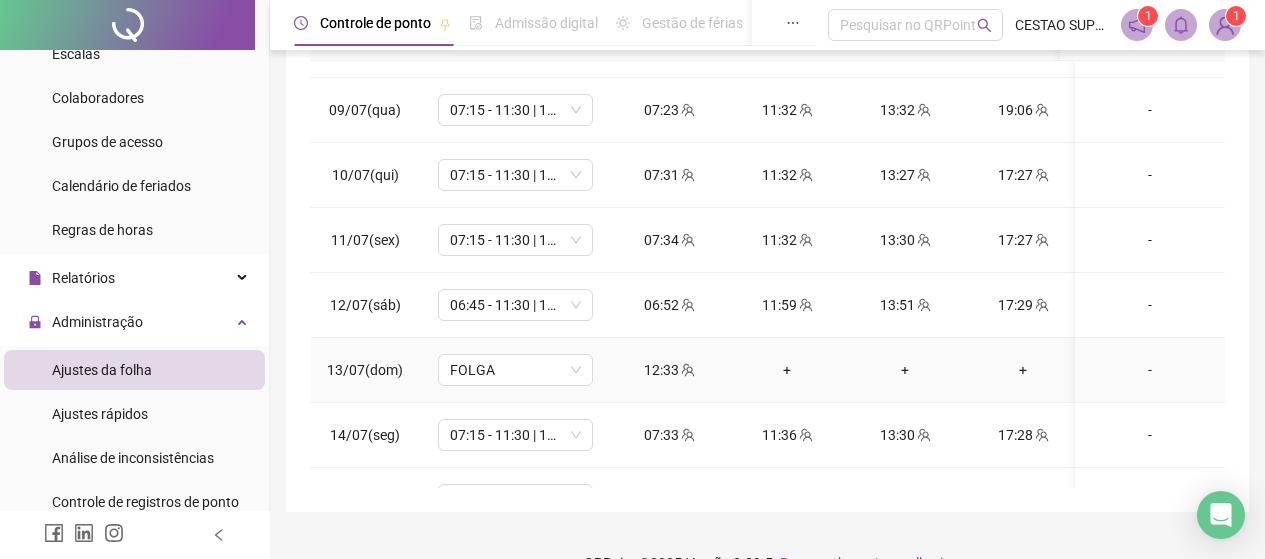 click on "+" at bounding box center [787, 370] 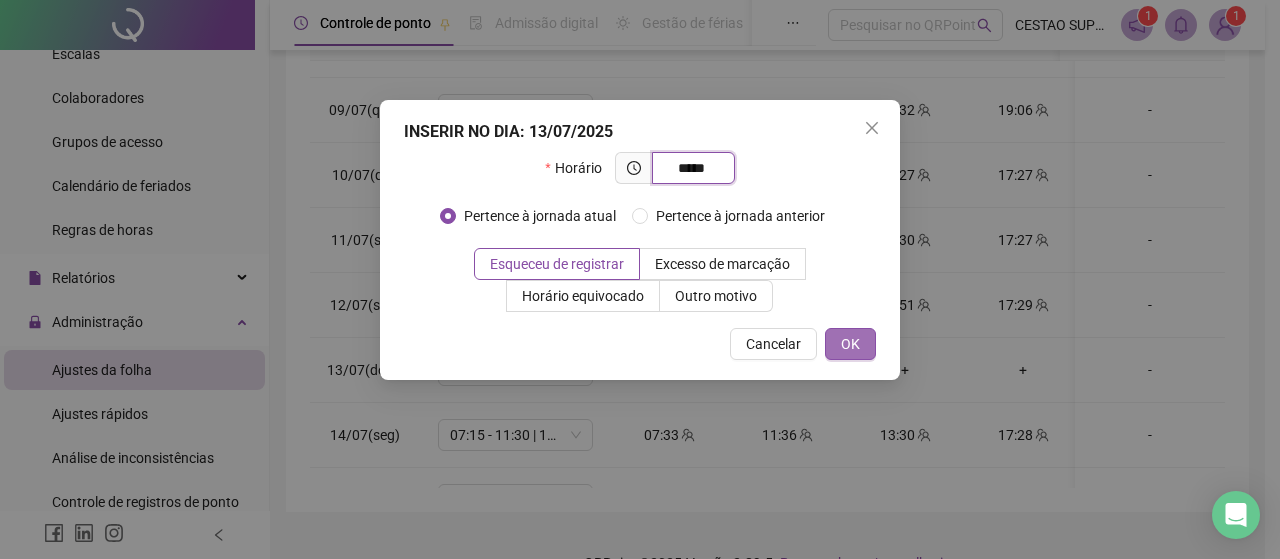 type on "*****" 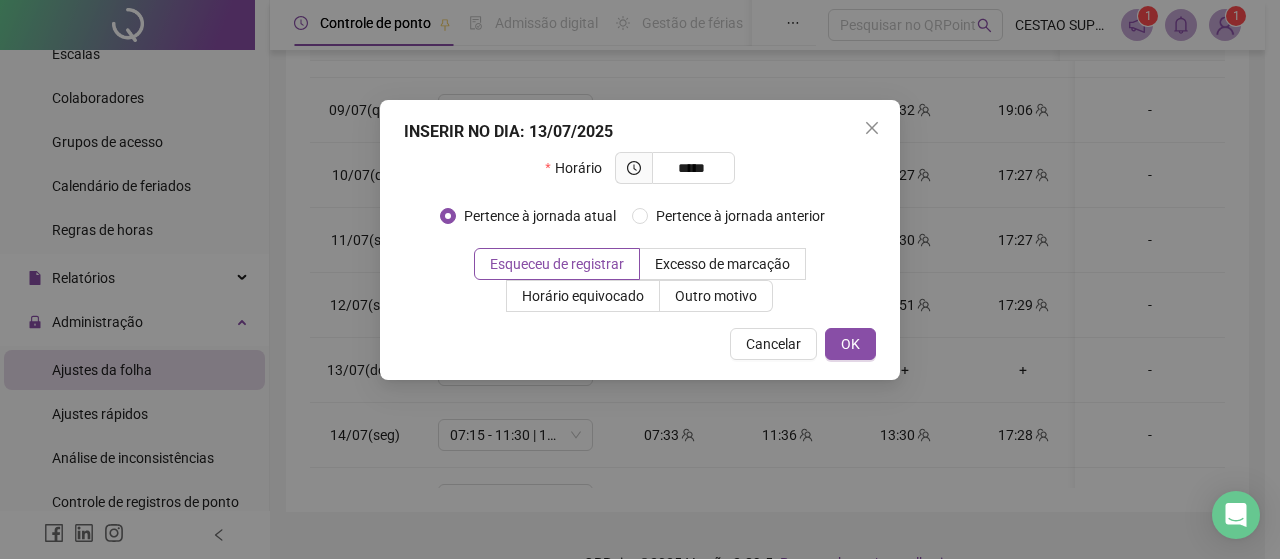 drag, startPoint x: 865, startPoint y: 342, endPoint x: 847, endPoint y: 323, distance: 26.172504 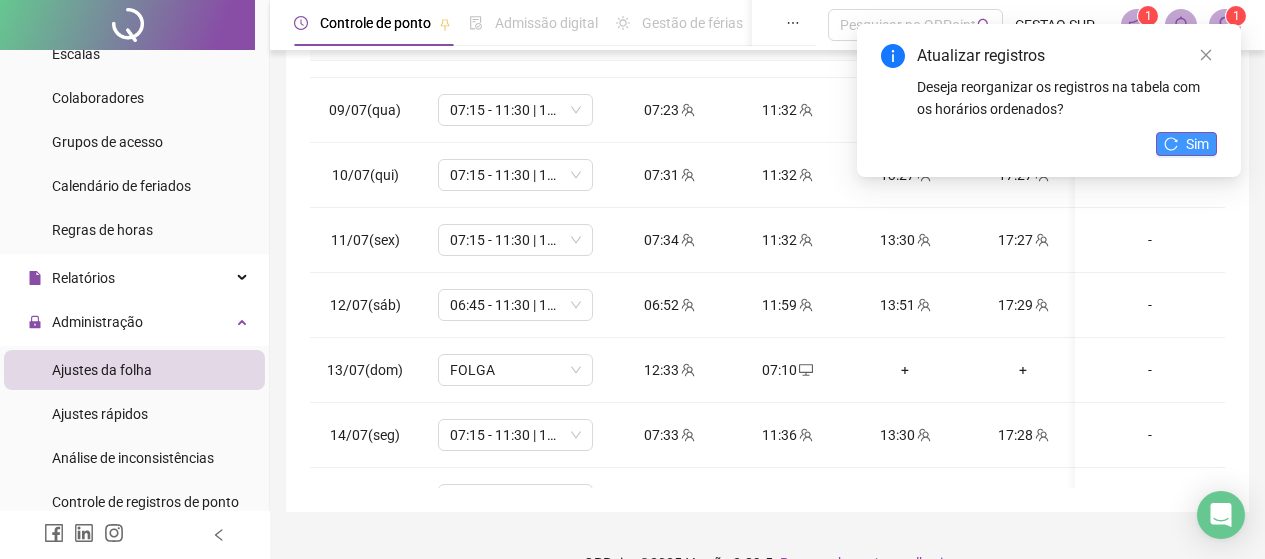 click on "Sim" at bounding box center (1197, 144) 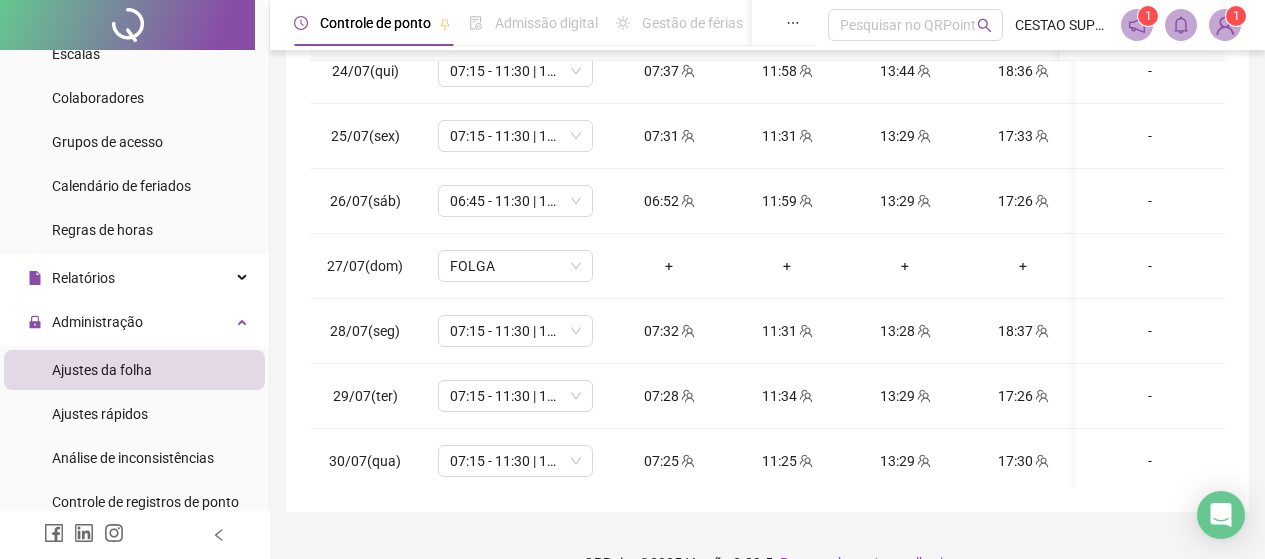 scroll, scrollTop: 1603, scrollLeft: 0, axis: vertical 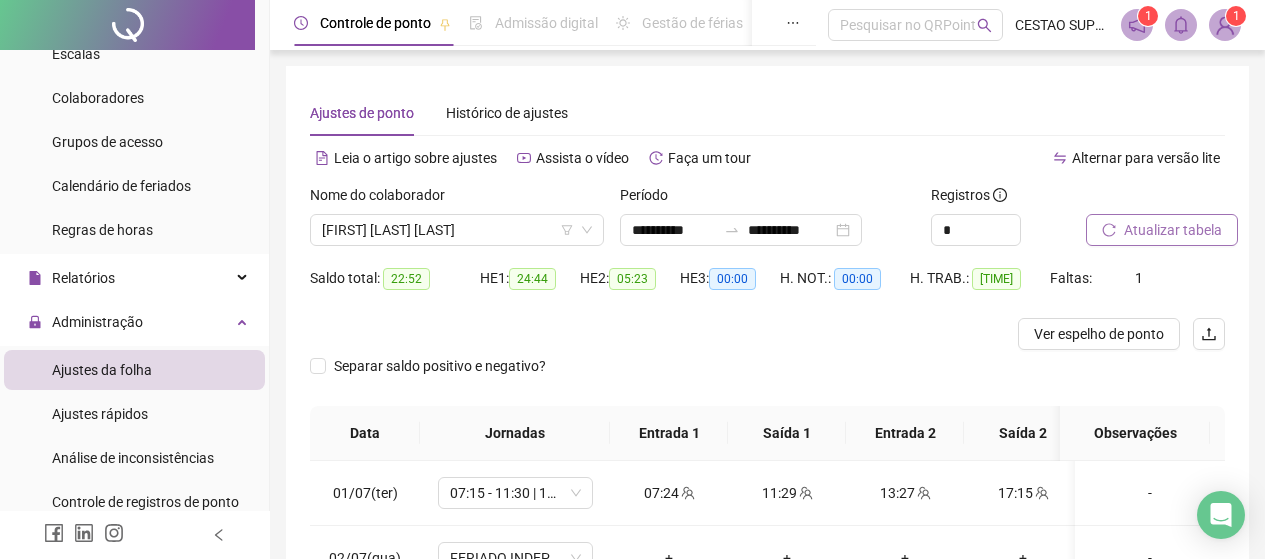 click on "Atualizar tabela" at bounding box center (1173, 230) 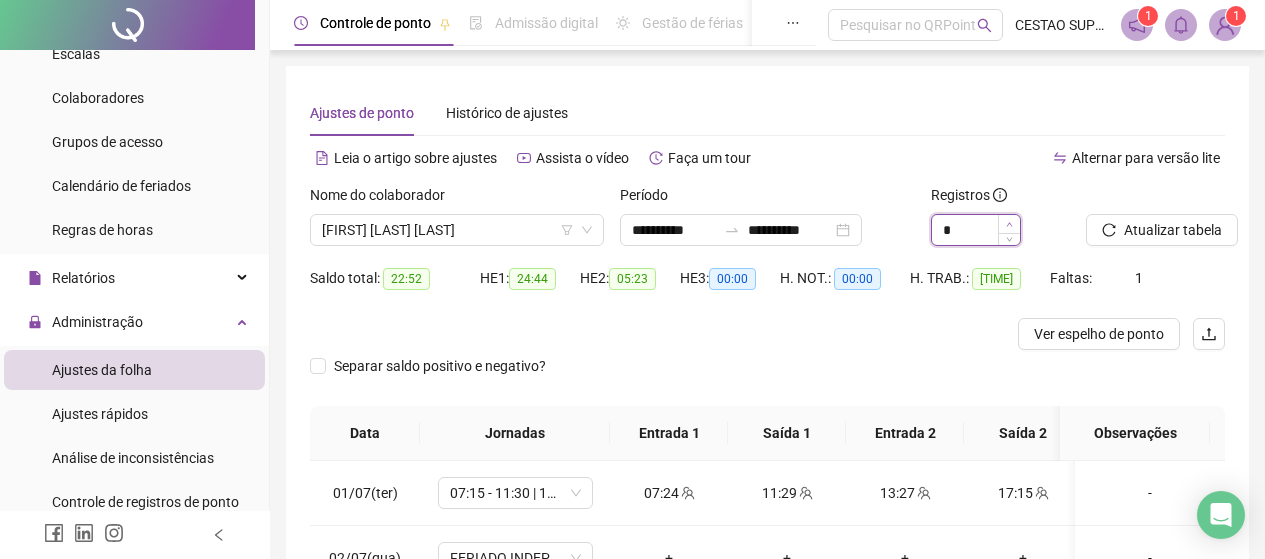 click at bounding box center [1009, 224] 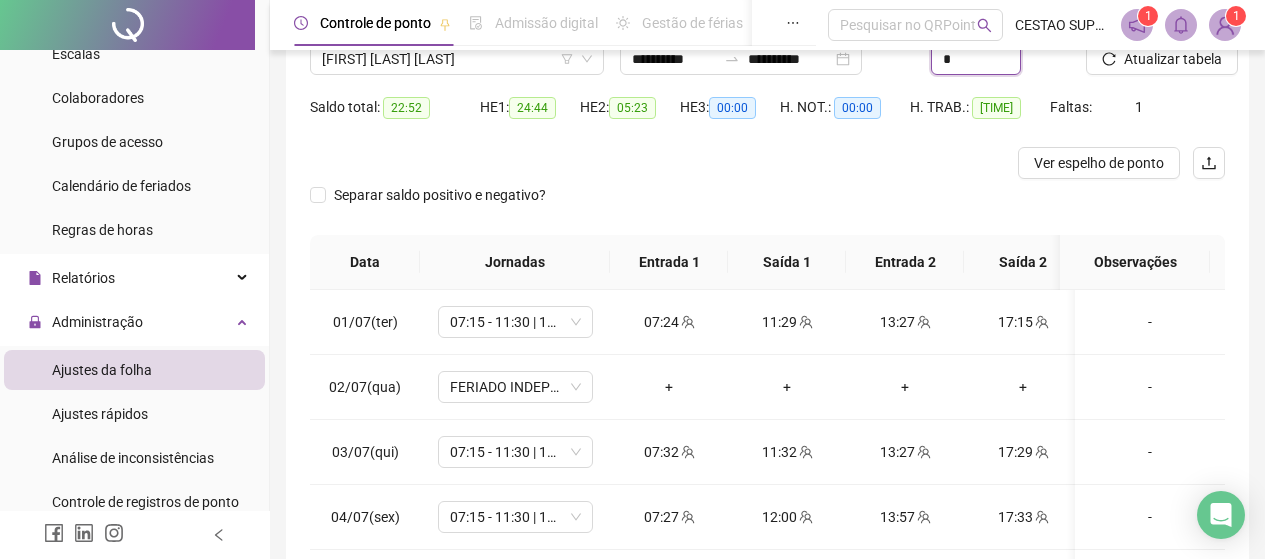 scroll, scrollTop: 200, scrollLeft: 0, axis: vertical 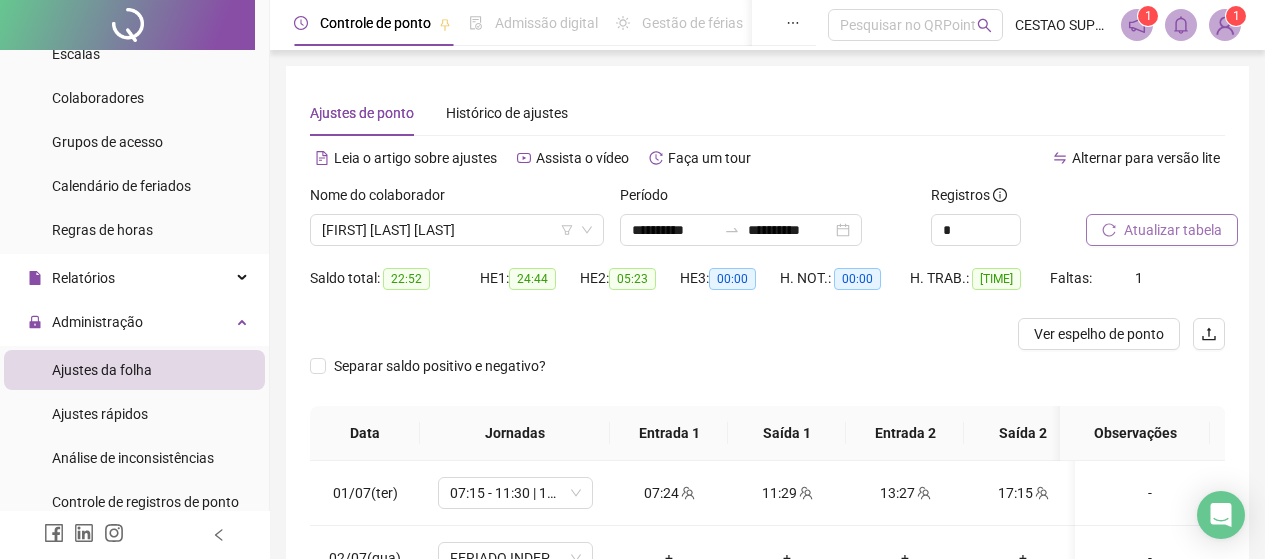 click on "Atualizar tabela" at bounding box center (1173, 230) 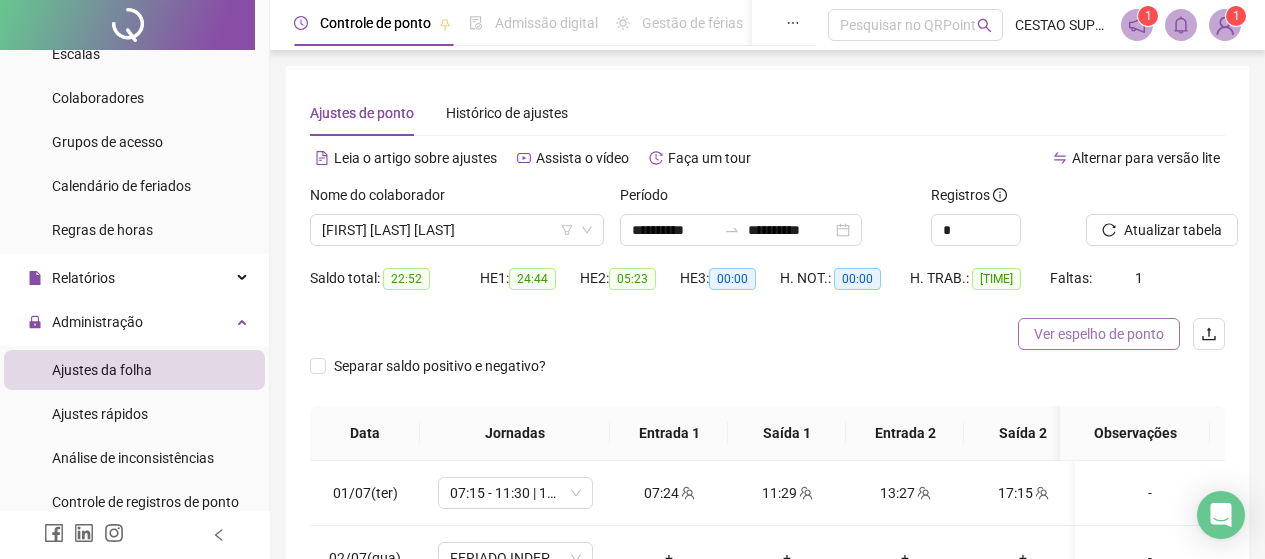 click on "Ver espelho de ponto" at bounding box center (1099, 334) 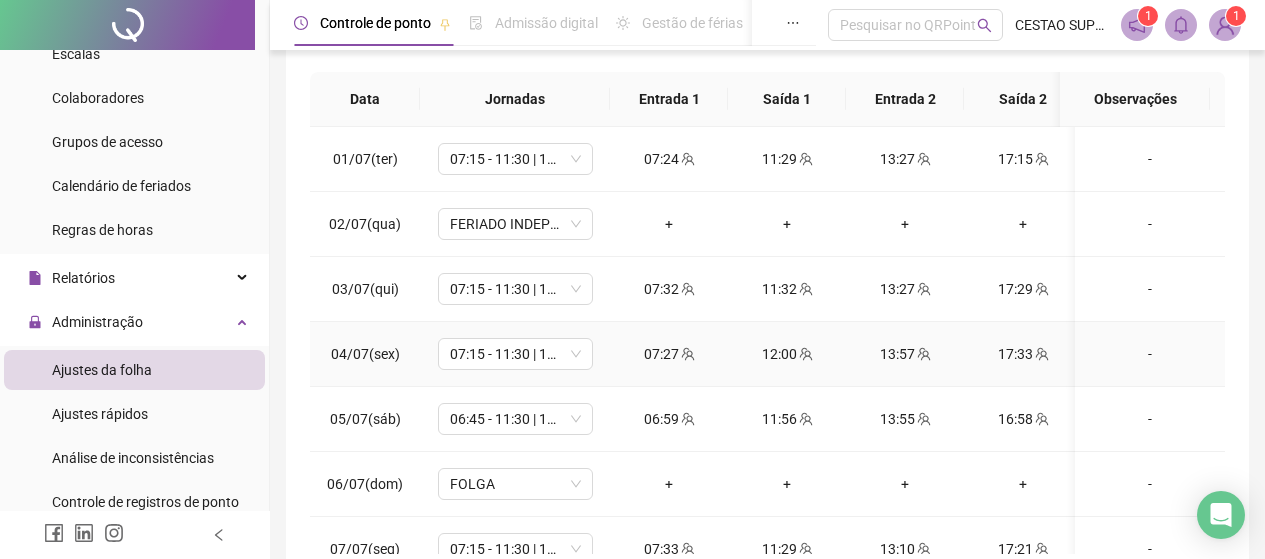 scroll, scrollTop: 200, scrollLeft: 0, axis: vertical 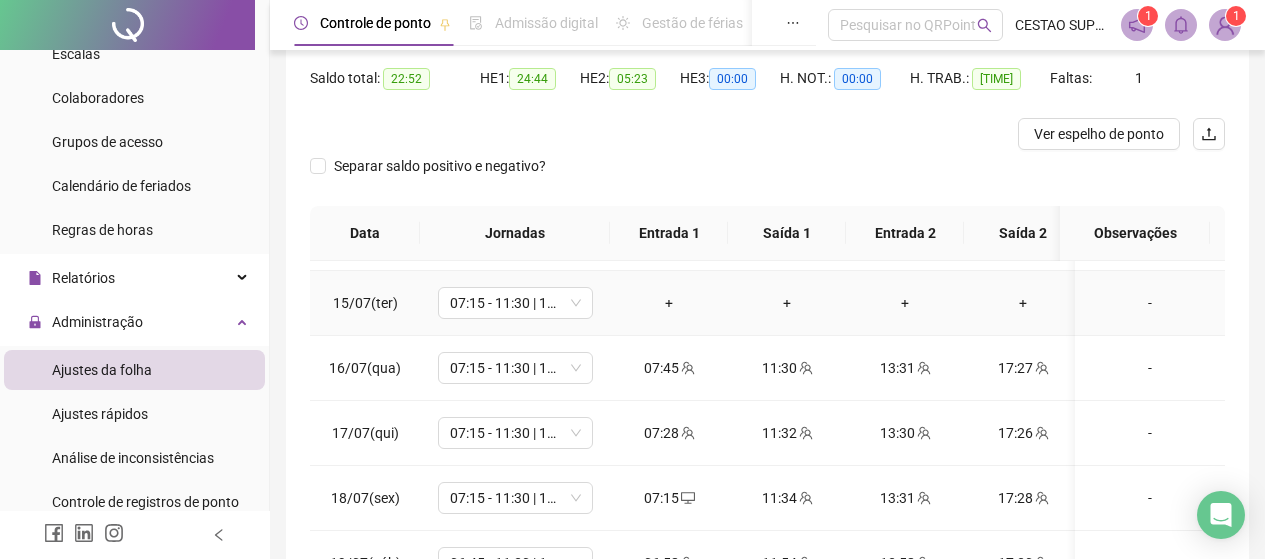 click on "-" at bounding box center [1150, 303] 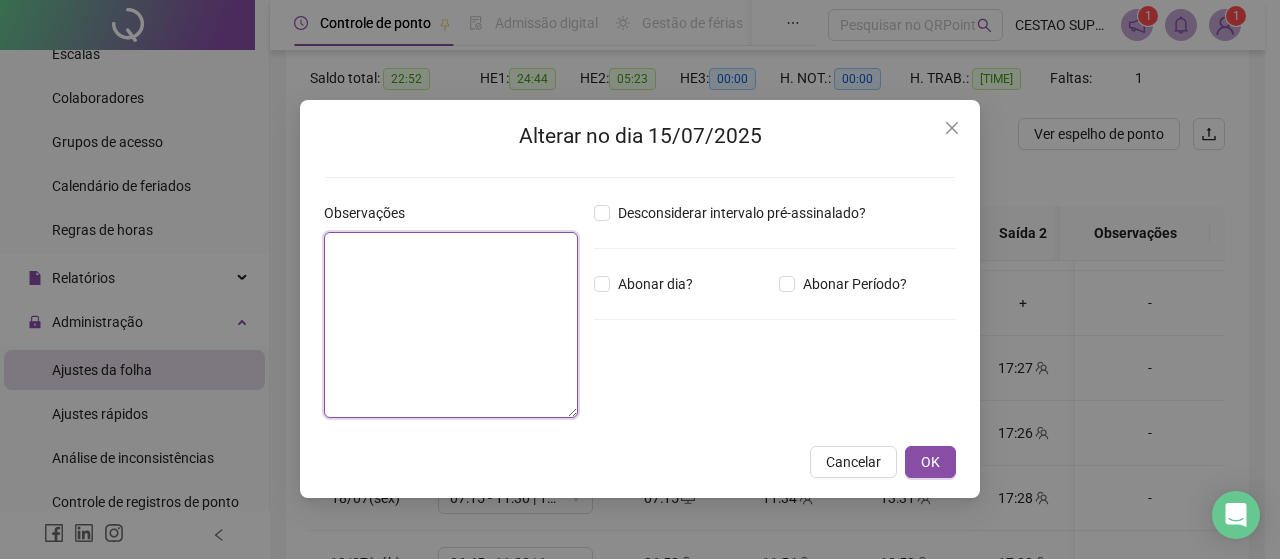 drag, startPoint x: 337, startPoint y: 265, endPoint x: 386, endPoint y: 289, distance: 54.56189 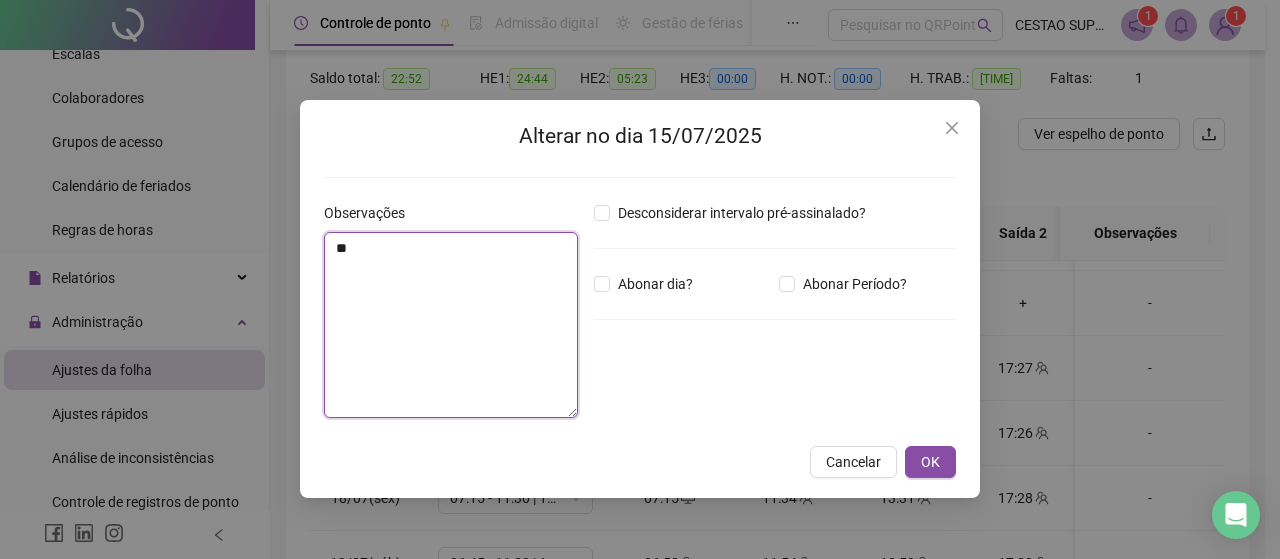 type on "*" 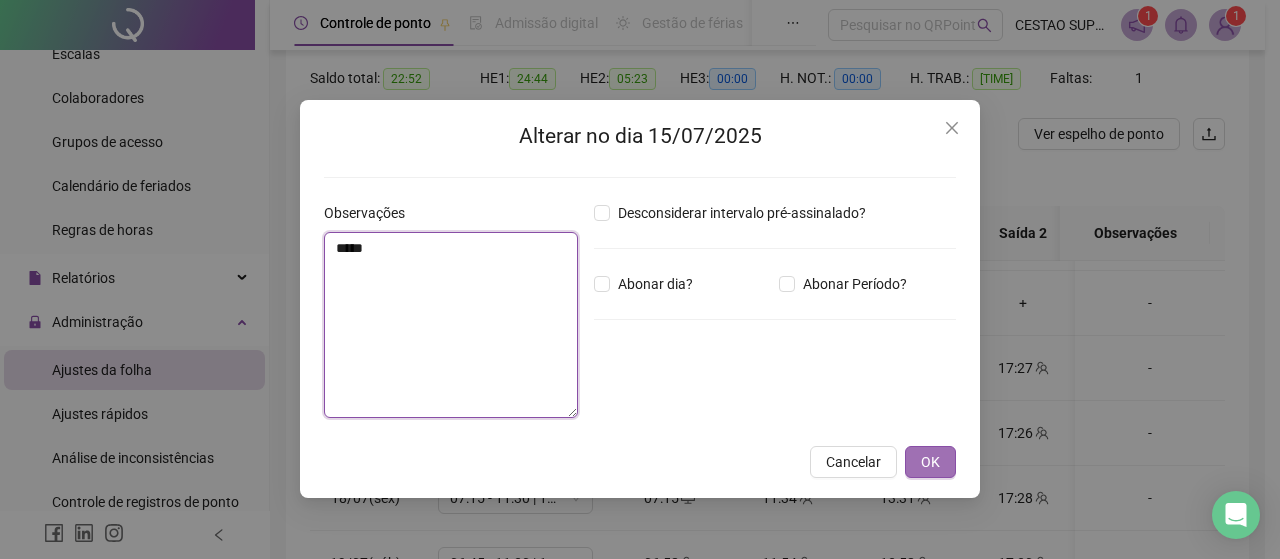type on "*****" 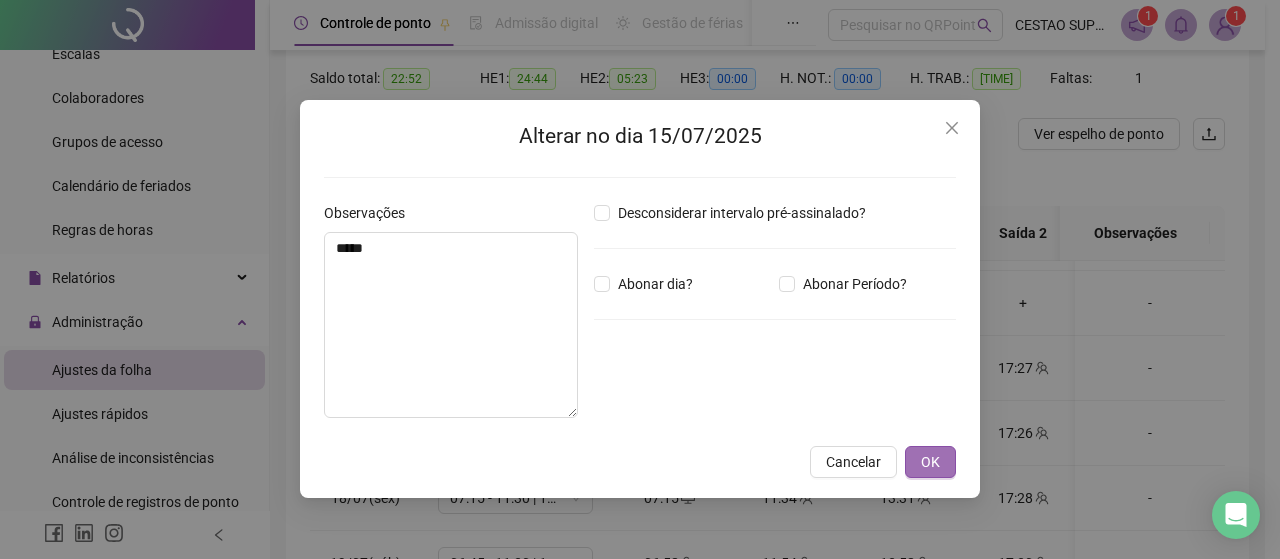 drag, startPoint x: 924, startPoint y: 466, endPoint x: 916, endPoint y: 452, distance: 16.124516 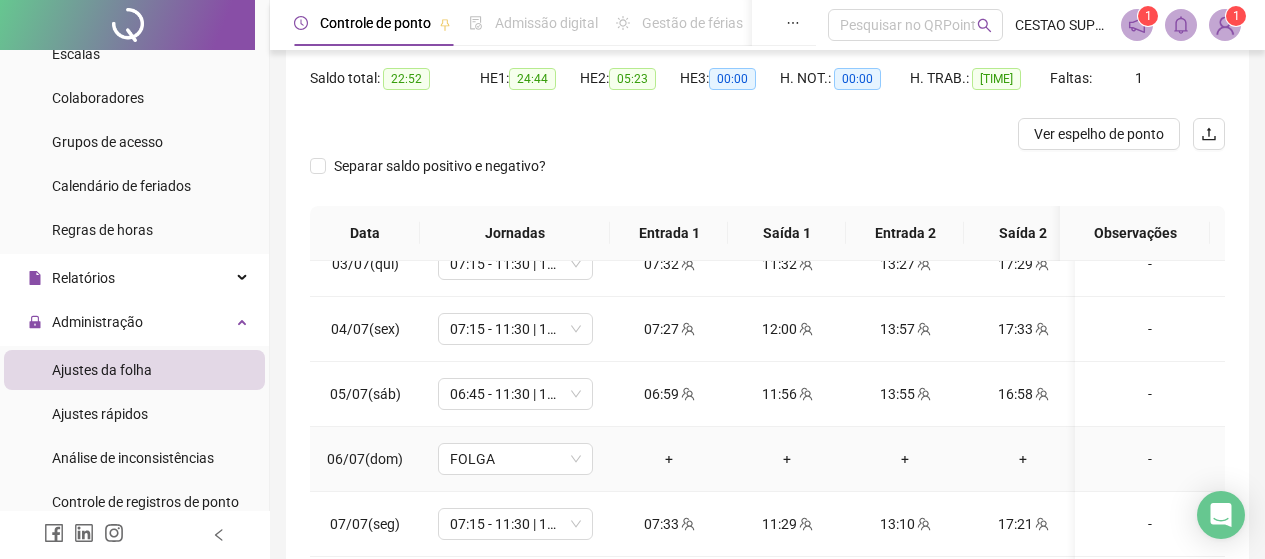 scroll, scrollTop: 0, scrollLeft: 0, axis: both 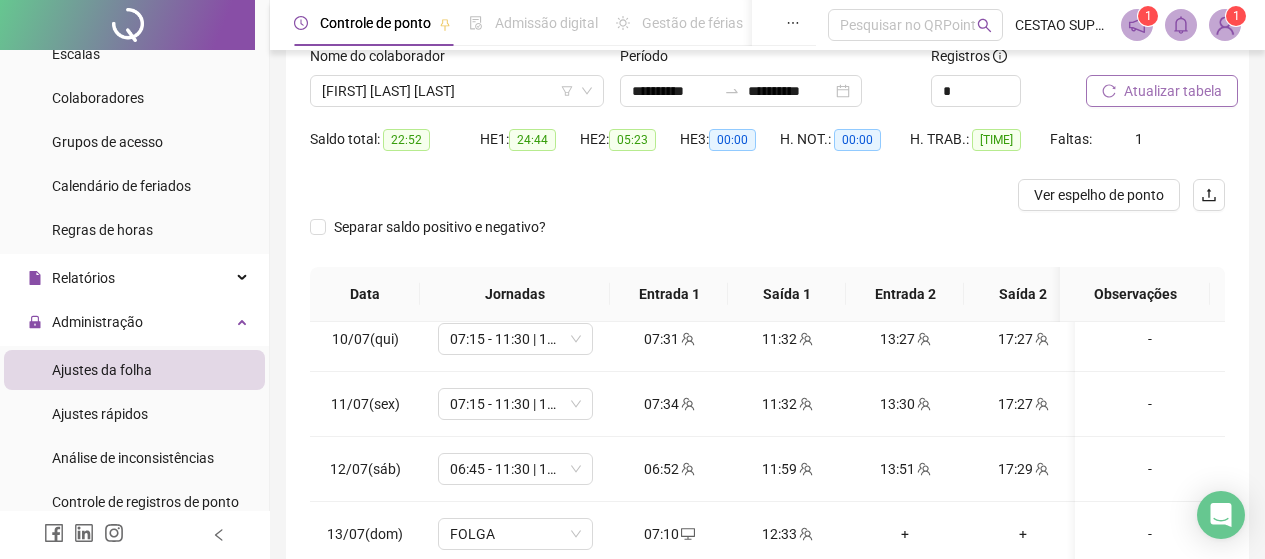 click on "Atualizar tabela" at bounding box center [1173, 91] 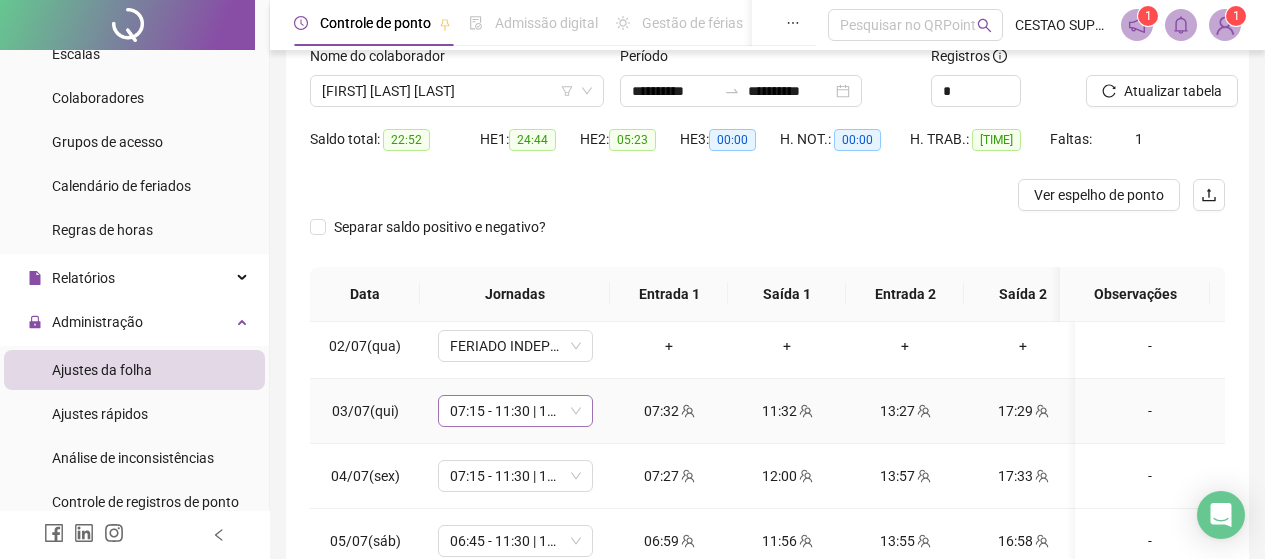 scroll, scrollTop: 0, scrollLeft: 0, axis: both 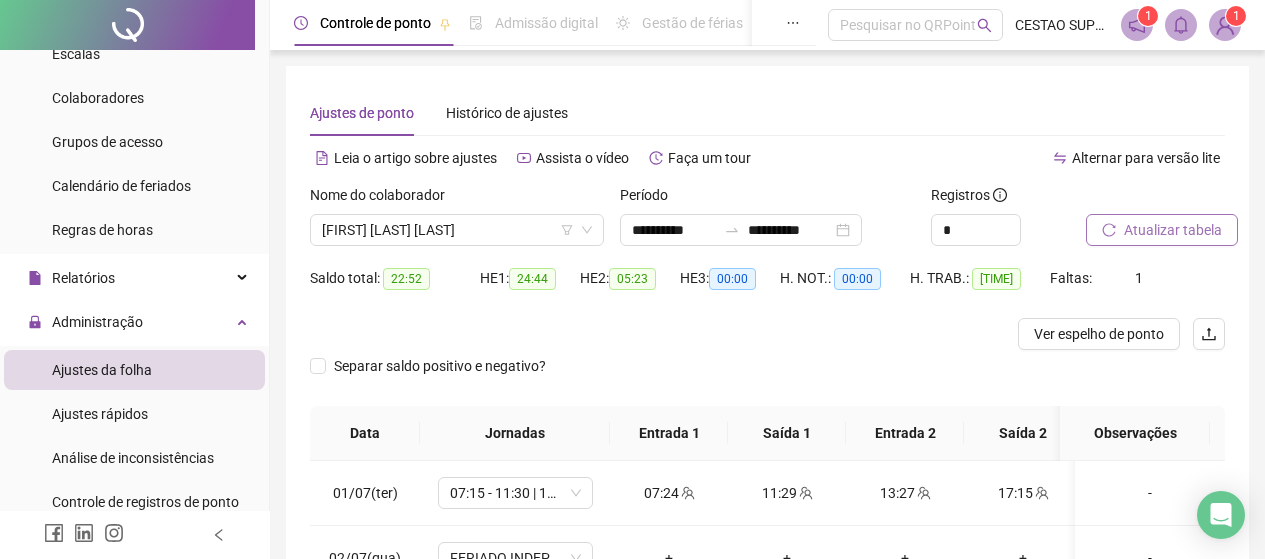click on "Atualizar tabela" at bounding box center (1173, 230) 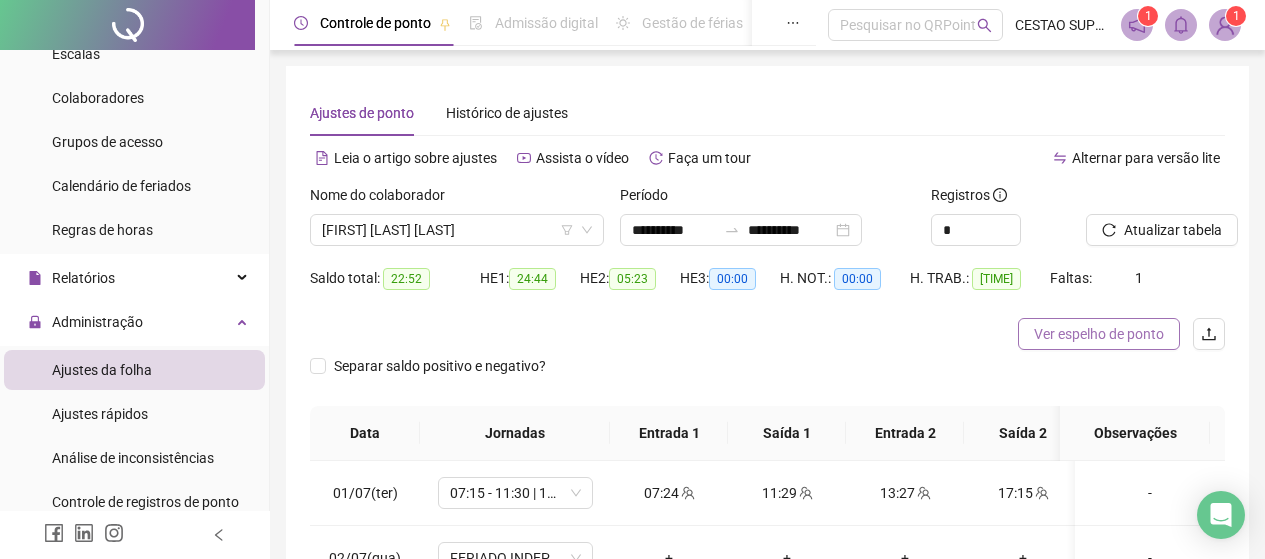 drag, startPoint x: 1099, startPoint y: 339, endPoint x: 1082, endPoint y: 348, distance: 19.235384 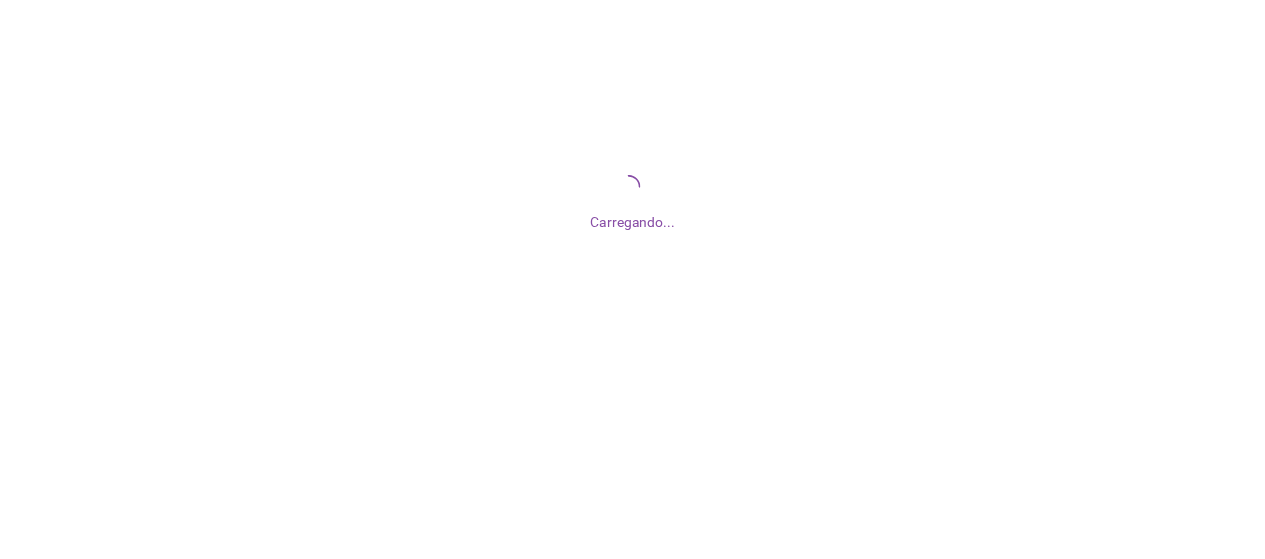 scroll, scrollTop: 0, scrollLeft: 0, axis: both 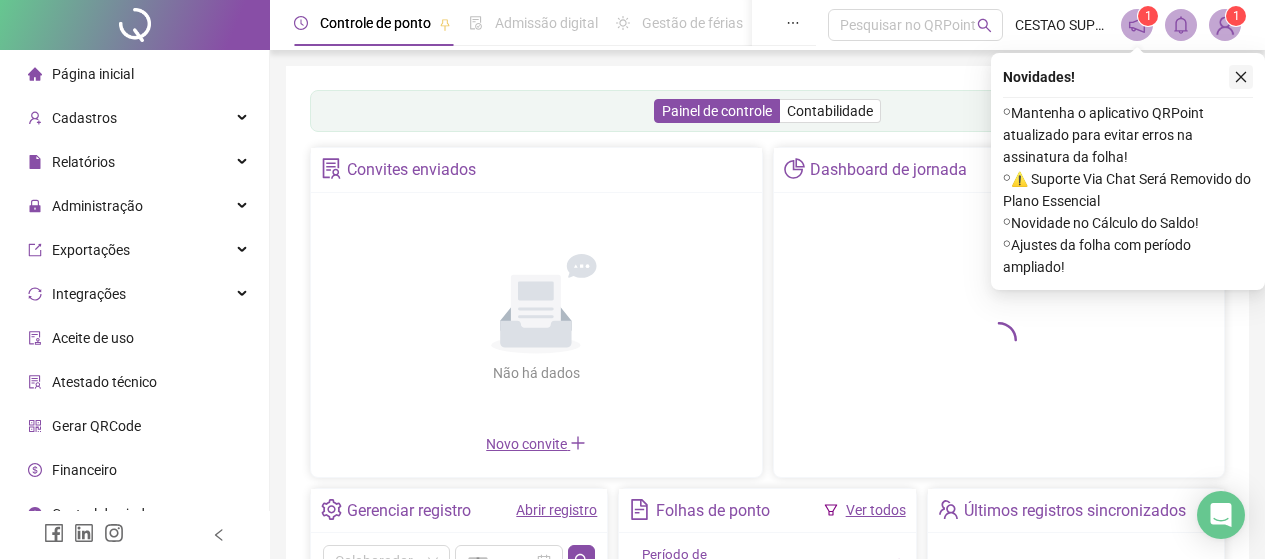 click at bounding box center (1241, 77) 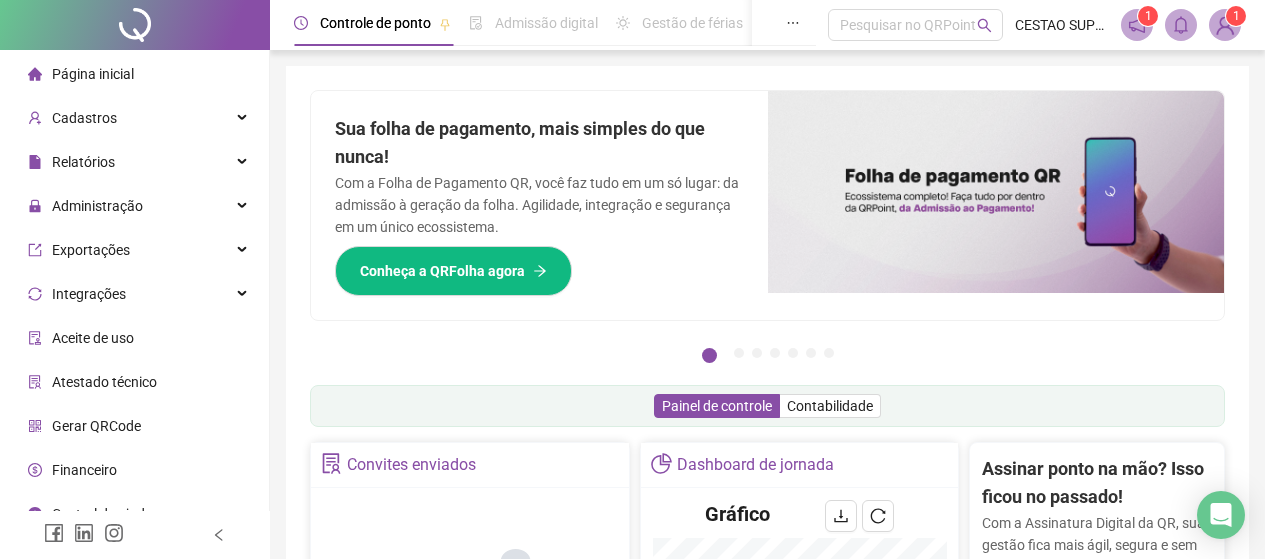 click on "Página inicial" at bounding box center [93, 74] 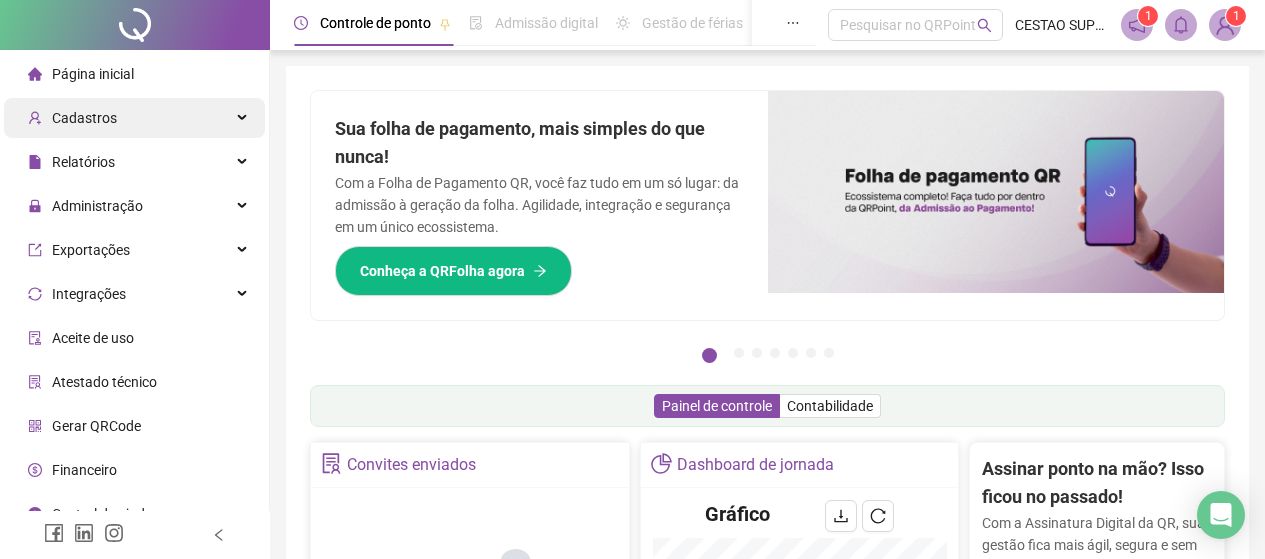click on "Cadastros" at bounding box center (84, 118) 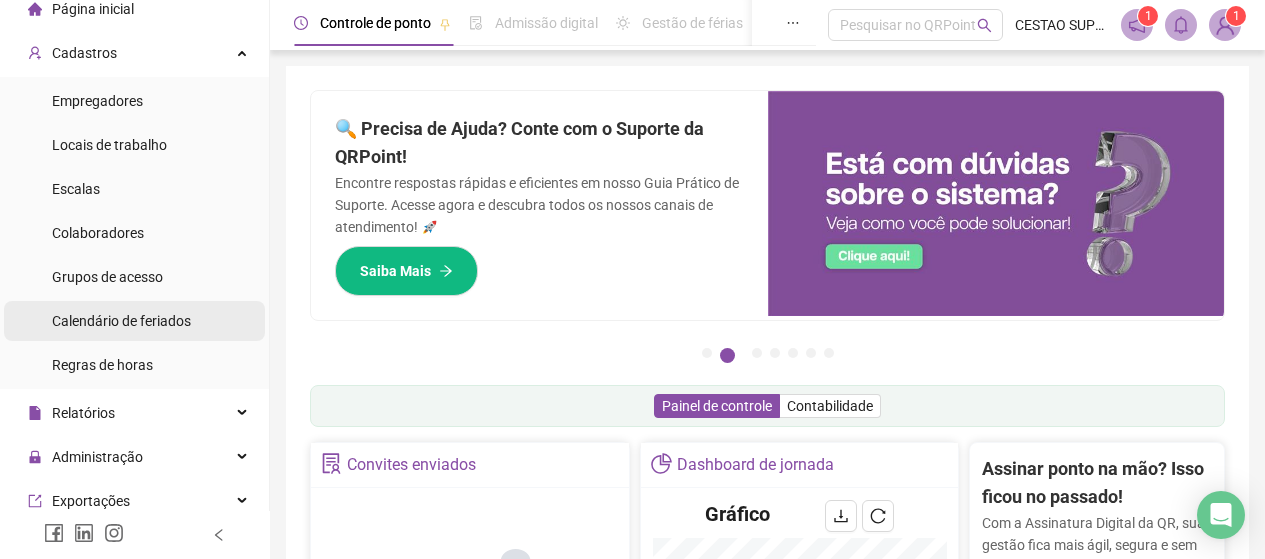 scroll, scrollTop: 100, scrollLeft: 0, axis: vertical 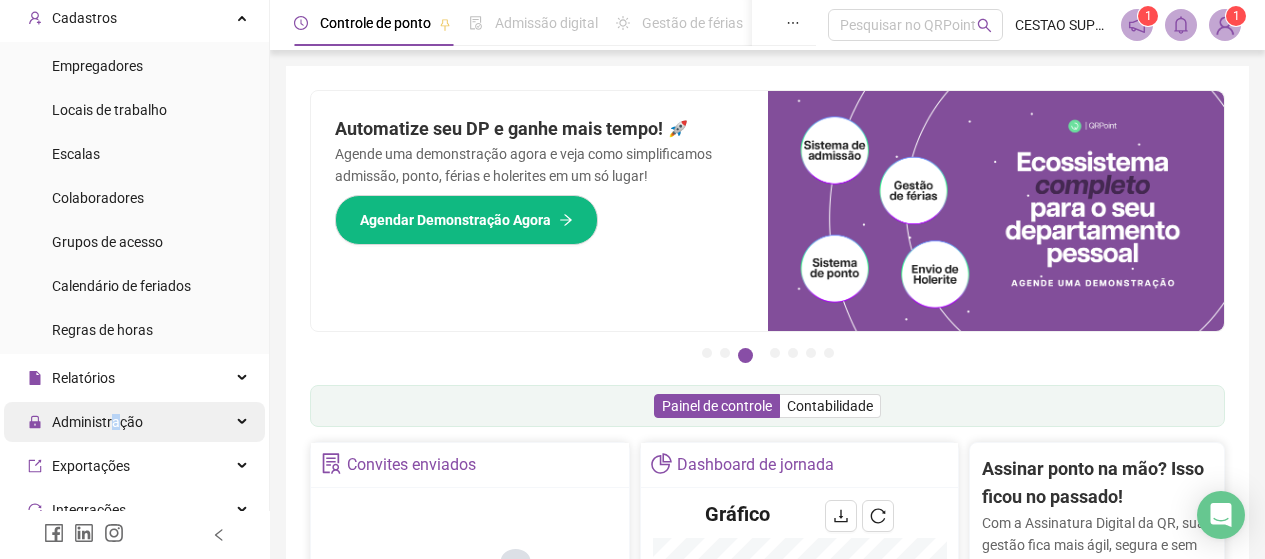 drag, startPoint x: 114, startPoint y: 423, endPoint x: 106, endPoint y: 410, distance: 15.264338 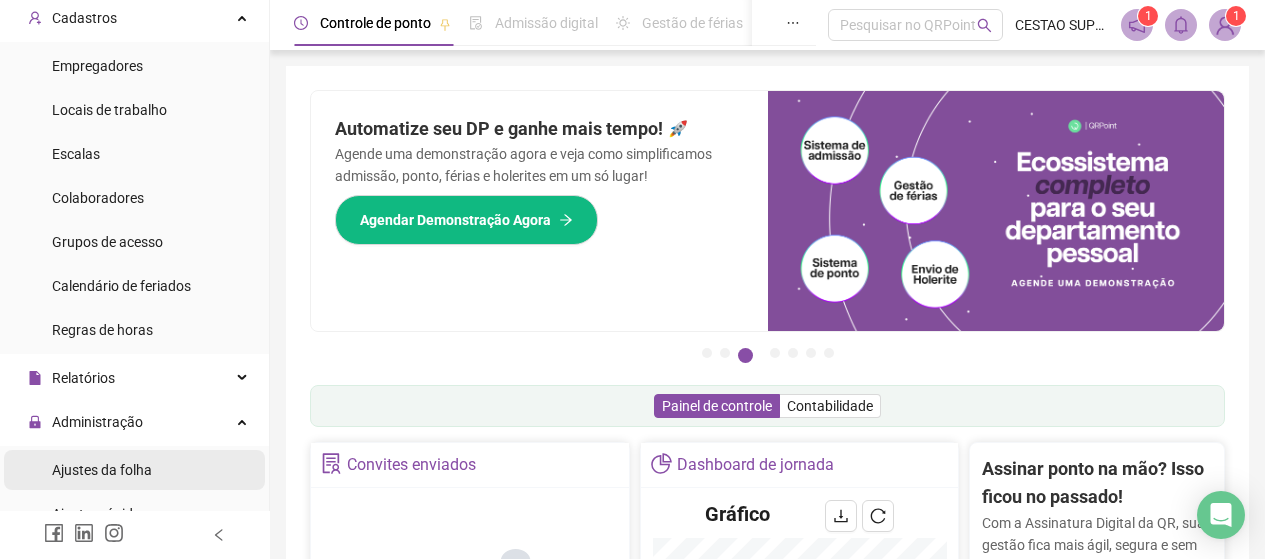 click on "Ajustes da folha" at bounding box center (102, 470) 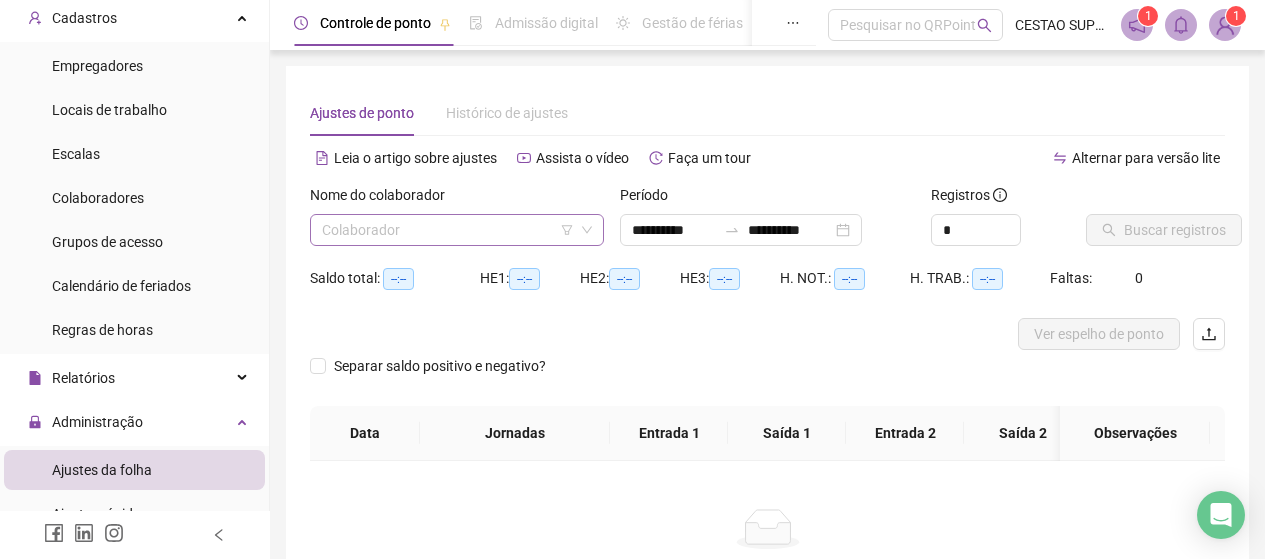 drag, startPoint x: 448, startPoint y: 230, endPoint x: 454, endPoint y: 216, distance: 15.231546 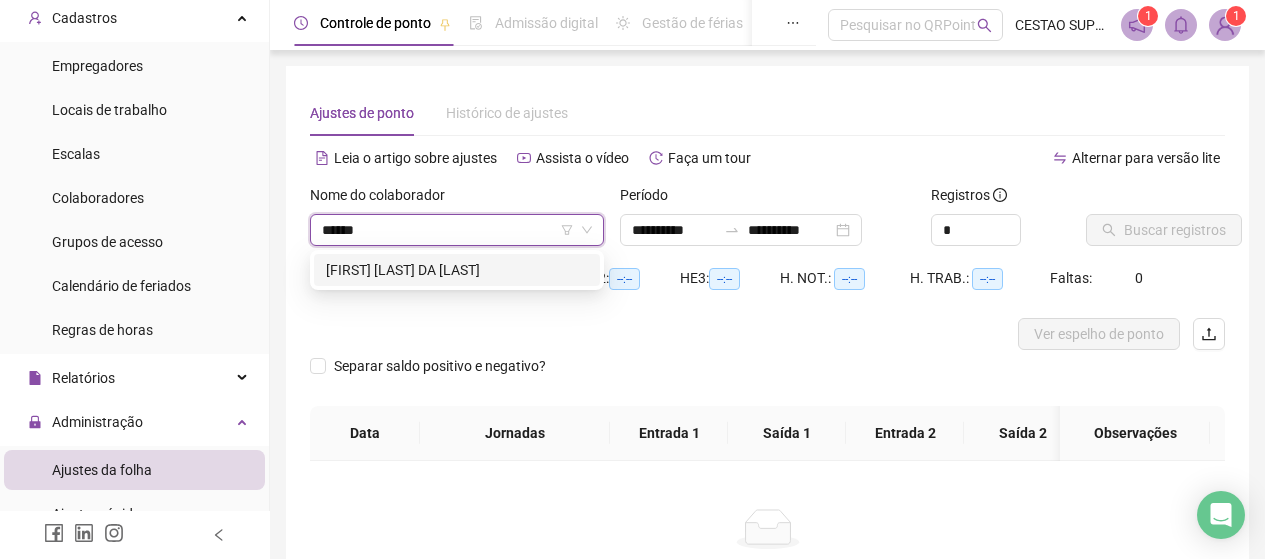 type on "*******" 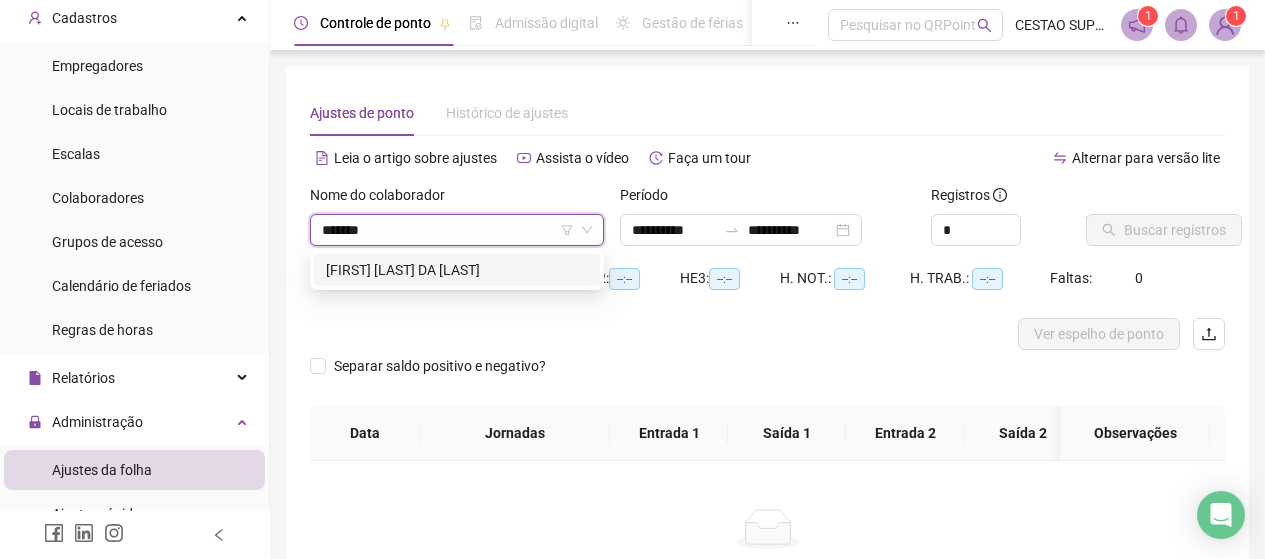 click on "[FIRST] [LAST] [LAST]" at bounding box center [457, 270] 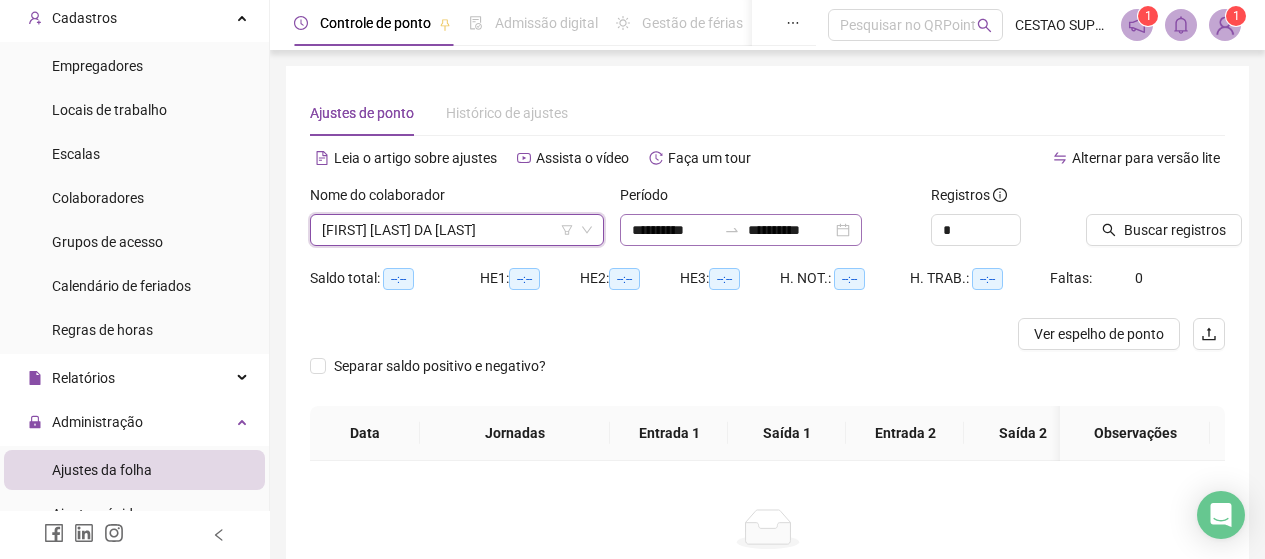 click on "**********" at bounding box center (741, 230) 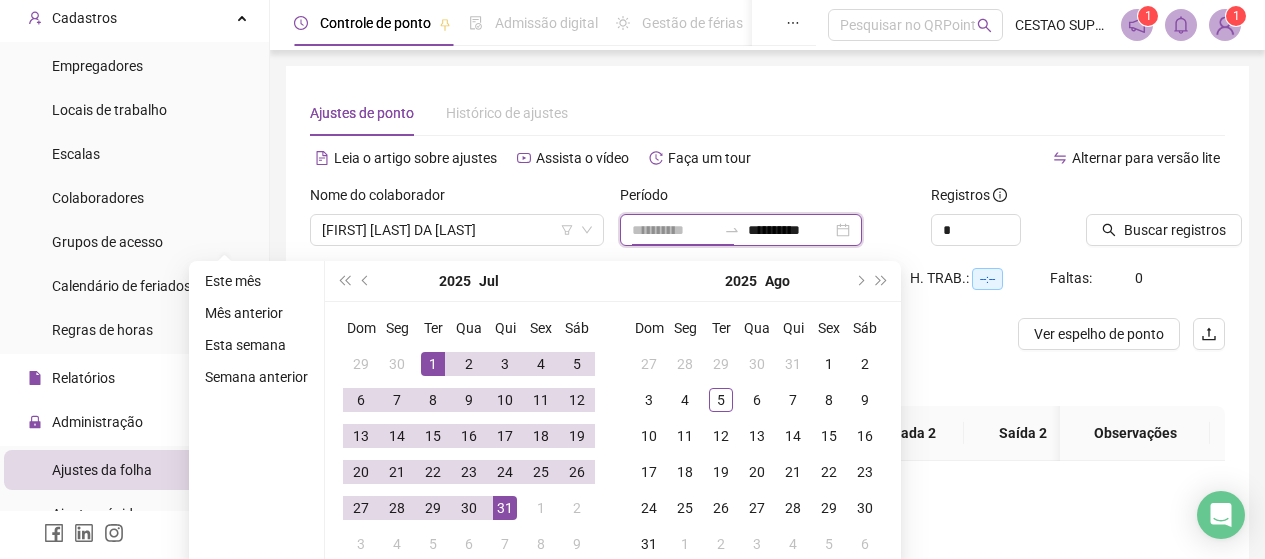 type on "**********" 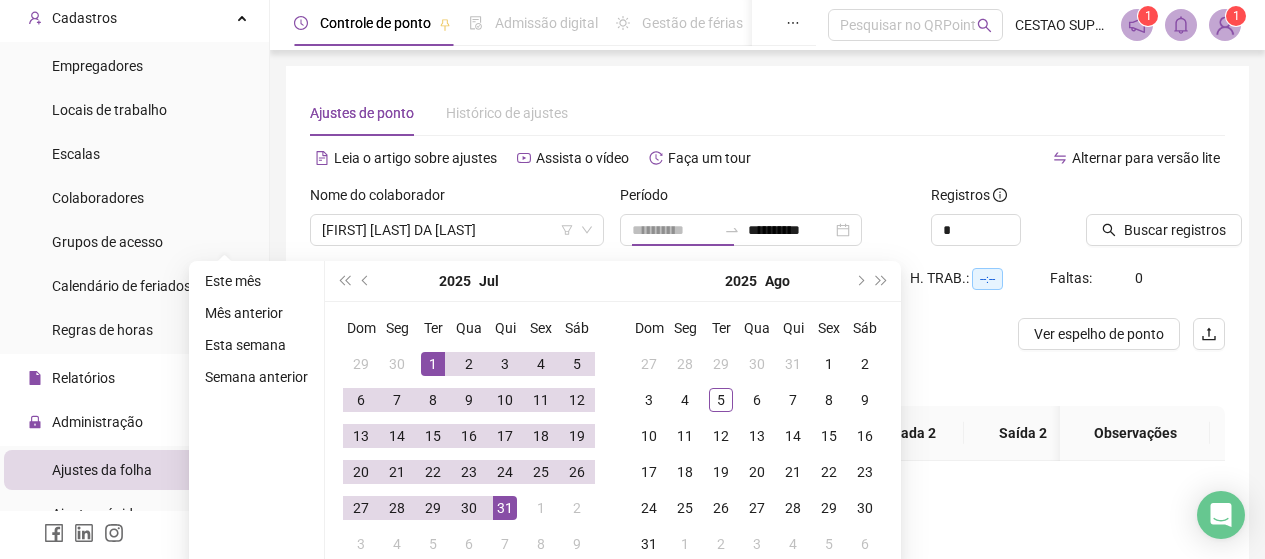 click on "1" at bounding box center [433, 364] 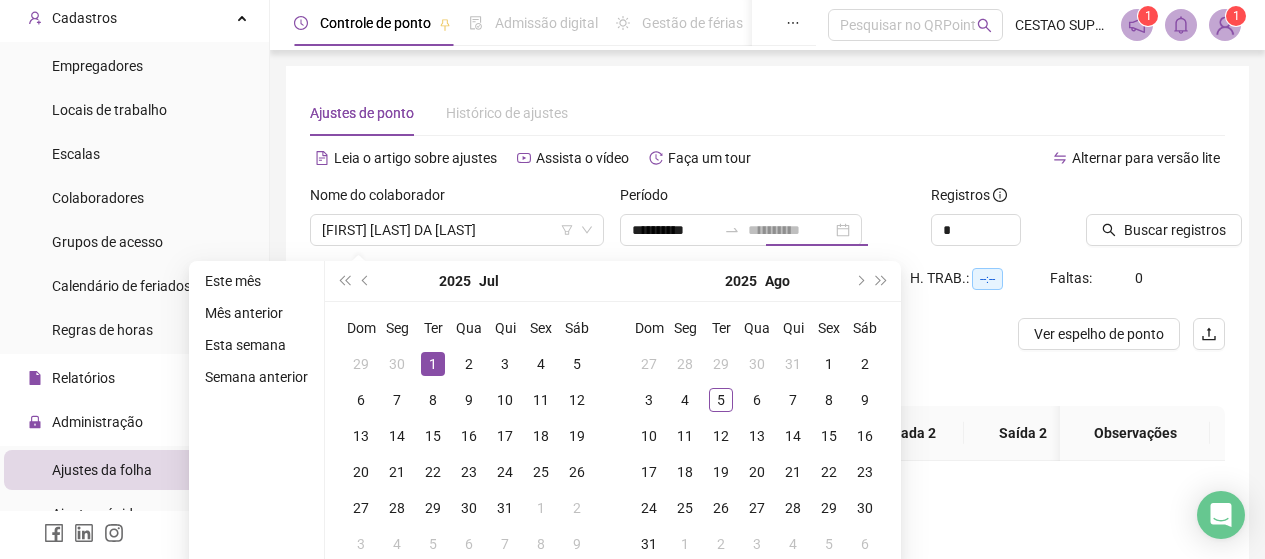 click on "1" at bounding box center (433, 364) 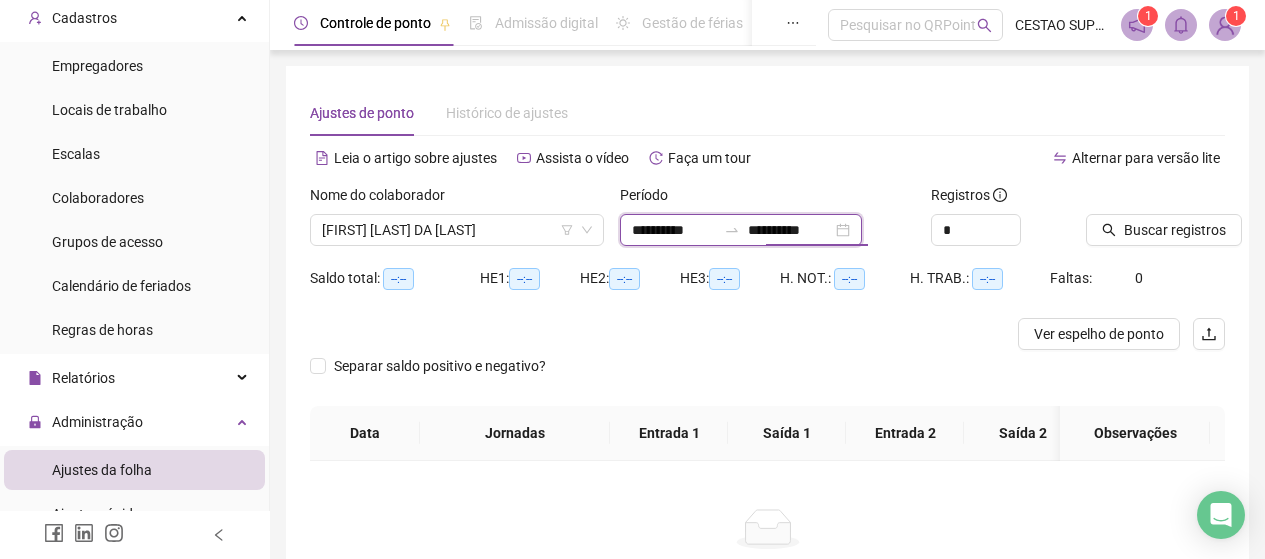 click on "**********" at bounding box center (790, 230) 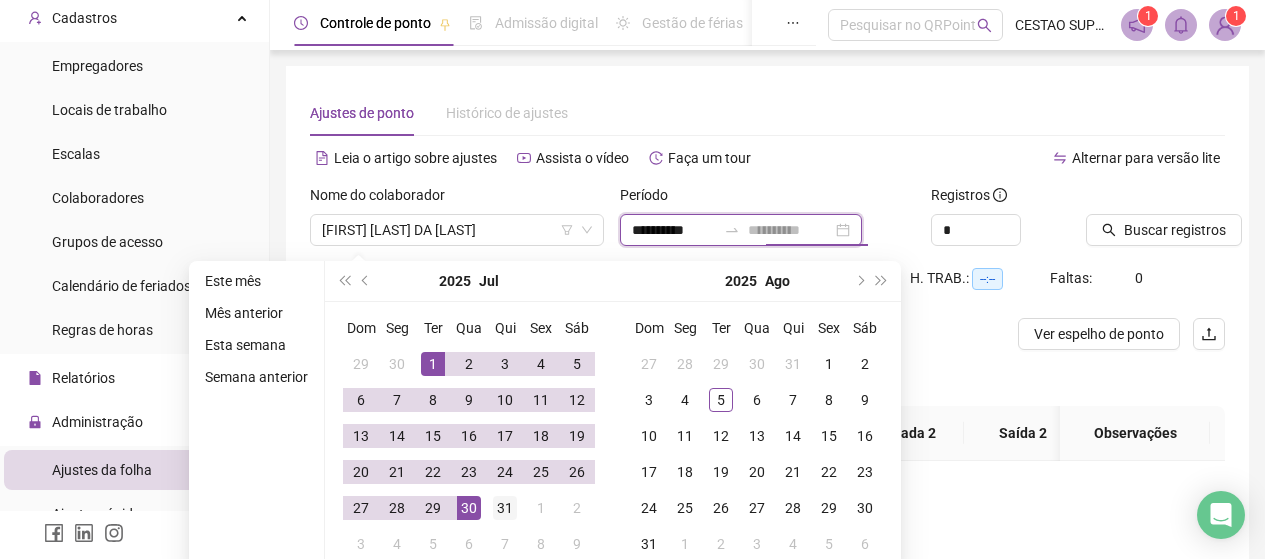 type on "**********" 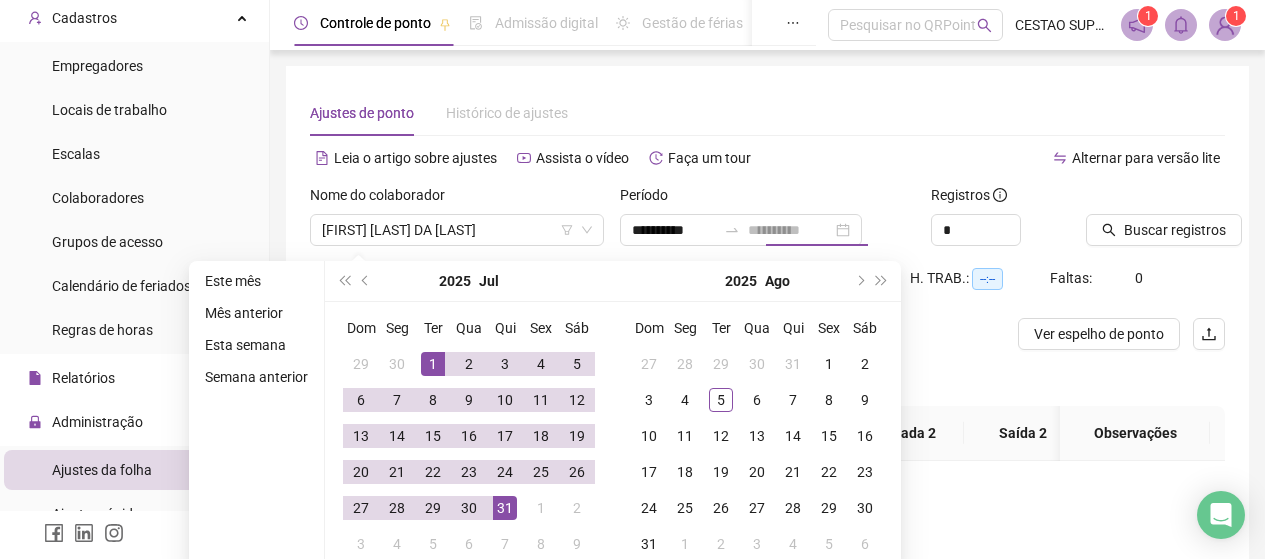 click on "31" at bounding box center (505, 508) 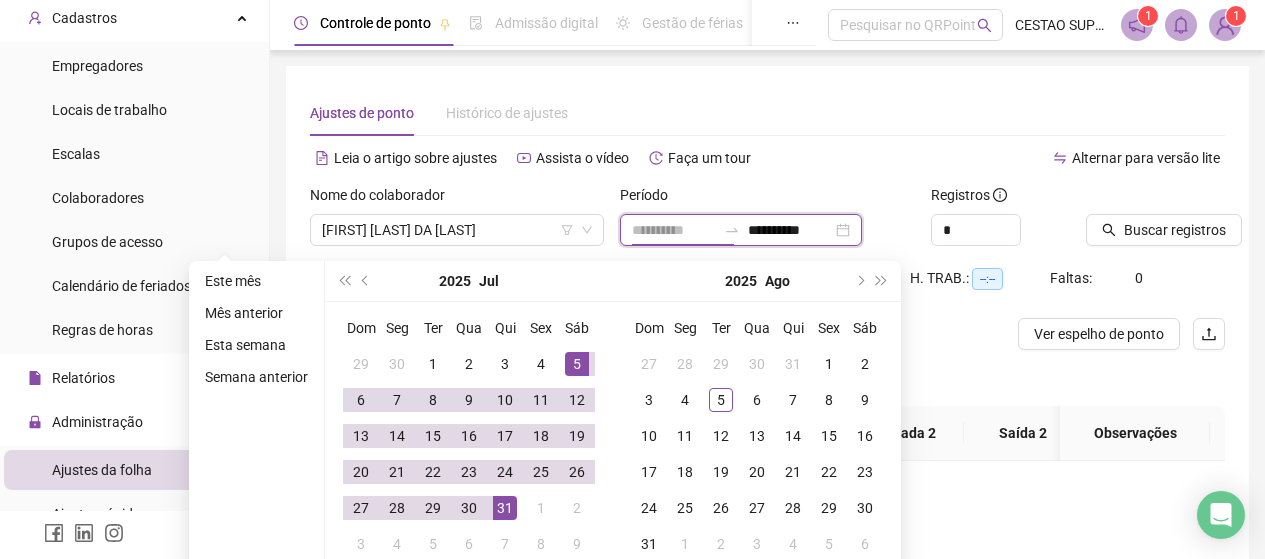 type on "**********" 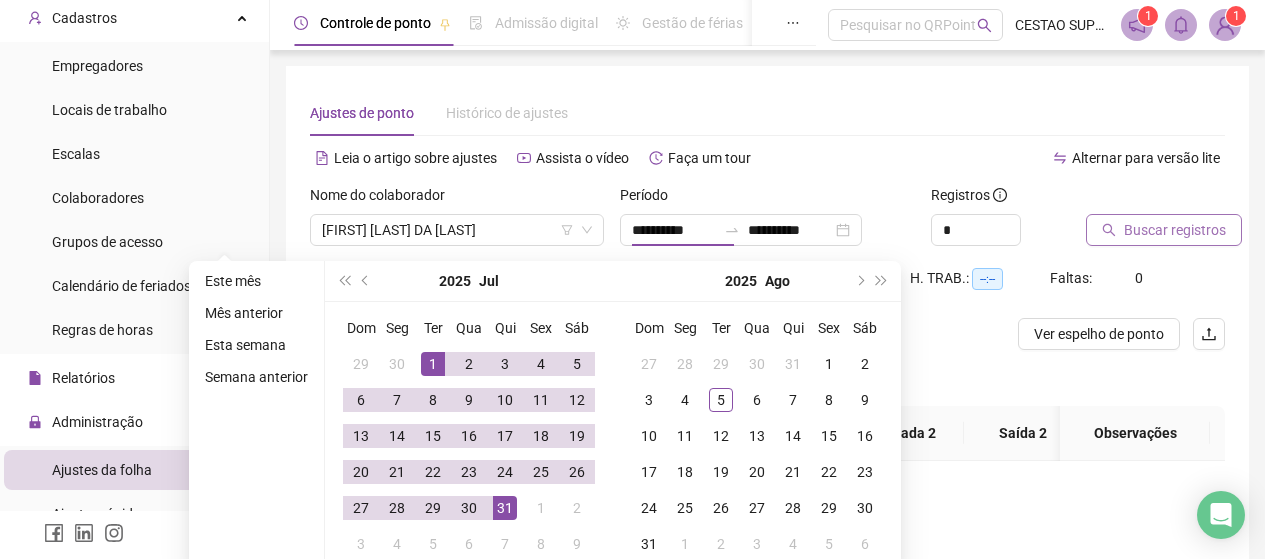 click on "Buscar registros" at bounding box center [1175, 230] 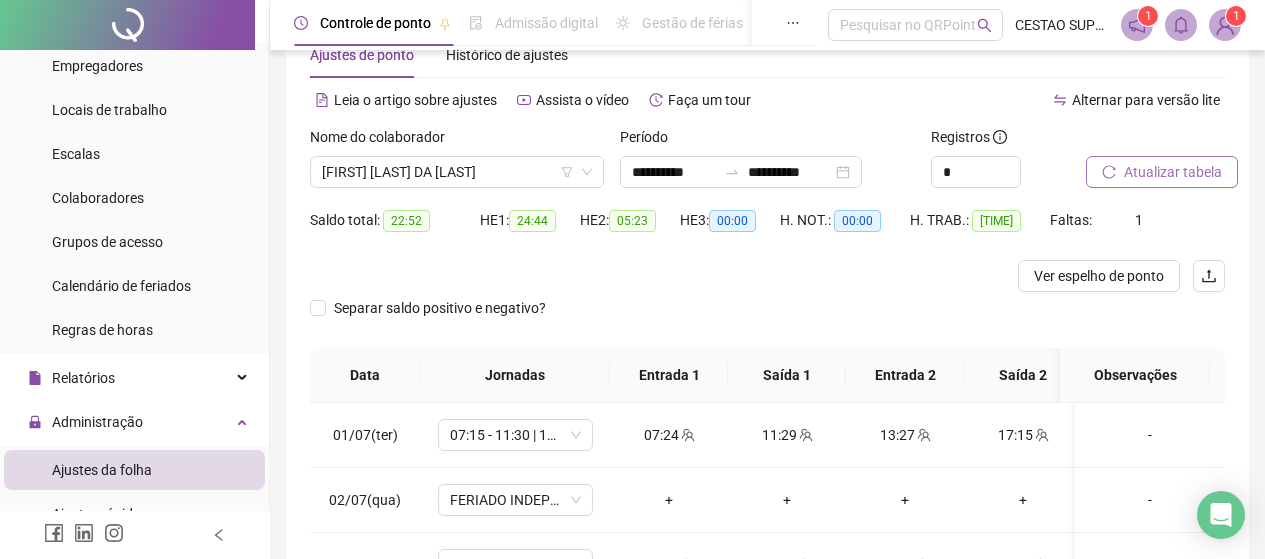 scroll, scrollTop: 100, scrollLeft: 0, axis: vertical 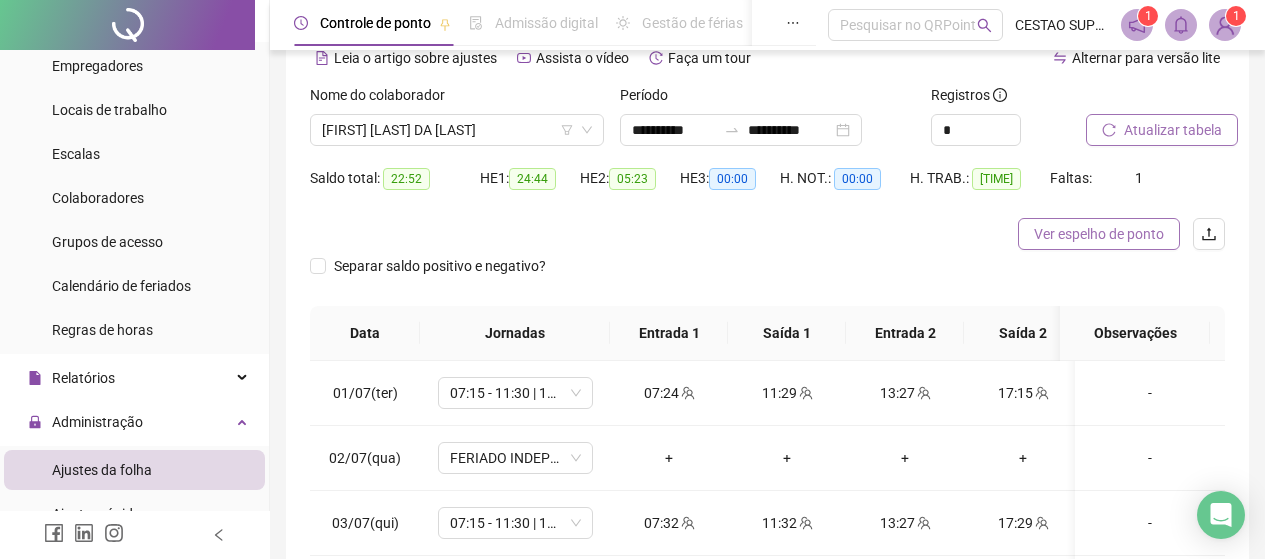 click on "Ver espelho de ponto" at bounding box center (1099, 234) 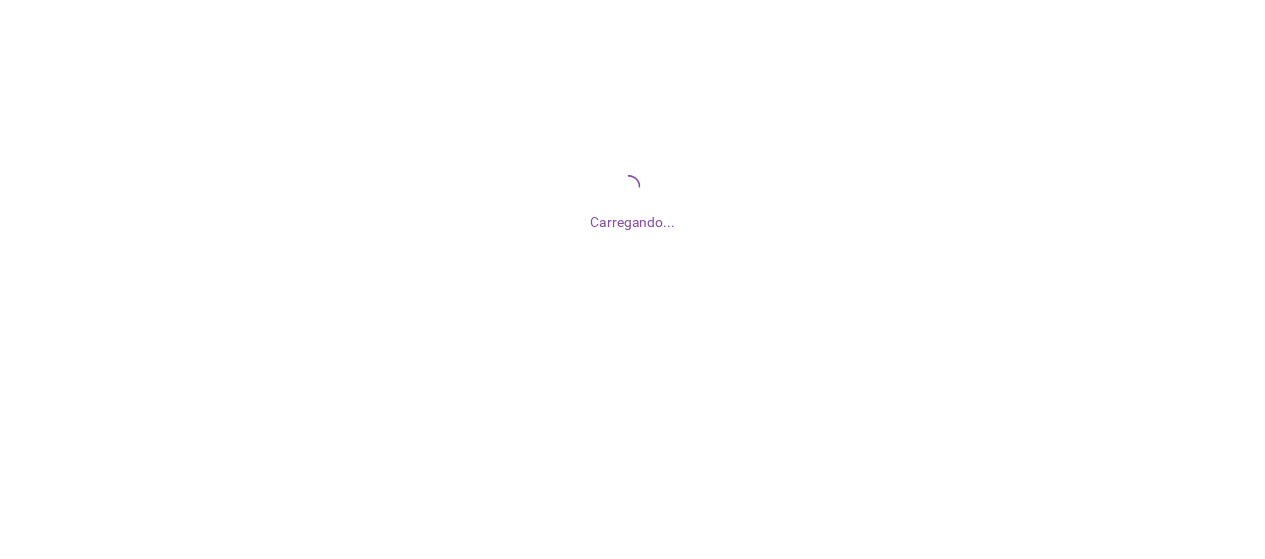 scroll, scrollTop: 0, scrollLeft: 0, axis: both 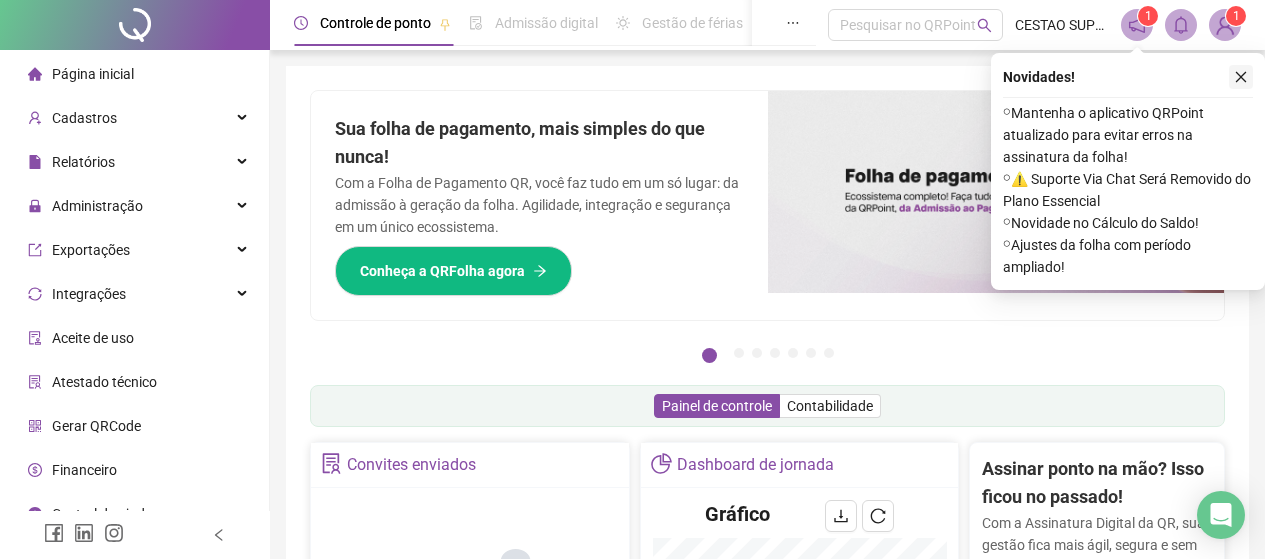 click 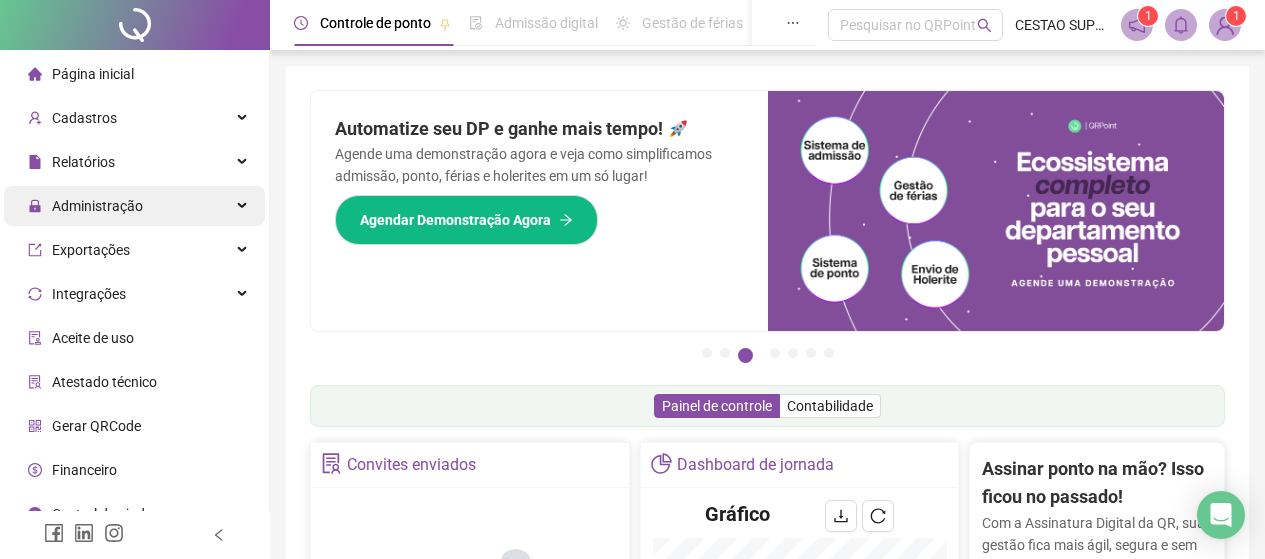 click on "Administração" at bounding box center [97, 206] 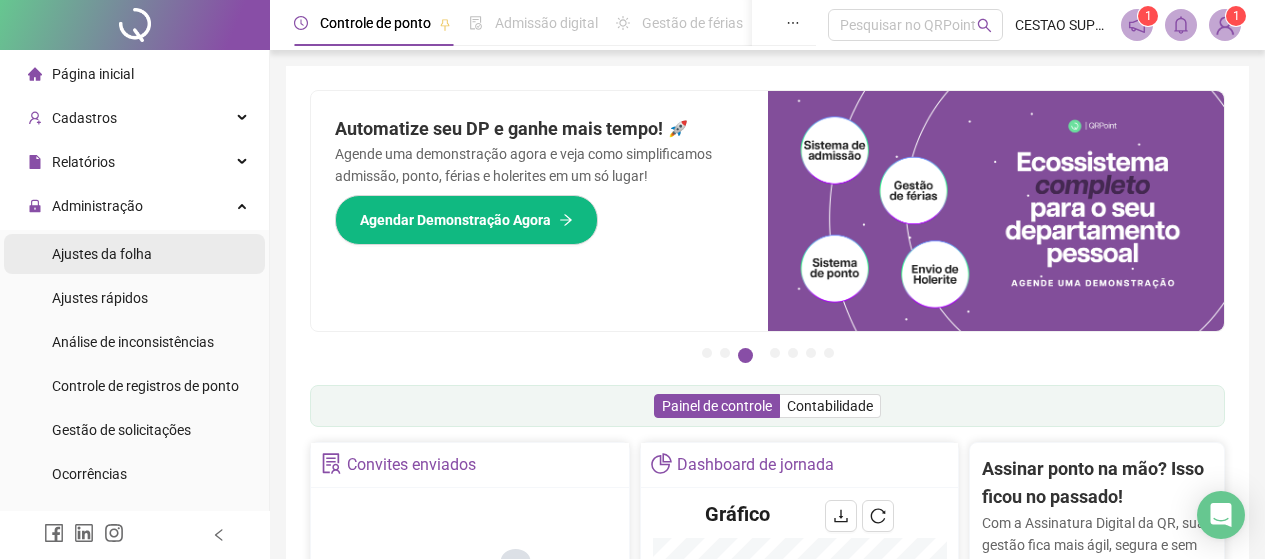 click on "Ajustes da folha" at bounding box center (102, 254) 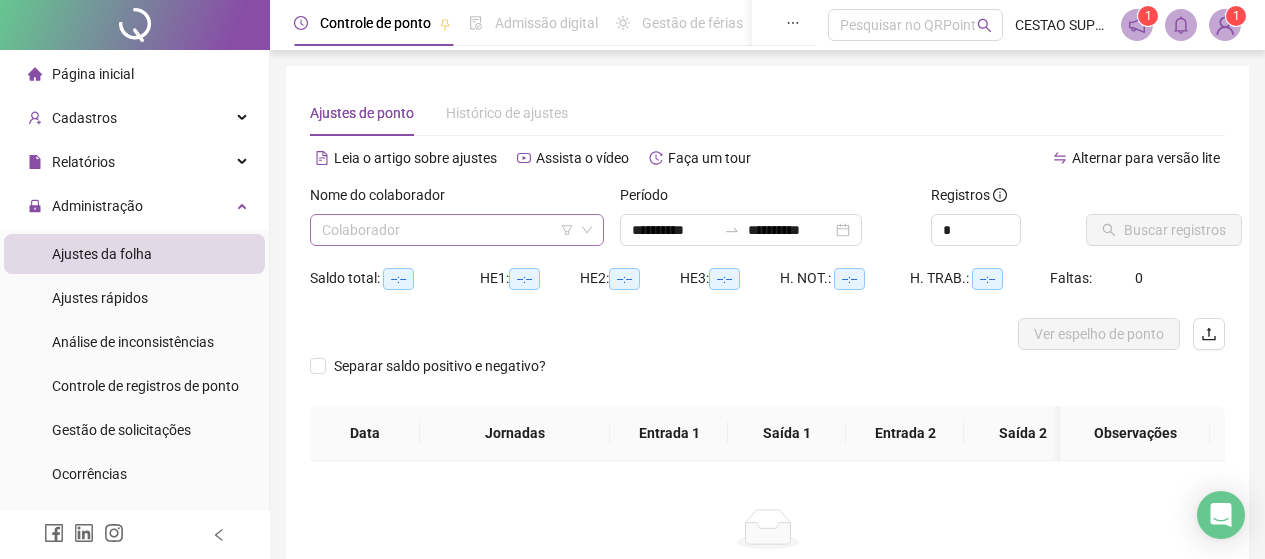 click at bounding box center [448, 230] 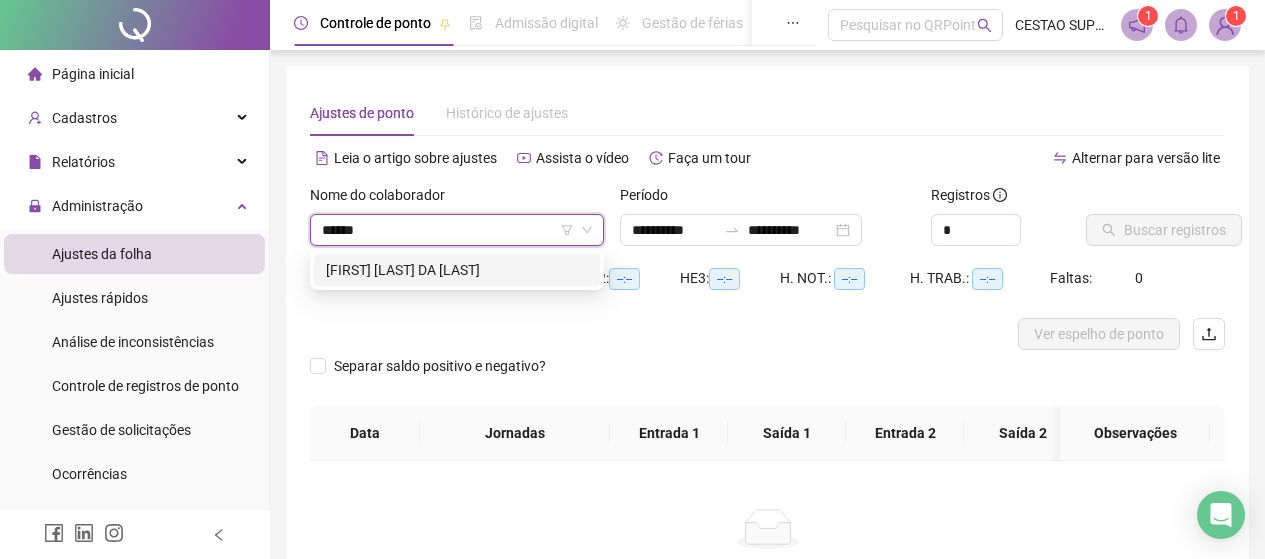 type on "*******" 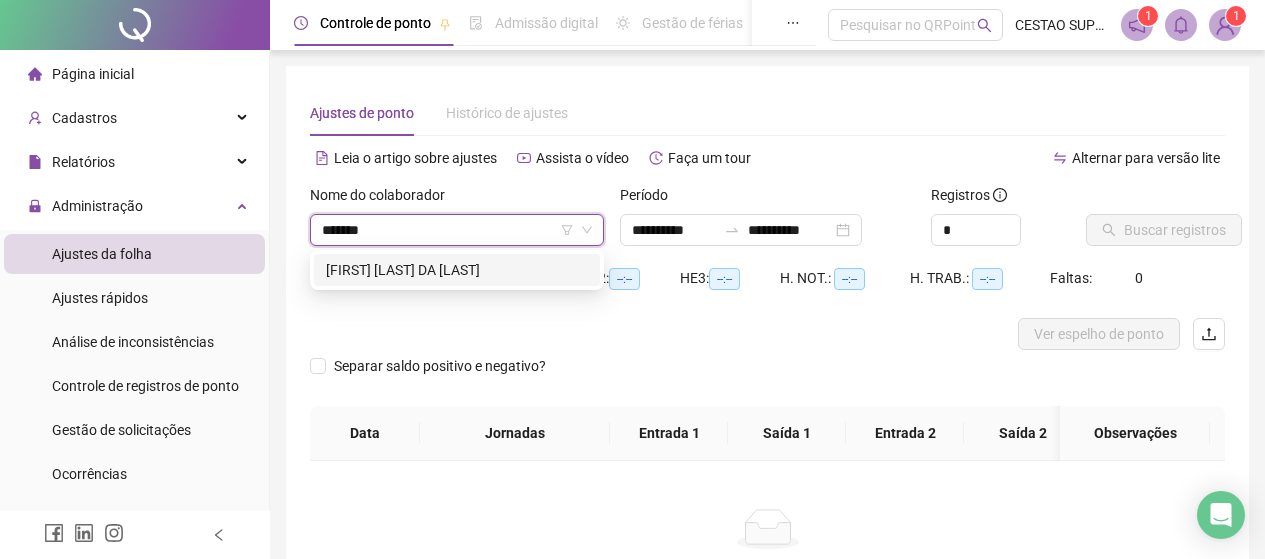 click on "[FIRST] [LAST] DA [LAST]" at bounding box center [457, 270] 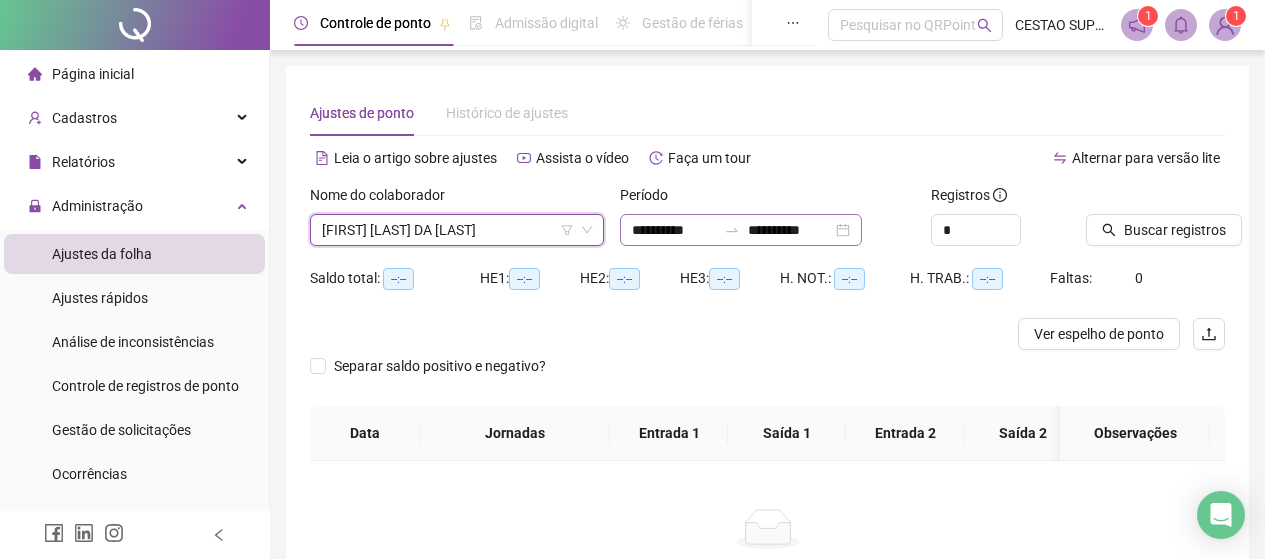 click 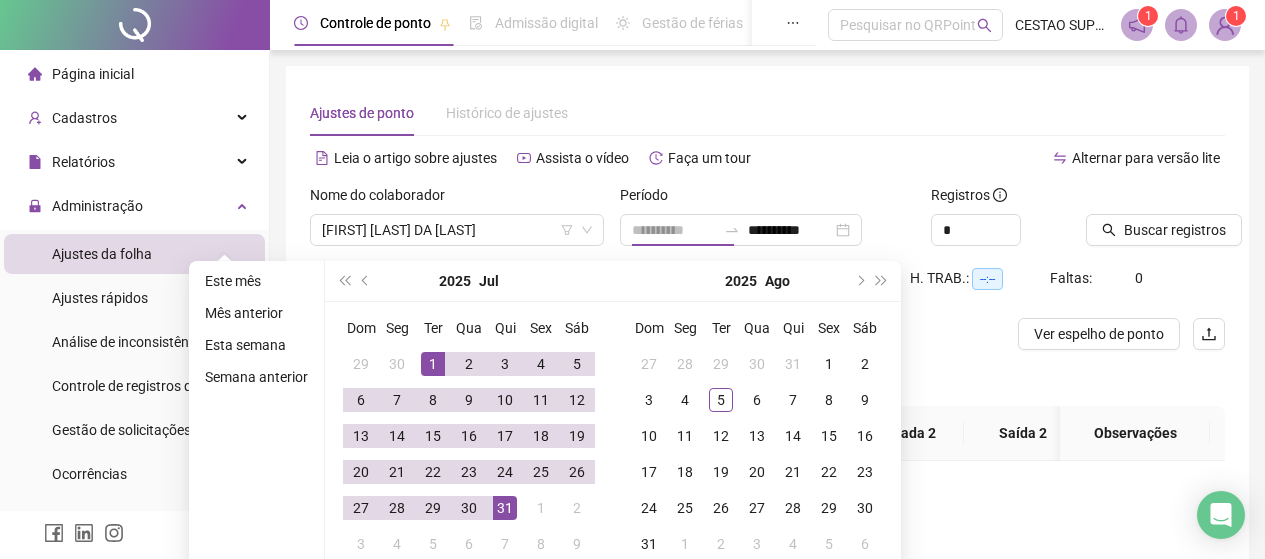 click on "1" at bounding box center [433, 364] 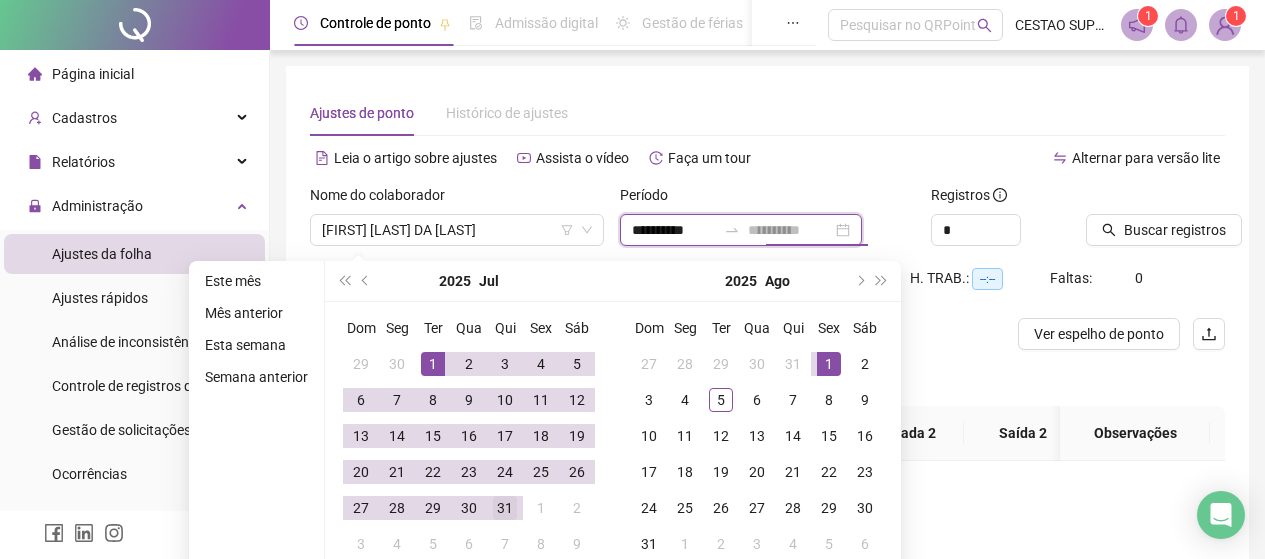 type on "**********" 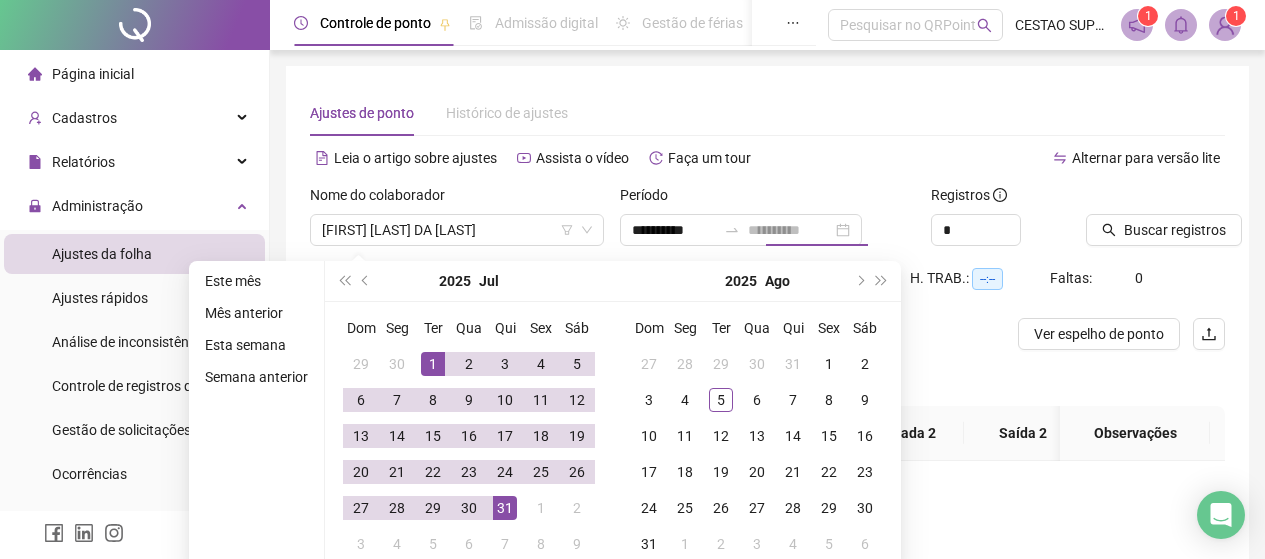 click on "31" at bounding box center [505, 508] 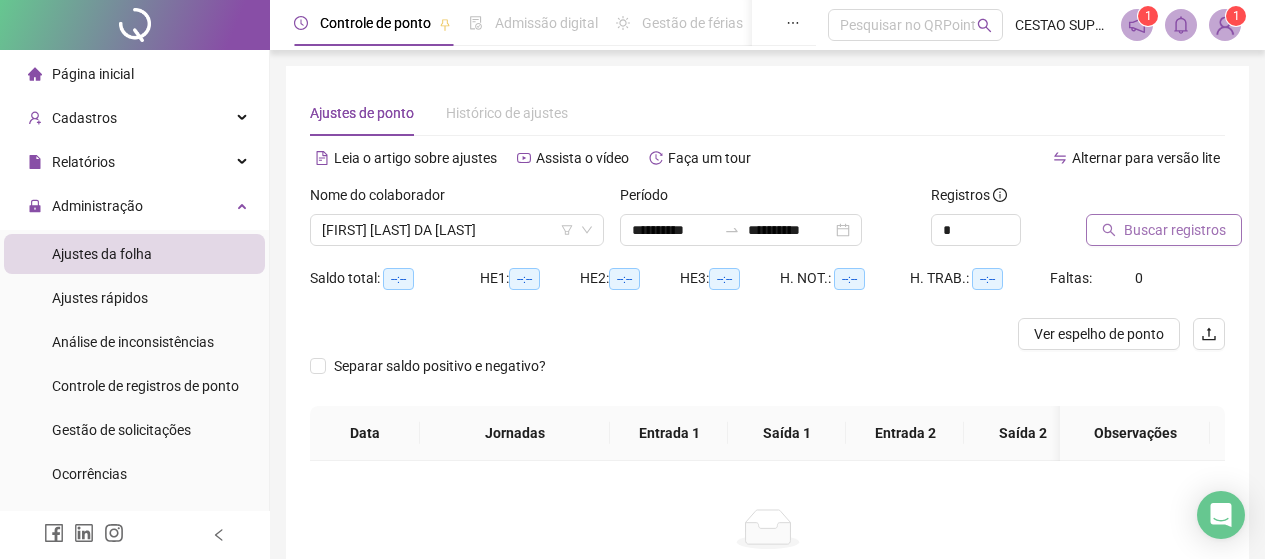 click on "Buscar registros" at bounding box center (1175, 230) 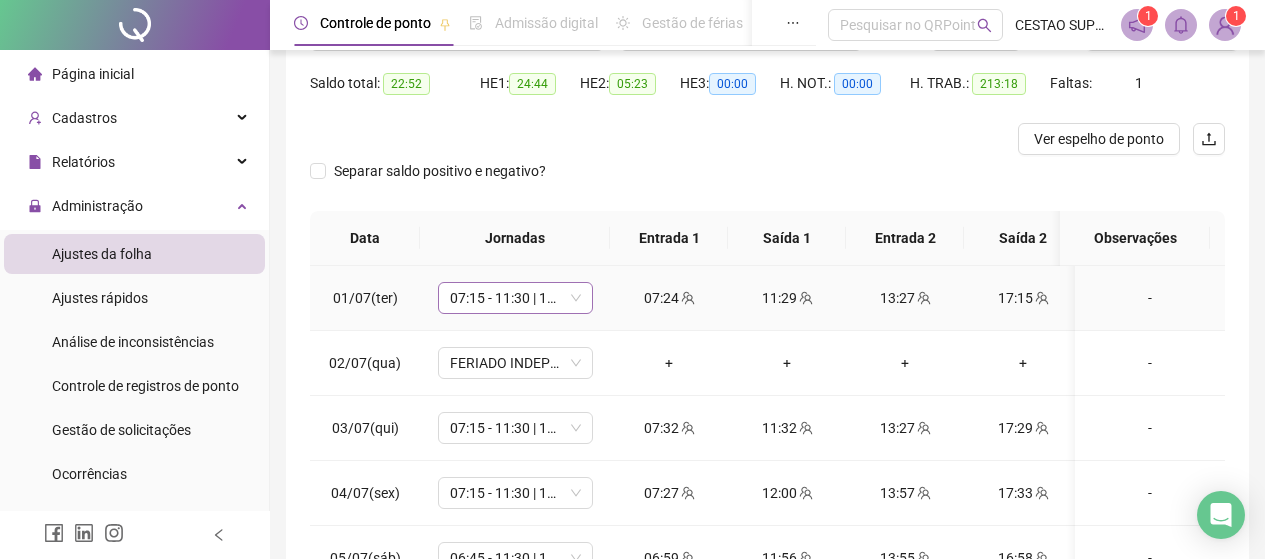scroll, scrollTop: 200, scrollLeft: 0, axis: vertical 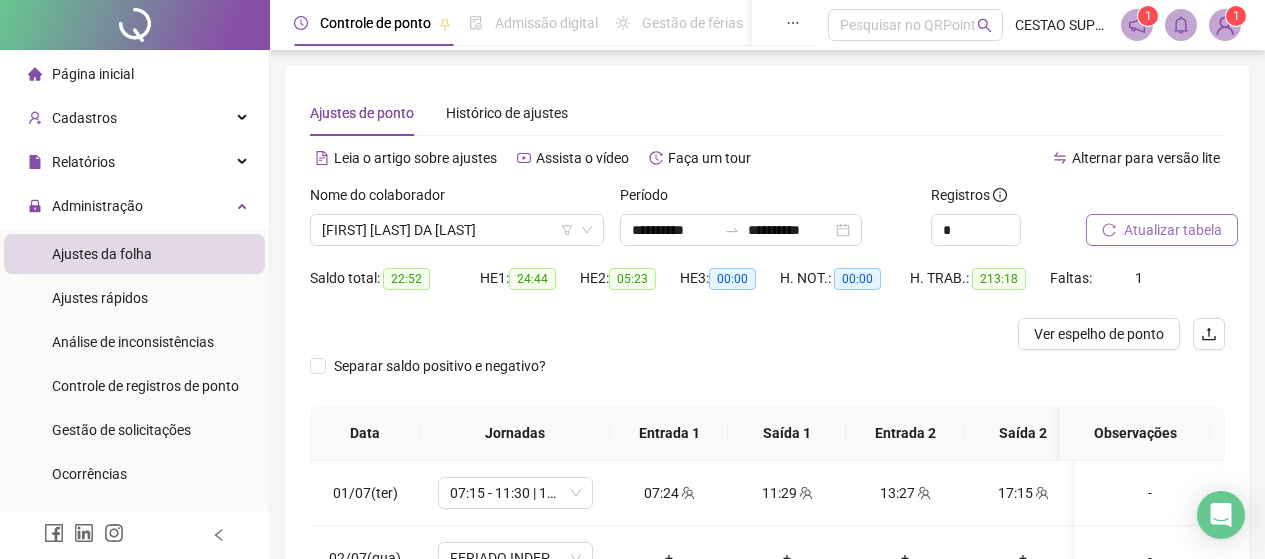 click on "Atualizar tabela" at bounding box center (1173, 230) 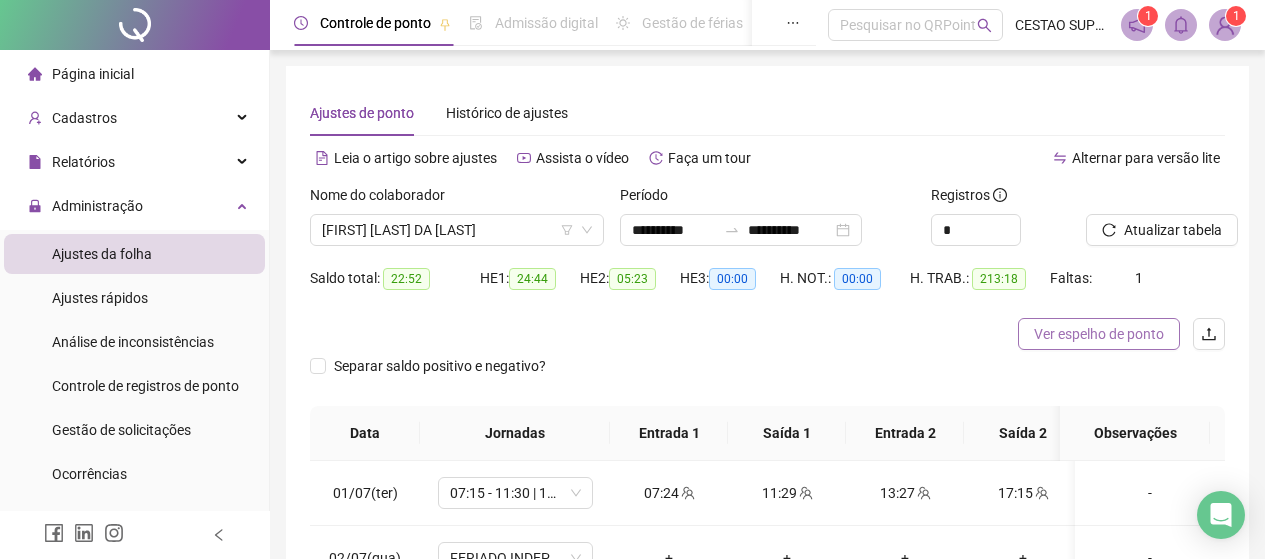 click on "Ver espelho de ponto" at bounding box center (1099, 334) 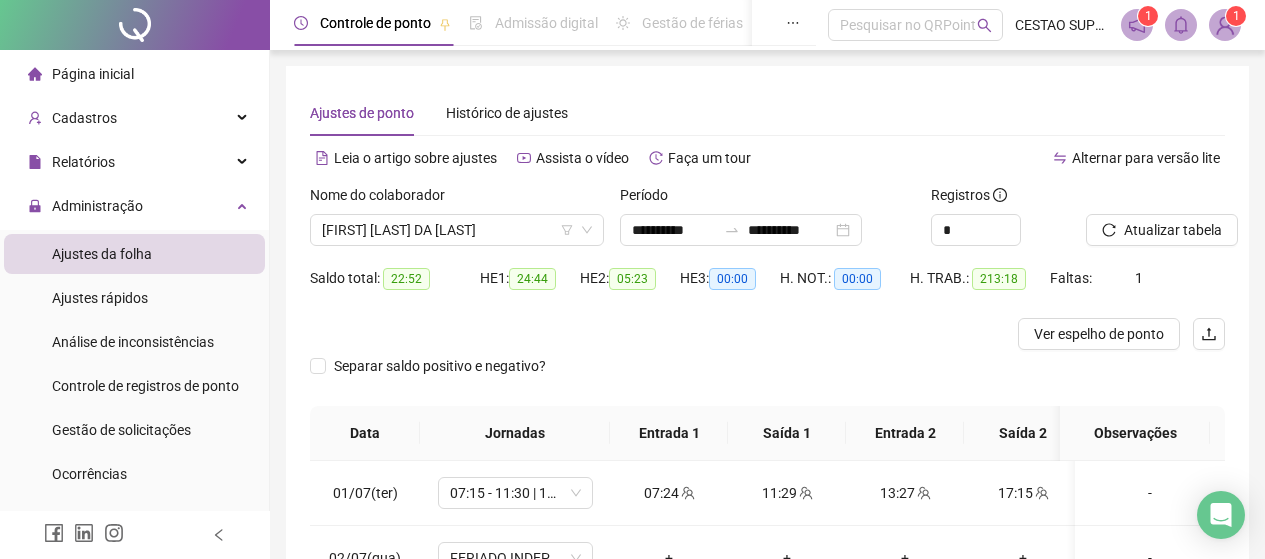 click on "Nome do colaborador  [FIRST] [LAST] DA [LAST]" at bounding box center (457, 223) 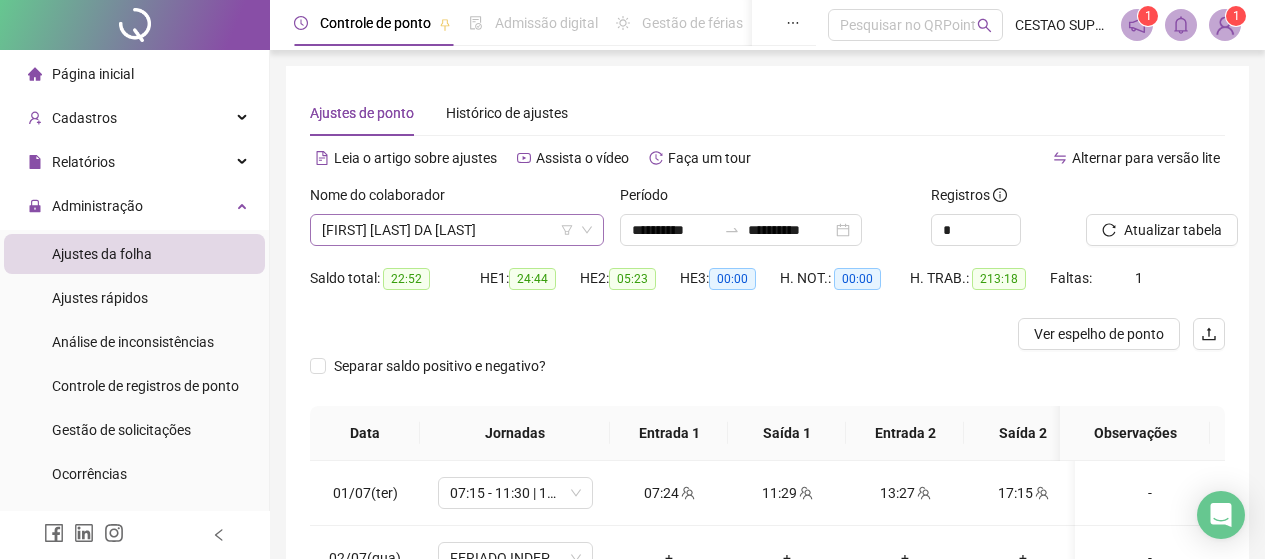click on "[FIRST] [LAST] DA [LAST]" at bounding box center [457, 230] 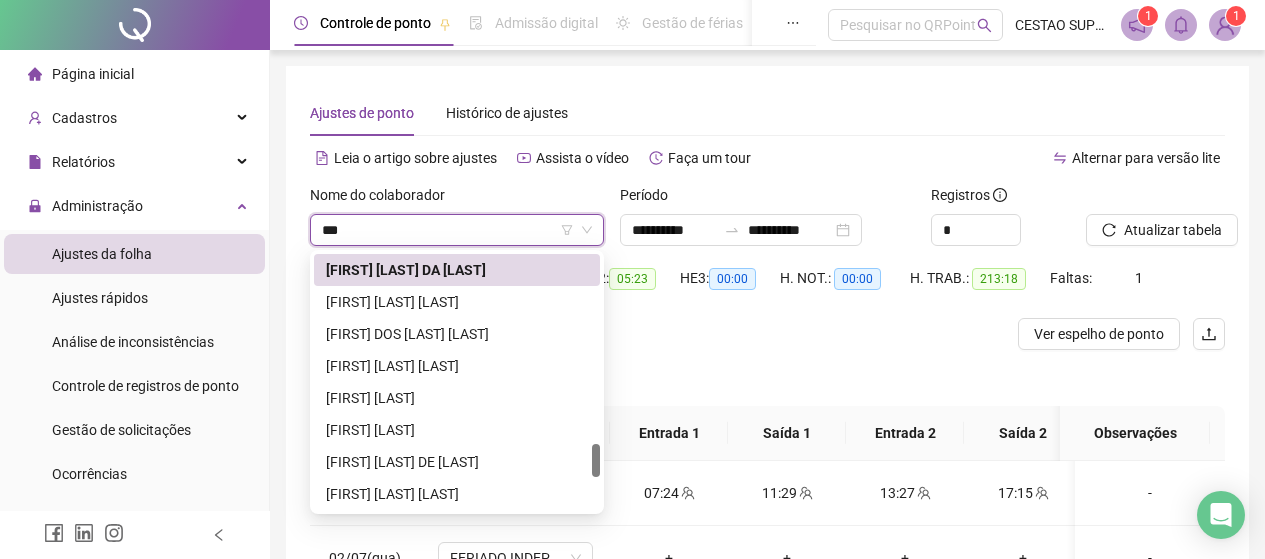 scroll, scrollTop: 0, scrollLeft: 0, axis: both 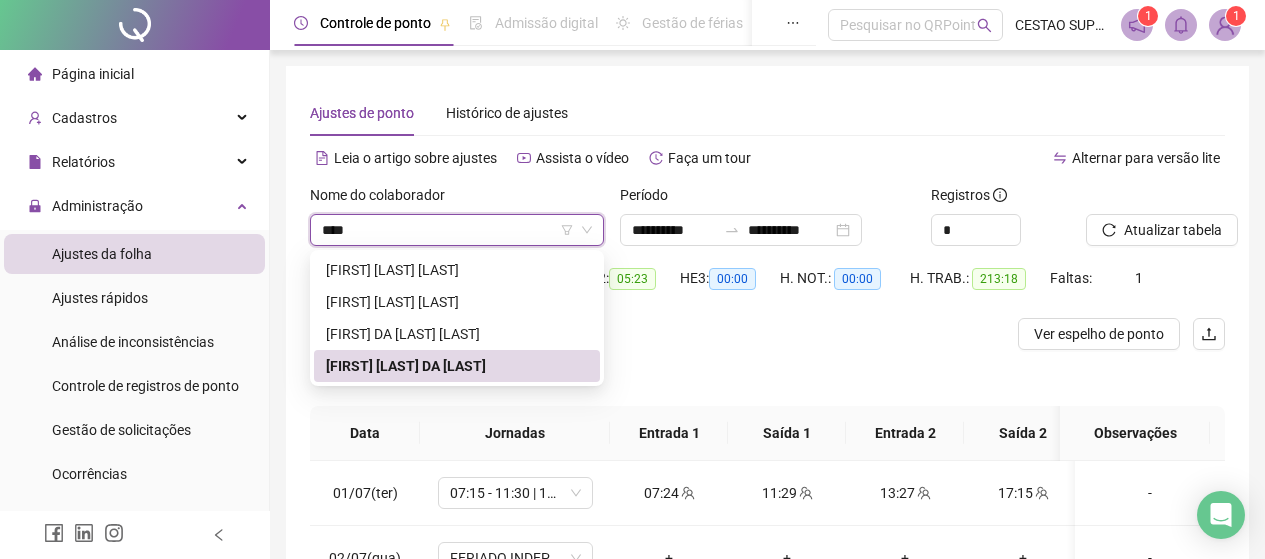type on "*****" 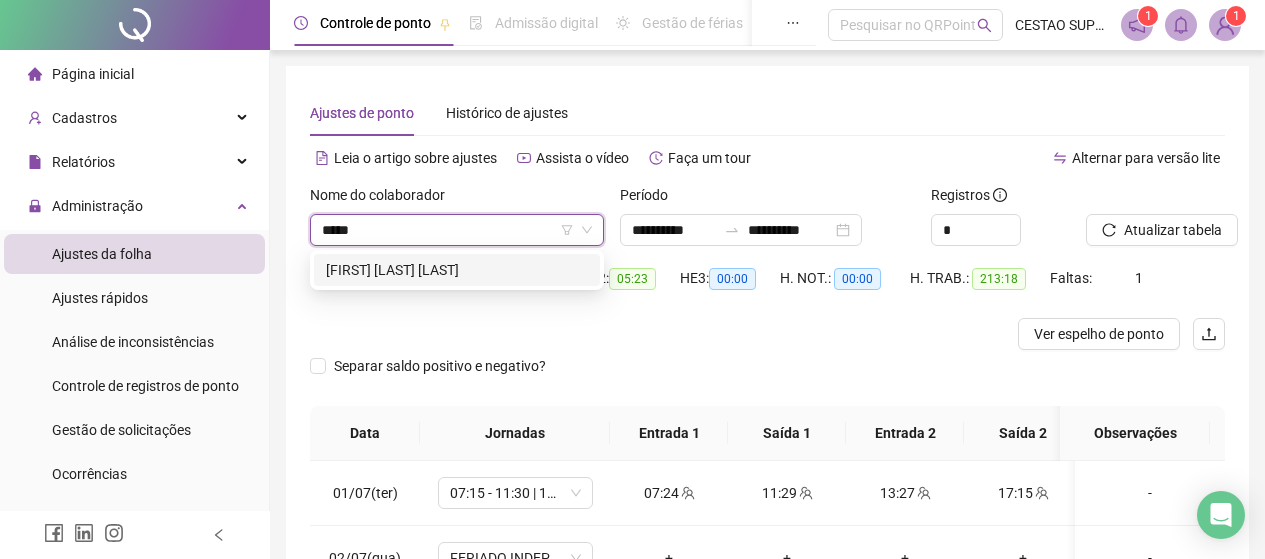 click on "[FIRST] [LAST] [LAST]" at bounding box center (457, 270) 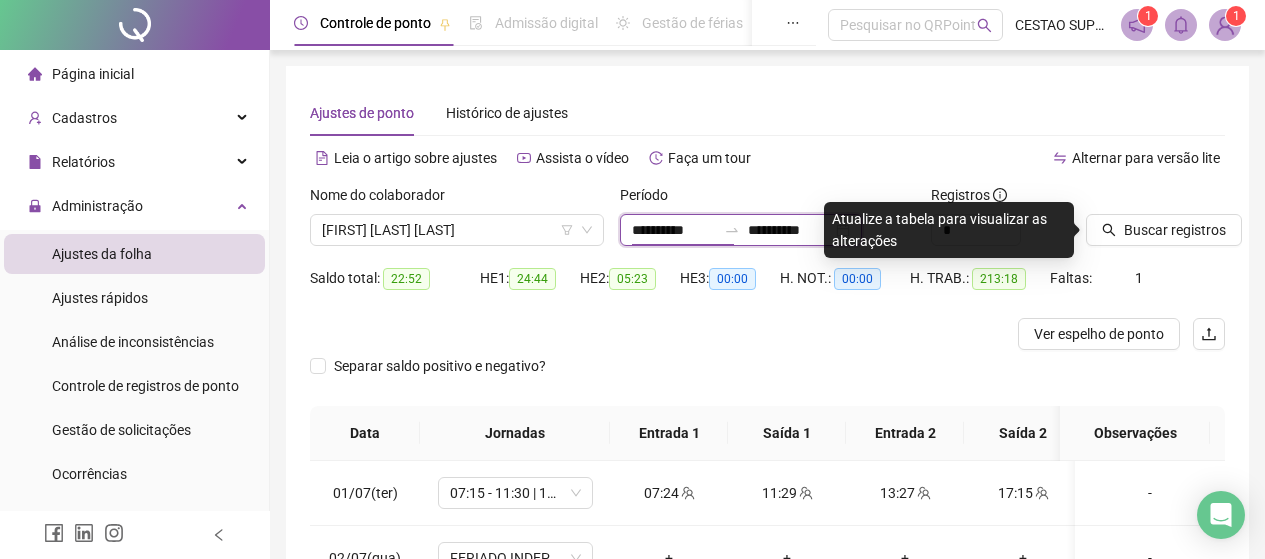 click on "**********" at bounding box center [674, 230] 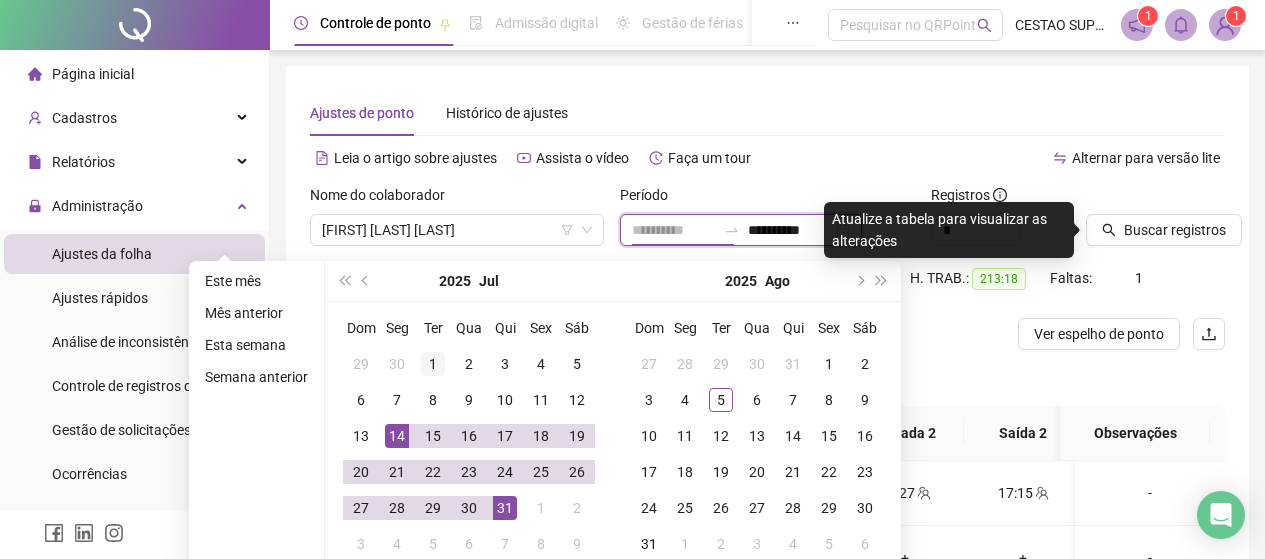type on "**********" 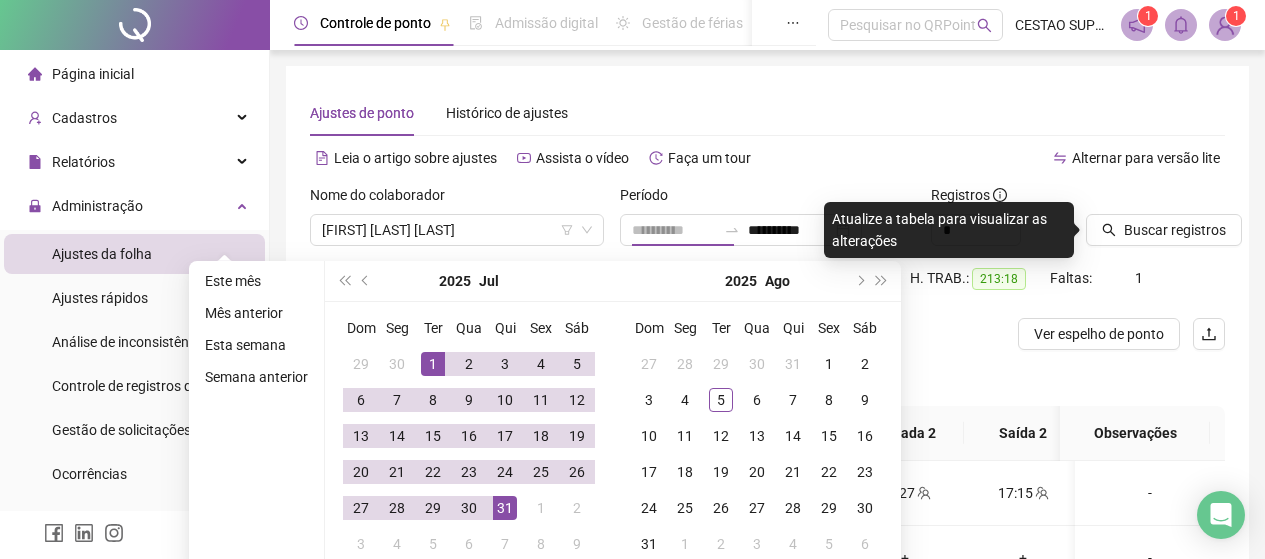 click on "1" at bounding box center [433, 364] 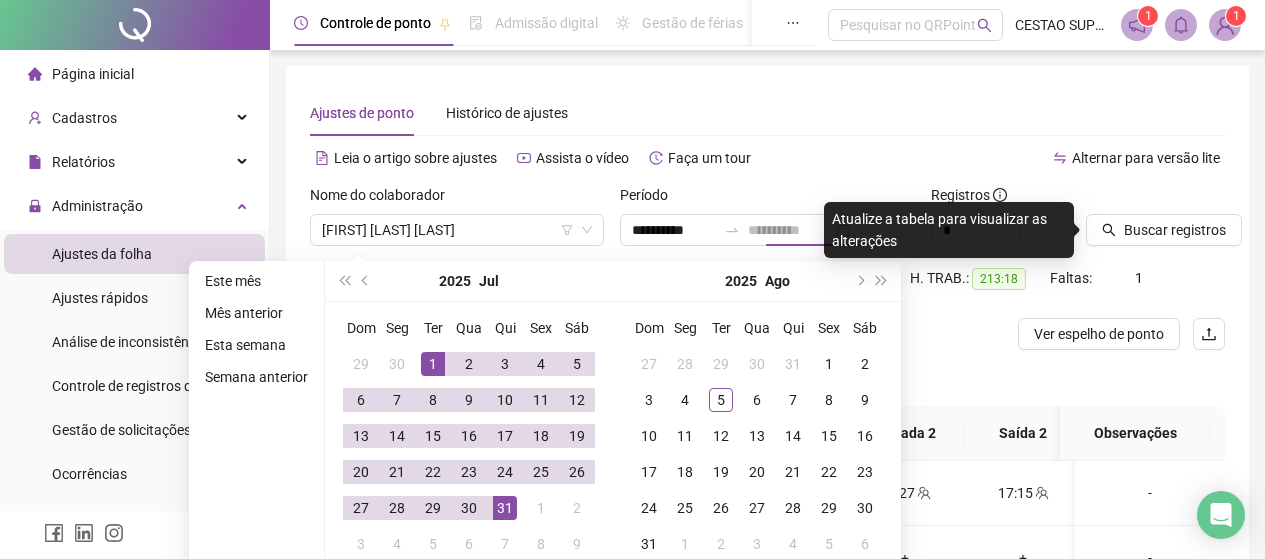 click on "31" at bounding box center [505, 508] 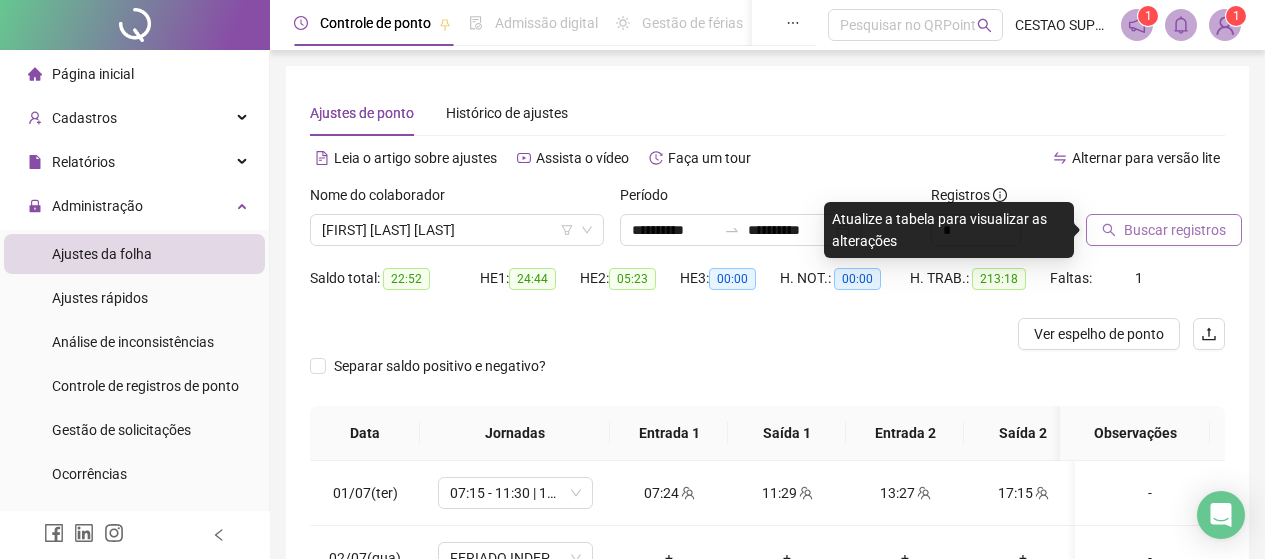 click on "Buscar registros" at bounding box center [1175, 230] 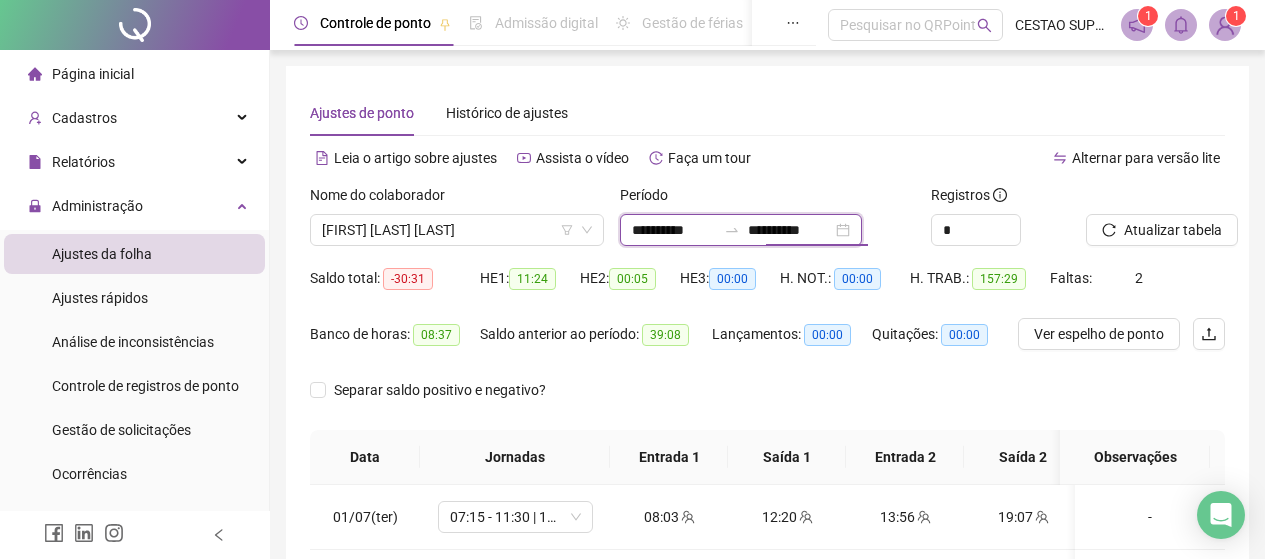 click on "**********" at bounding box center [790, 230] 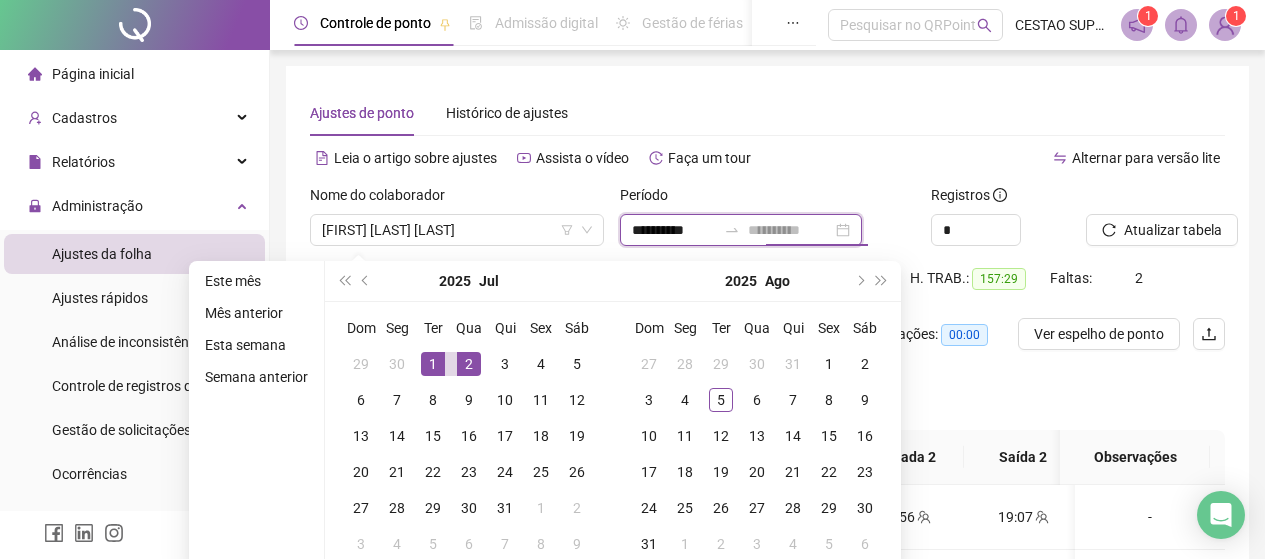 type on "**********" 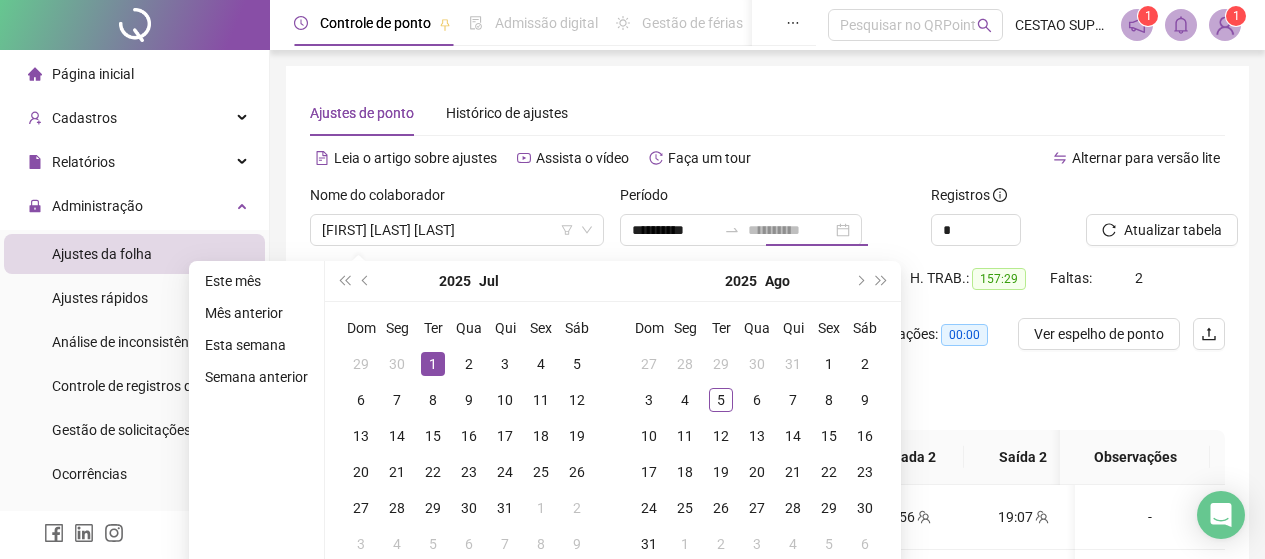 click on "1" at bounding box center (433, 364) 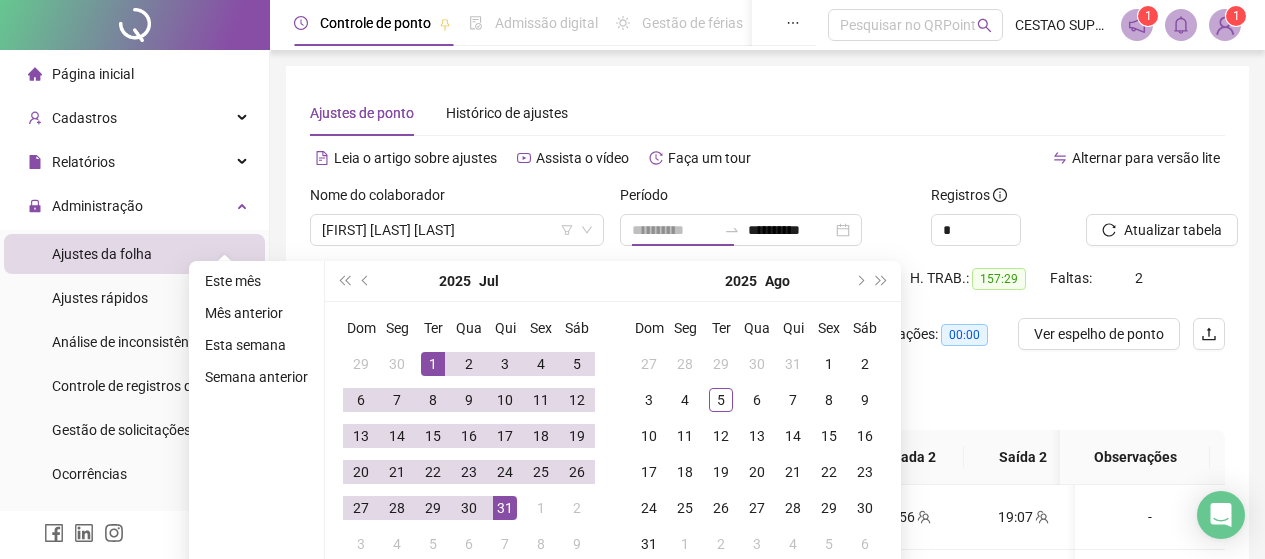 click on "31" at bounding box center [505, 508] 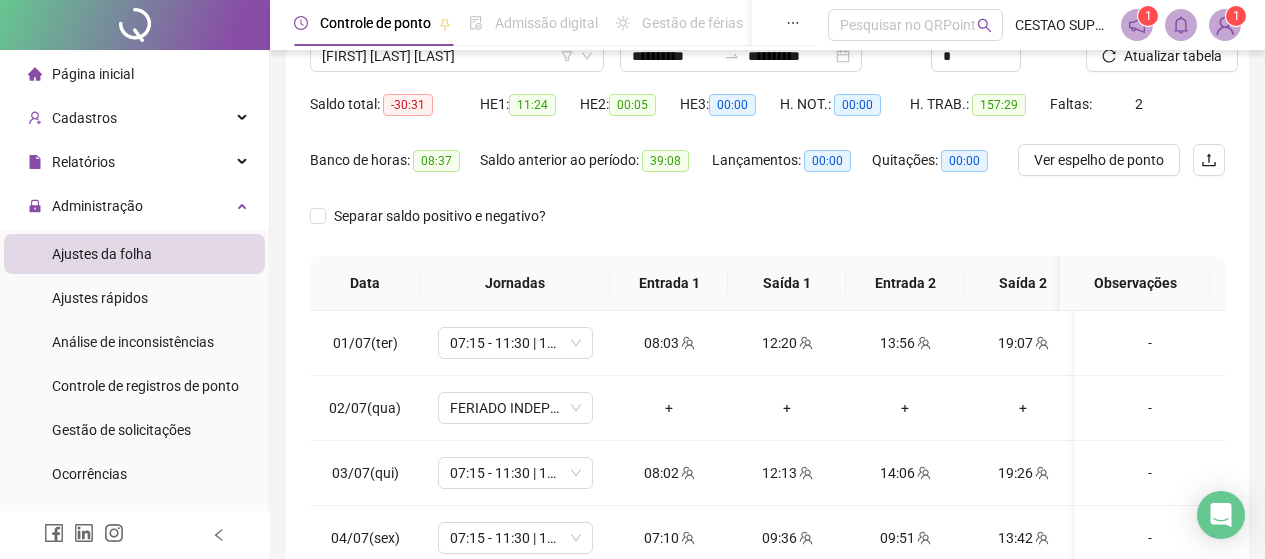 scroll, scrollTop: 200, scrollLeft: 0, axis: vertical 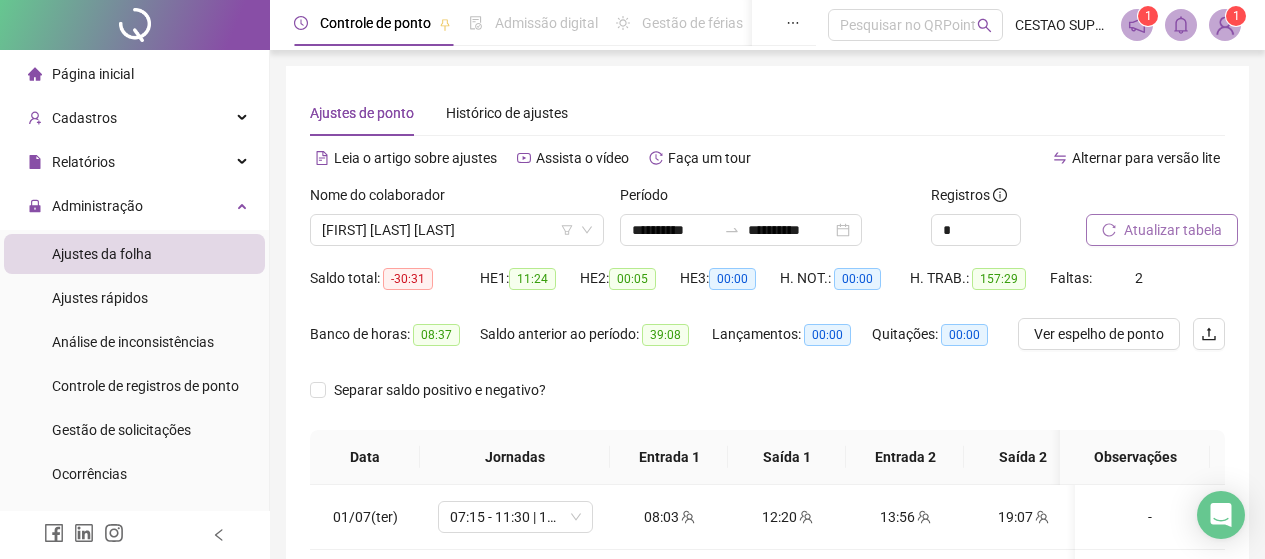 click on "Atualizar tabela" at bounding box center [1173, 230] 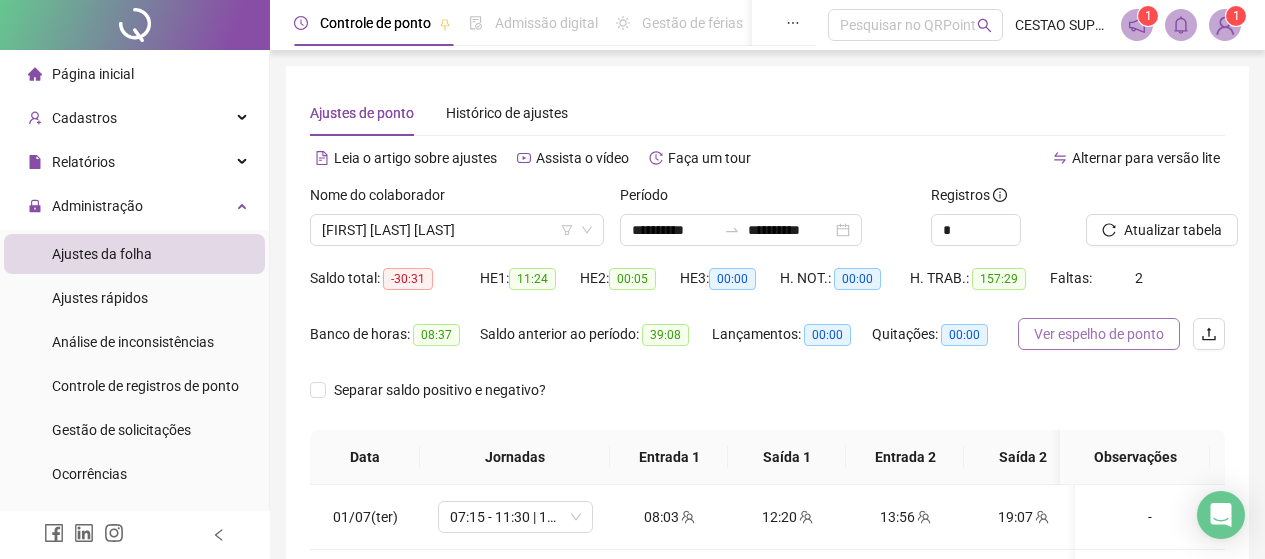 click on "Ver espelho de ponto" at bounding box center (1099, 334) 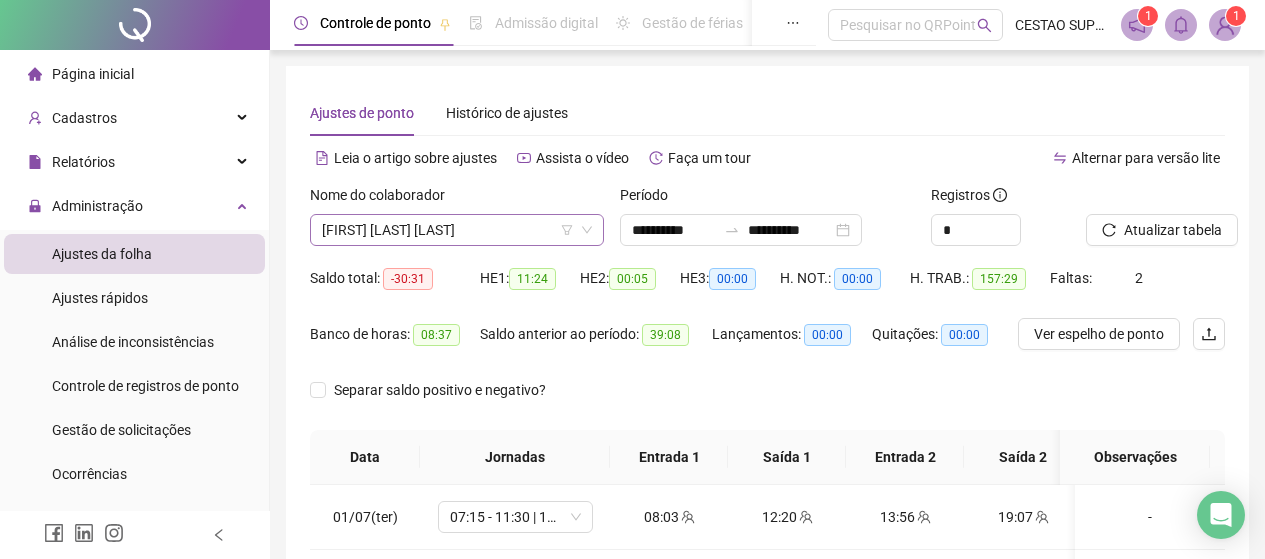 click on "[FIRST] [LAST] [LAST]" at bounding box center (457, 230) 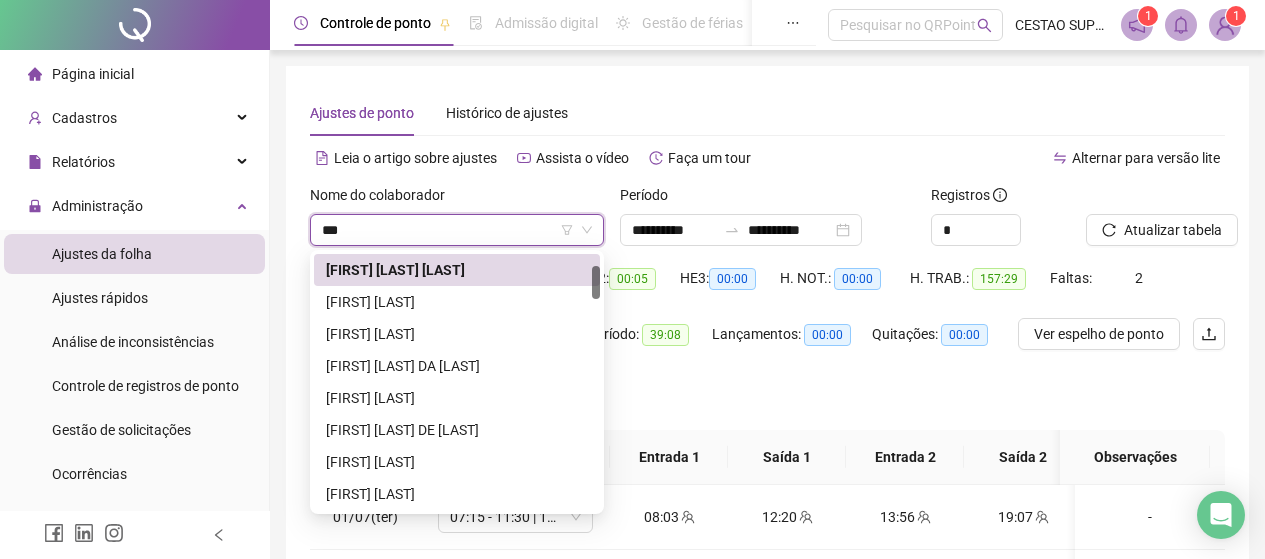 scroll, scrollTop: 0, scrollLeft: 0, axis: both 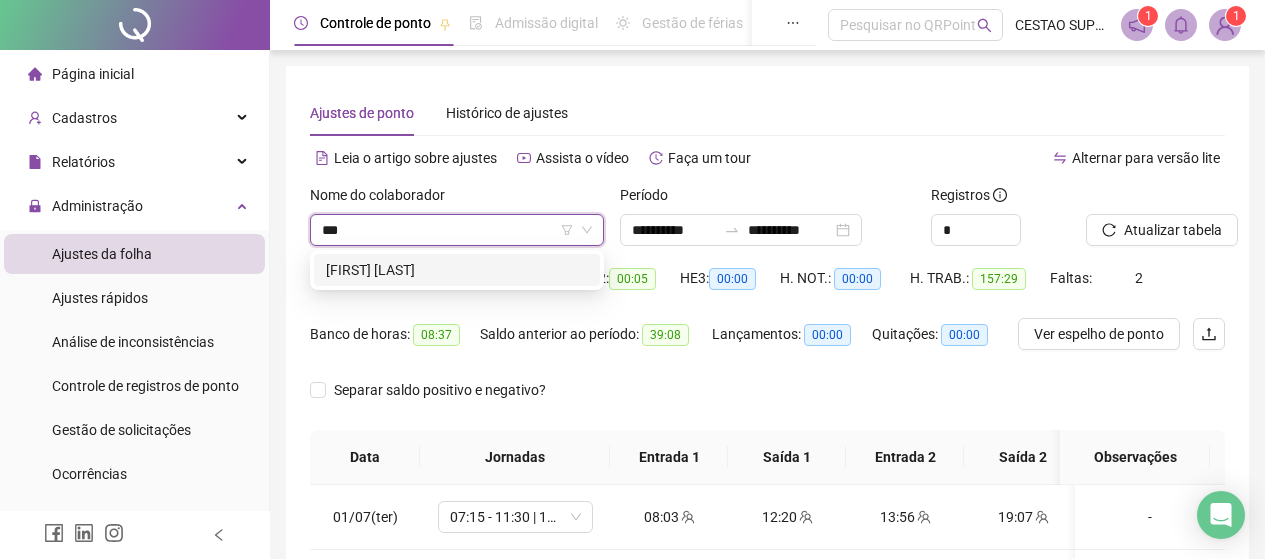 type on "**" 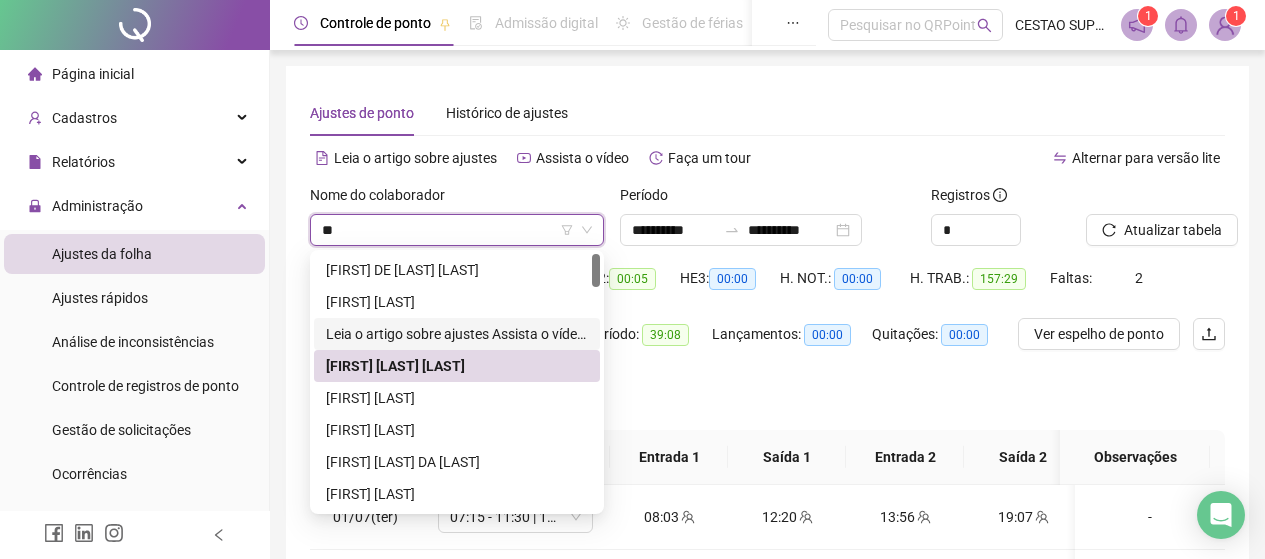 click on "**********" at bounding box center (457, 334) 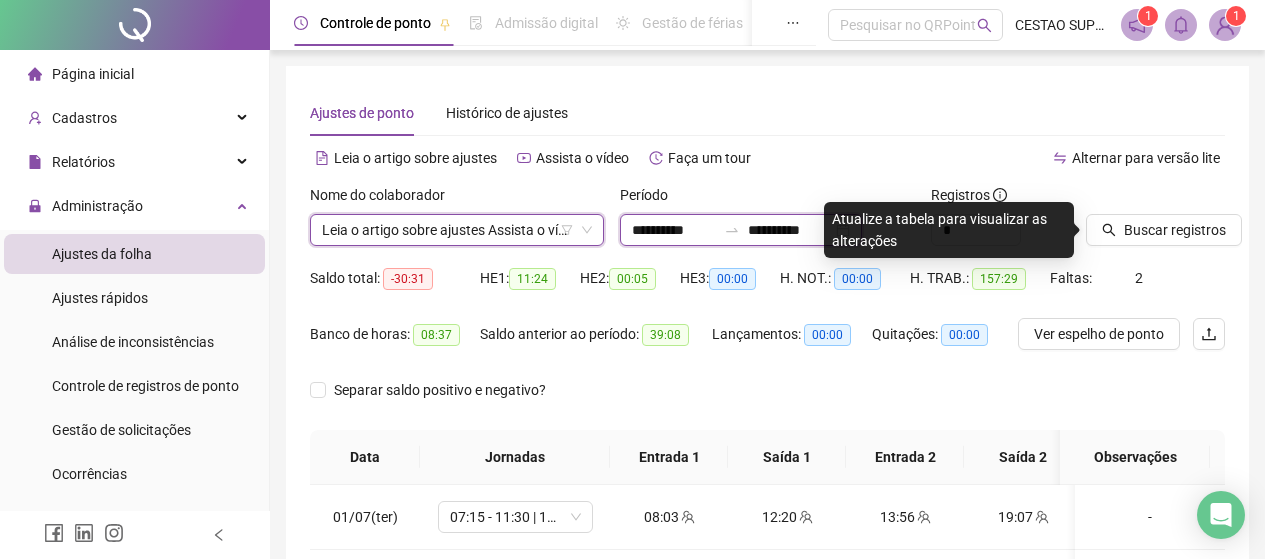 click on "**********" at bounding box center [674, 230] 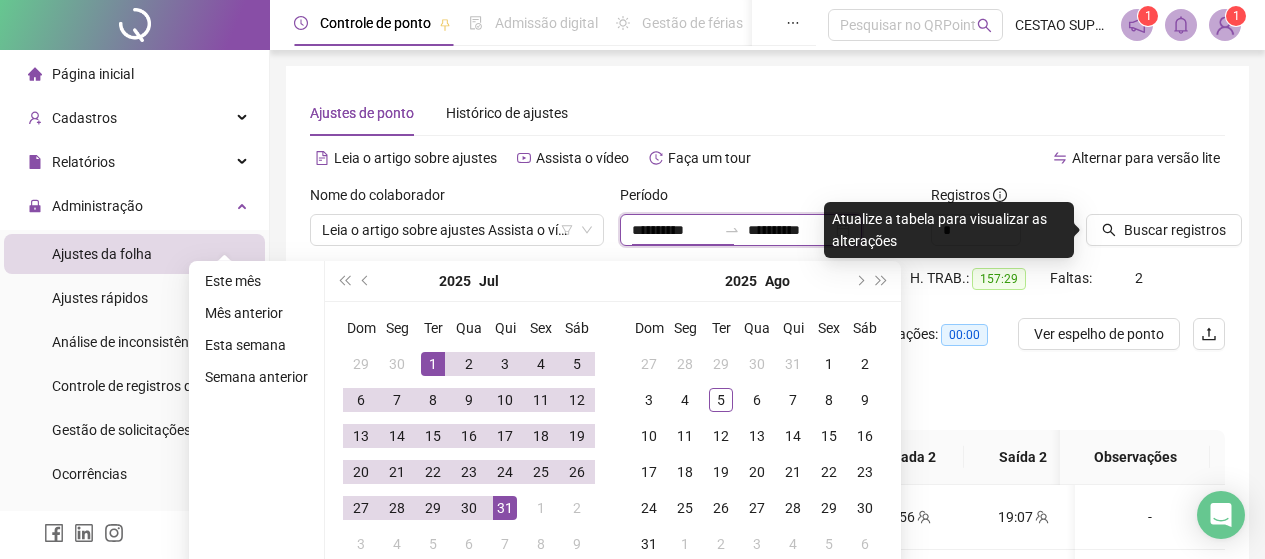 type on "**********" 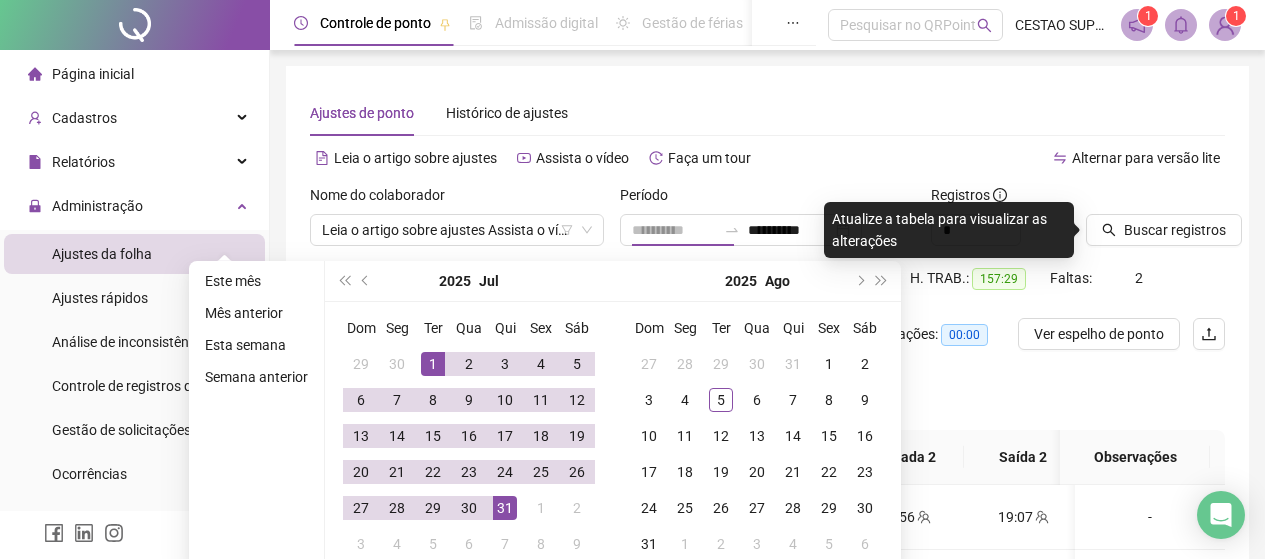 click on "1" at bounding box center [433, 364] 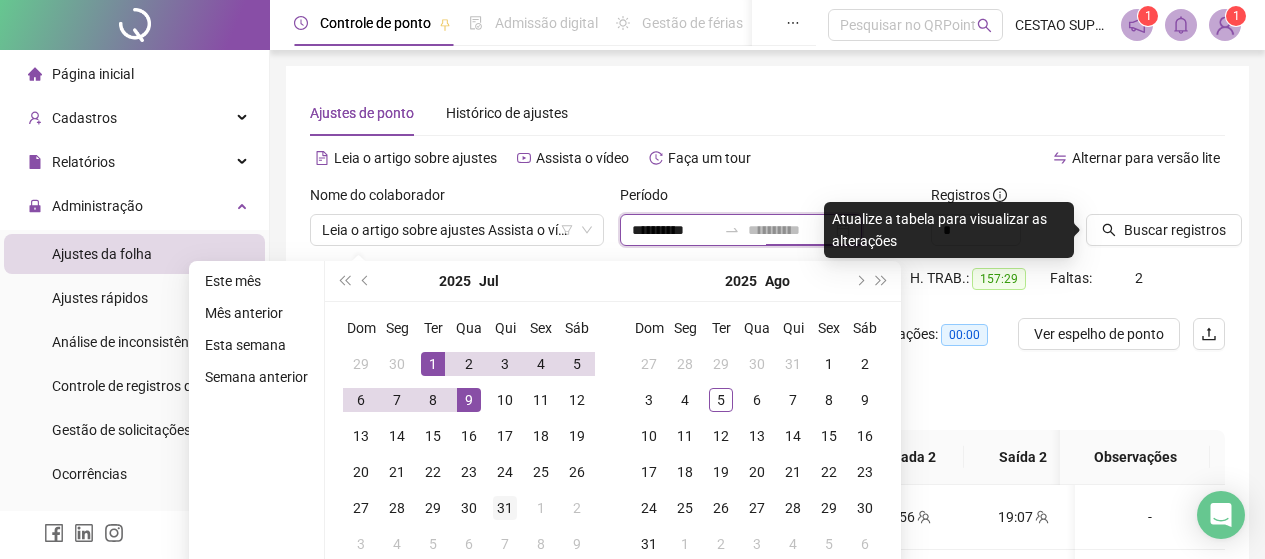 type on "**********" 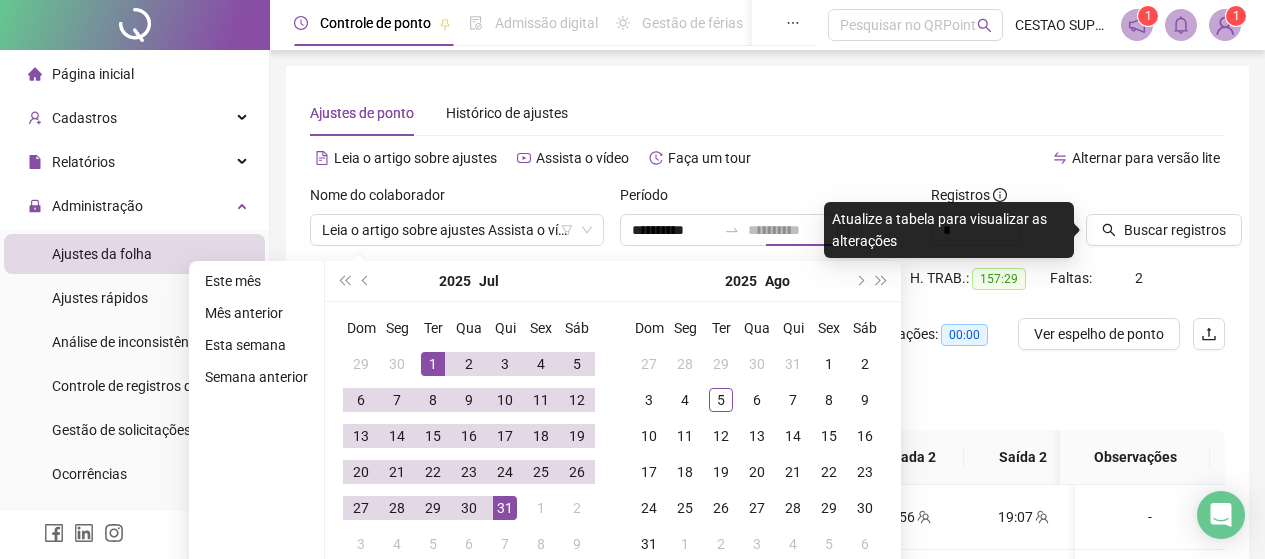 drag, startPoint x: 507, startPoint y: 514, endPoint x: 508, endPoint y: 391, distance: 123.00407 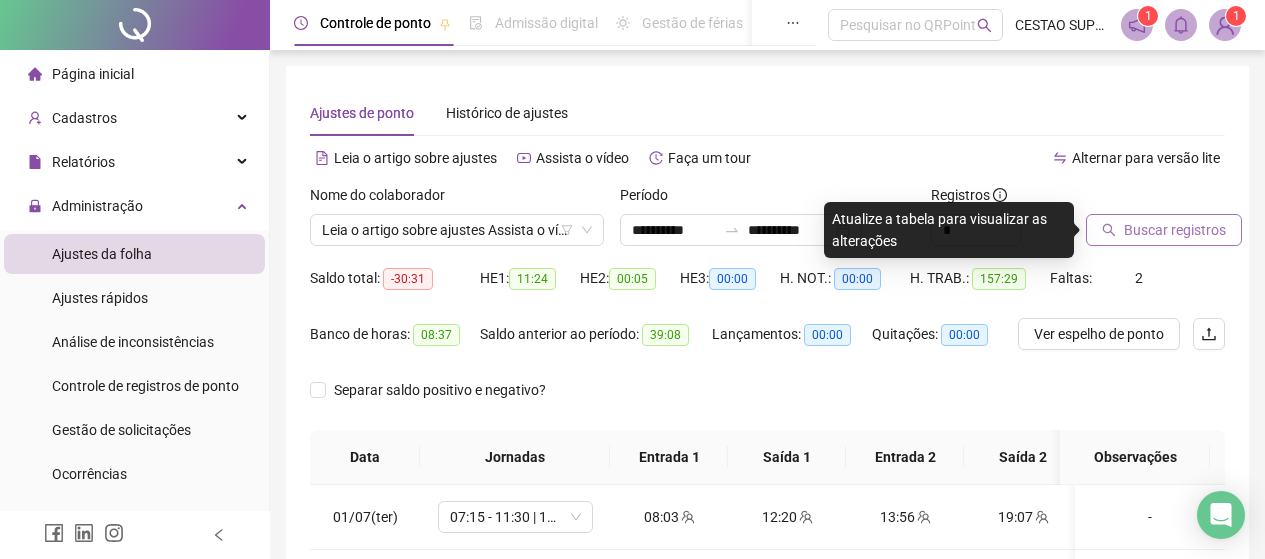 click on "Buscar registros" at bounding box center [1175, 230] 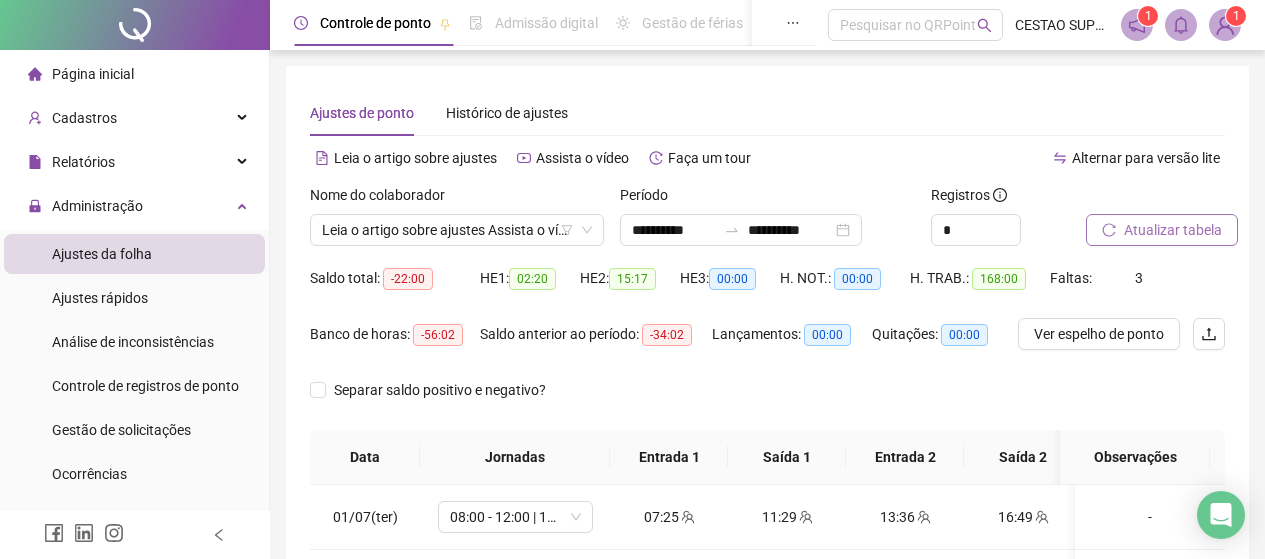 scroll, scrollTop: 100, scrollLeft: 0, axis: vertical 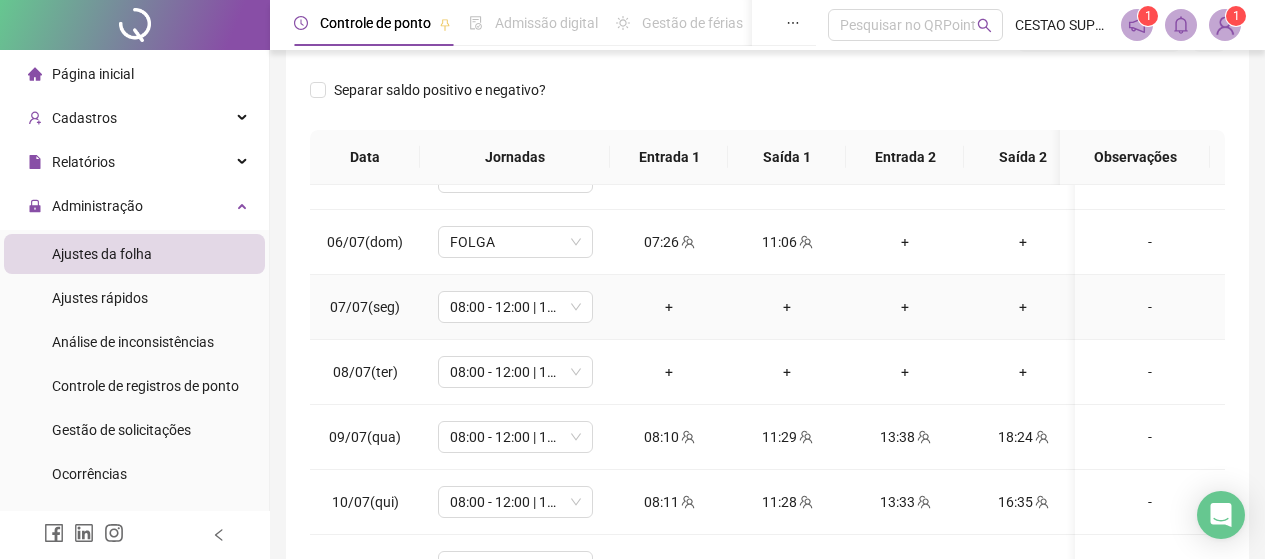 click on "-" at bounding box center [1150, 307] 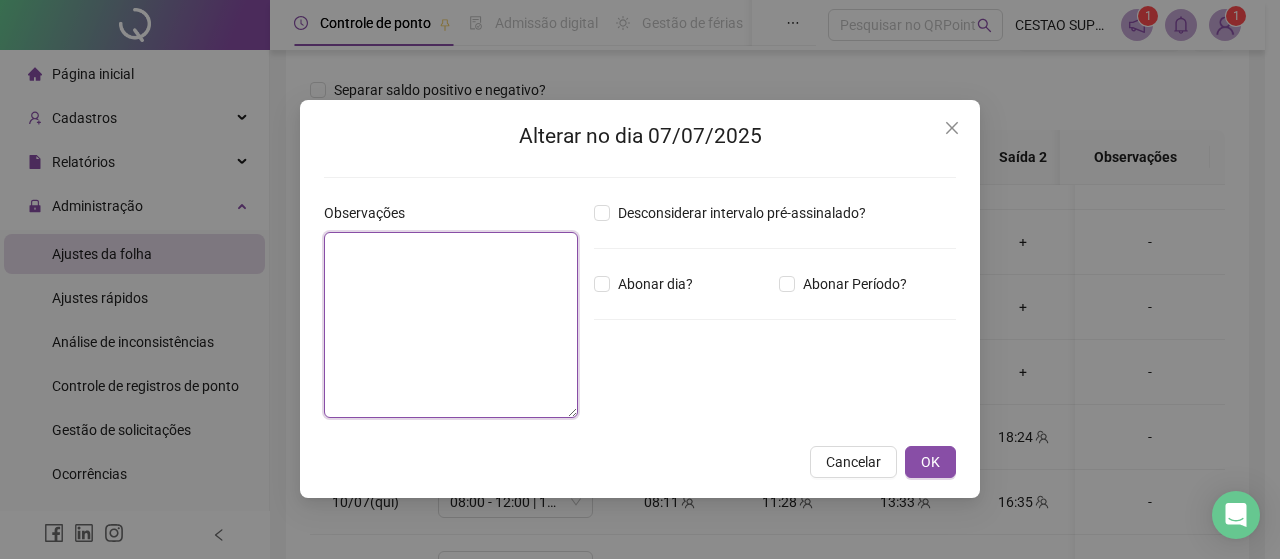 click at bounding box center (451, 325) 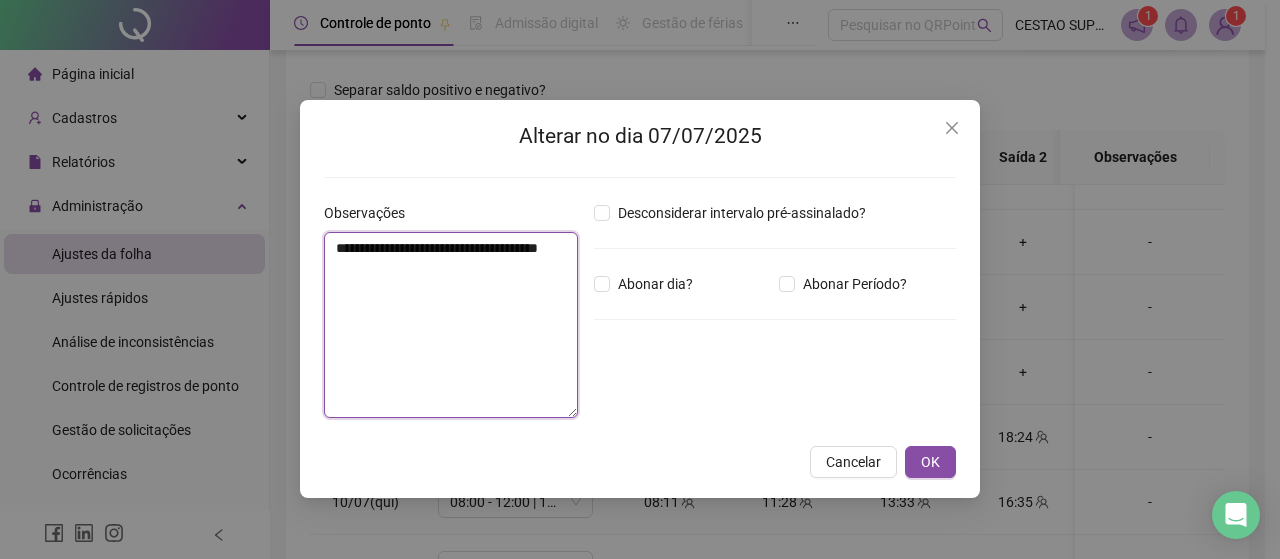 type on "**********" 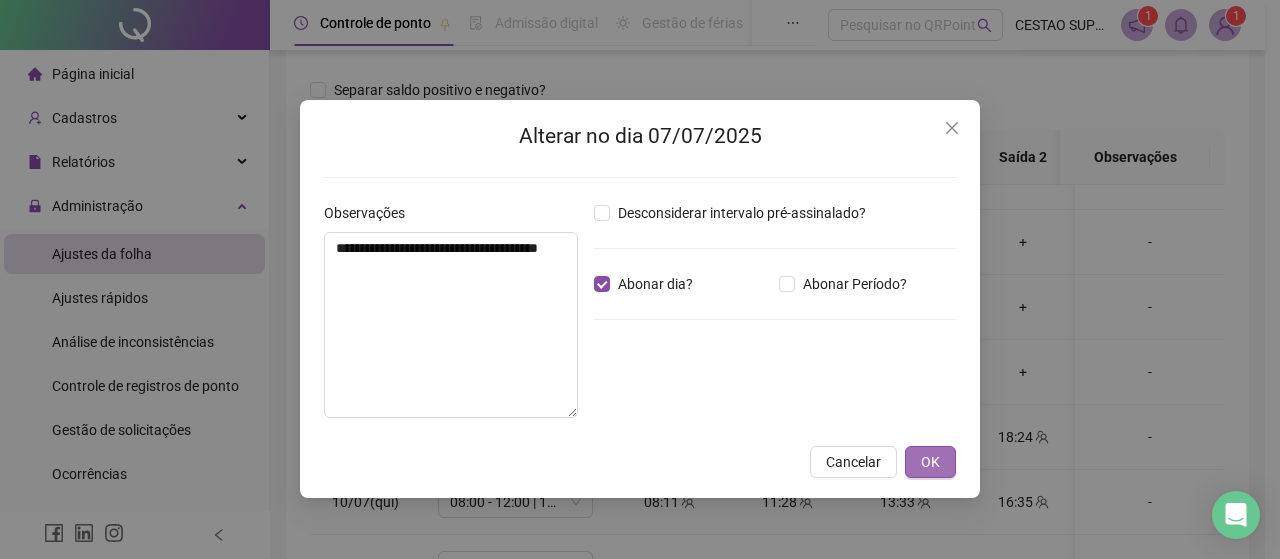 click on "OK" at bounding box center [930, 462] 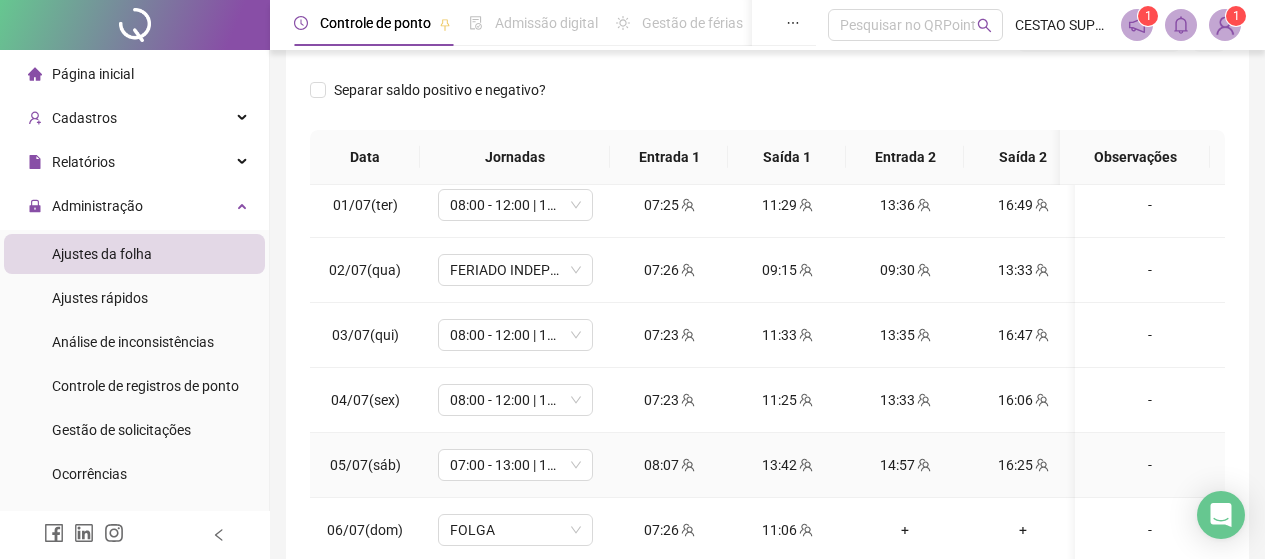 scroll, scrollTop: 0, scrollLeft: 0, axis: both 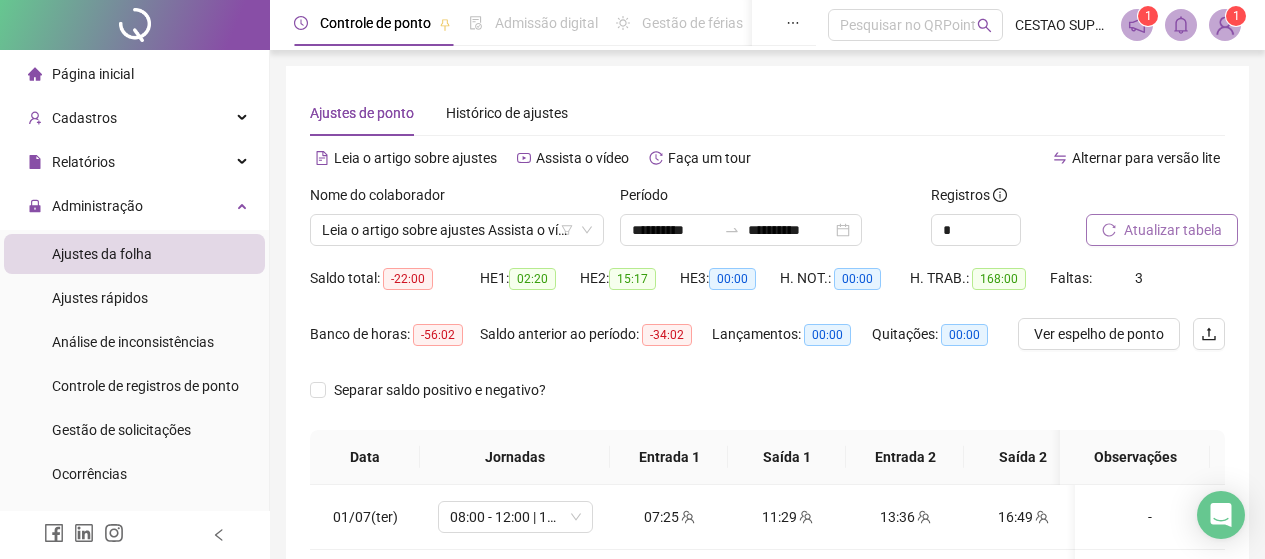 click on "Atualizar tabela" at bounding box center (1173, 230) 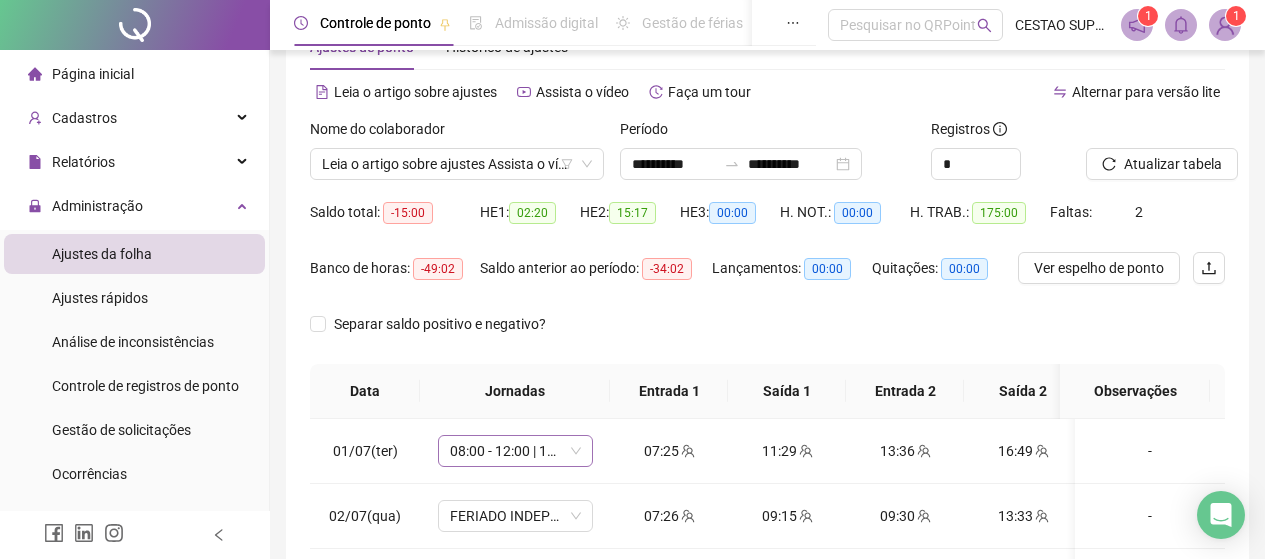 scroll, scrollTop: 100, scrollLeft: 0, axis: vertical 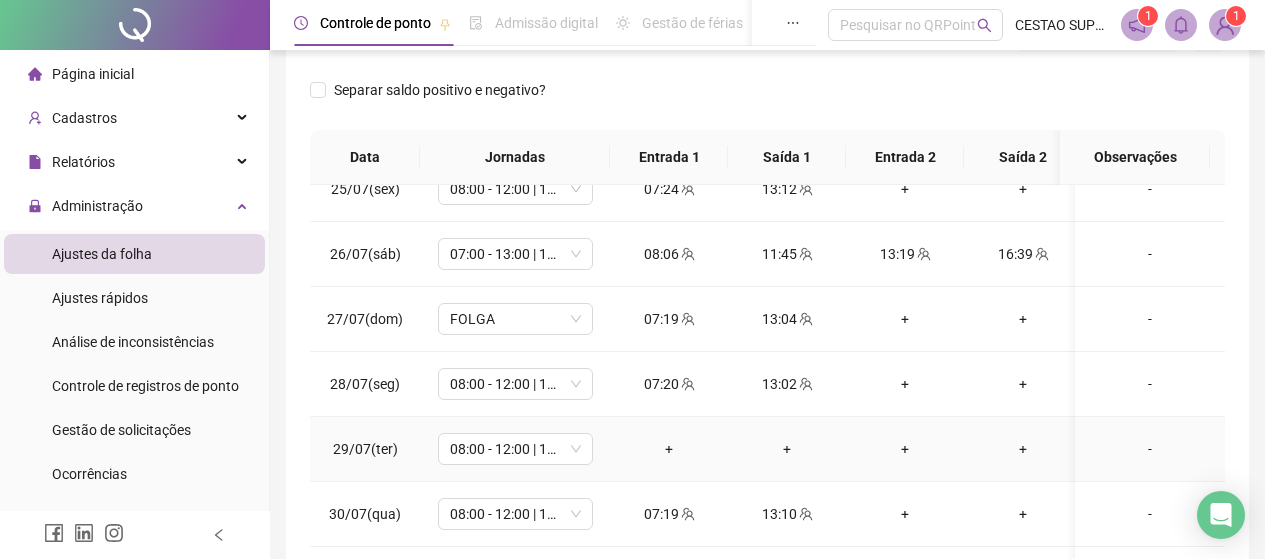 click on "-" at bounding box center (1150, 449) 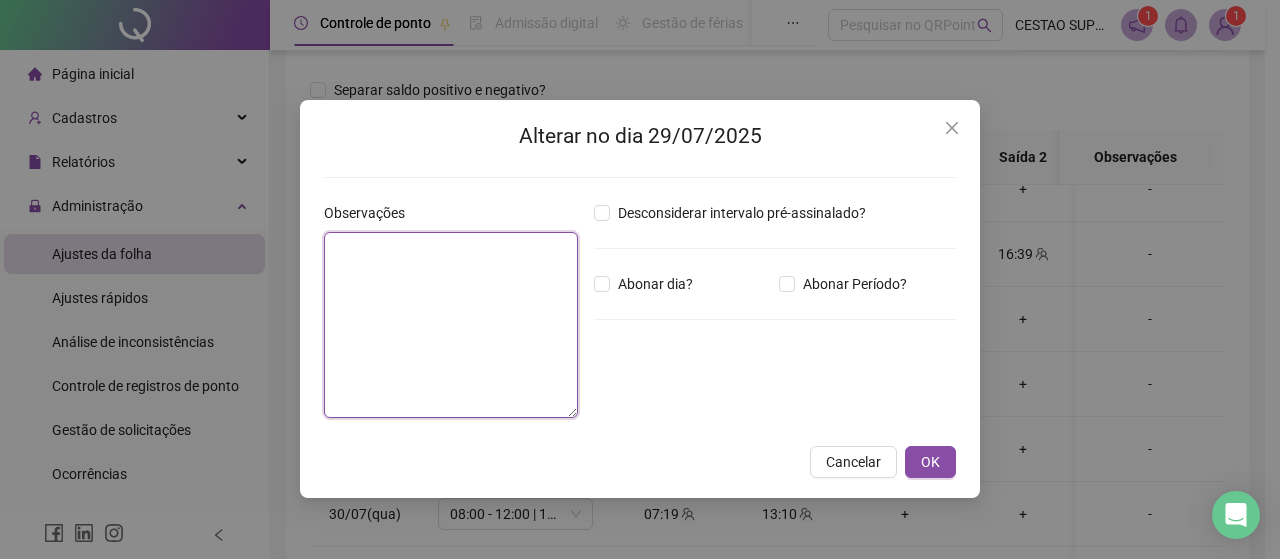 click at bounding box center (451, 325) 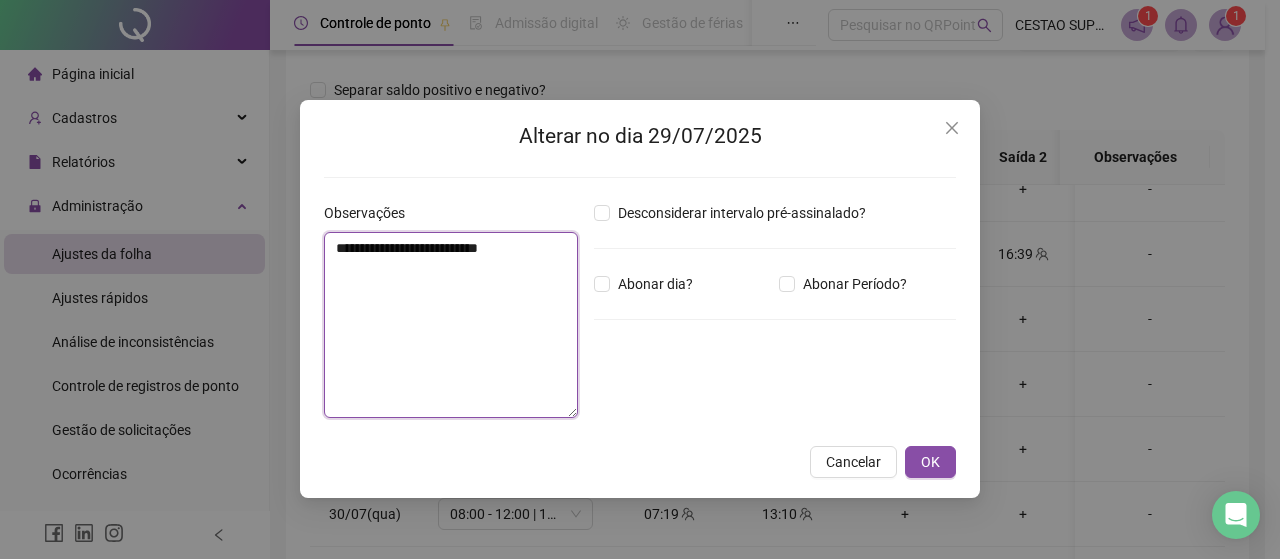 click on "**********" at bounding box center [451, 325] 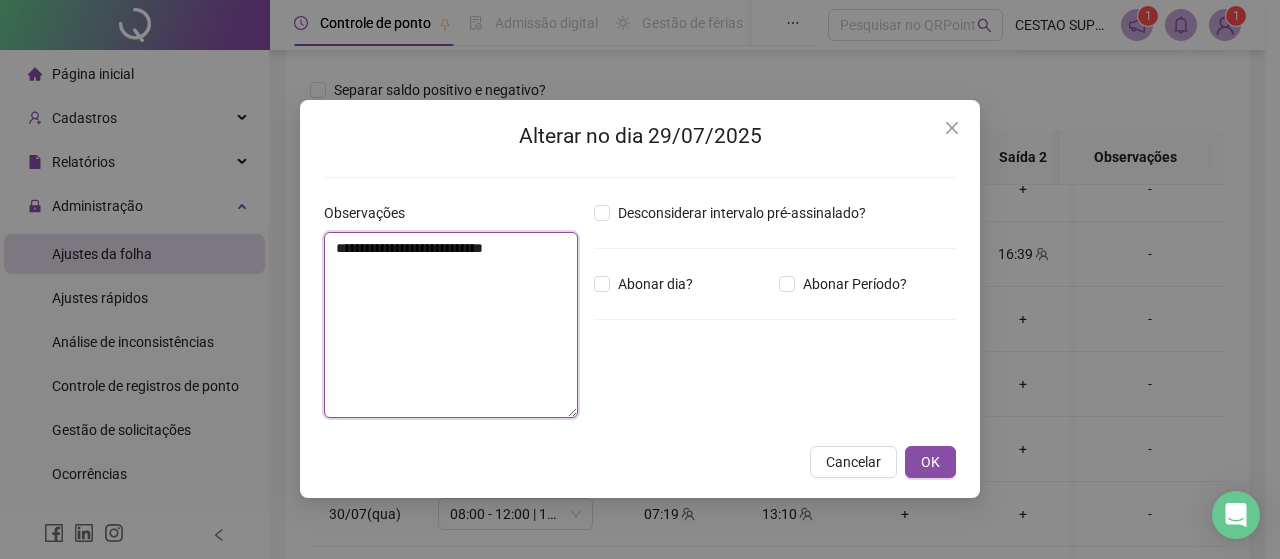 click on "**********" at bounding box center [451, 325] 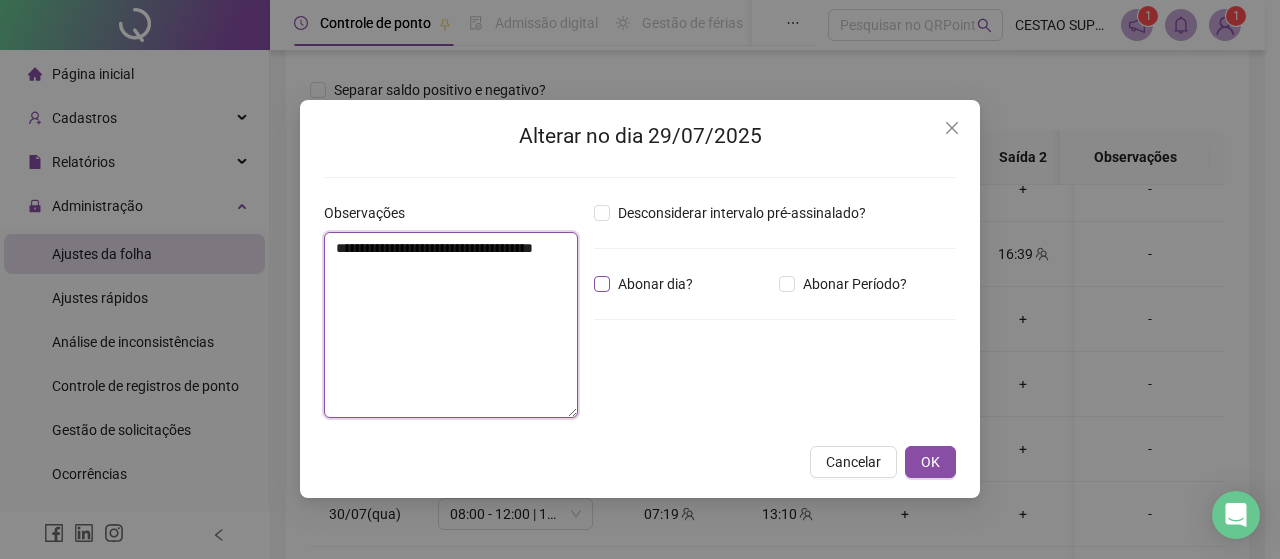 type on "**********" 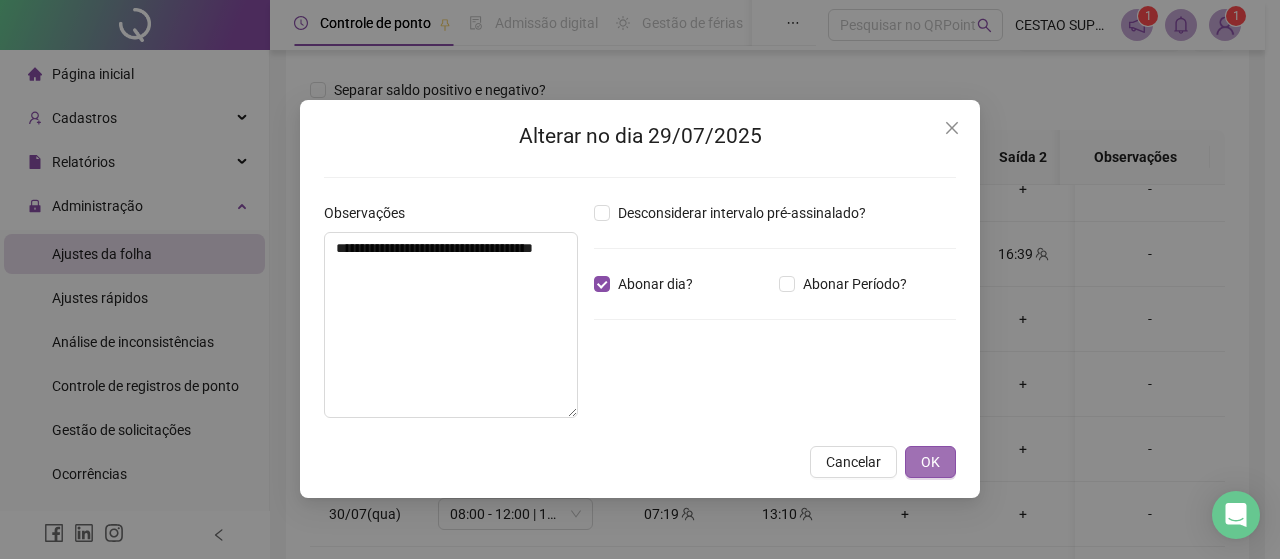 click on "OK" at bounding box center (930, 462) 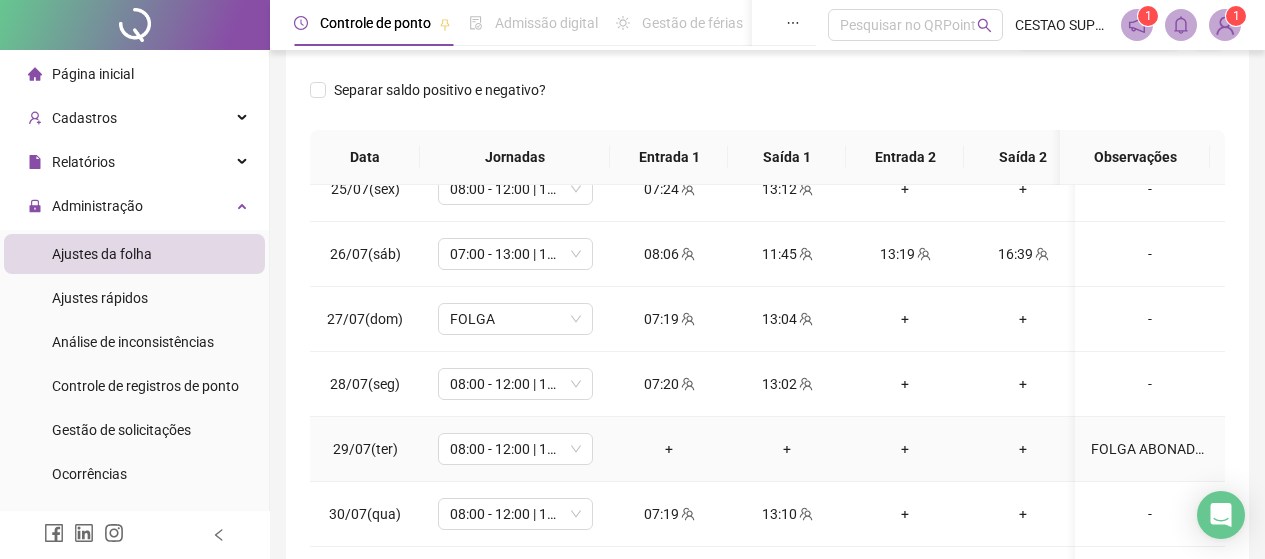 scroll, scrollTop: 400, scrollLeft: 0, axis: vertical 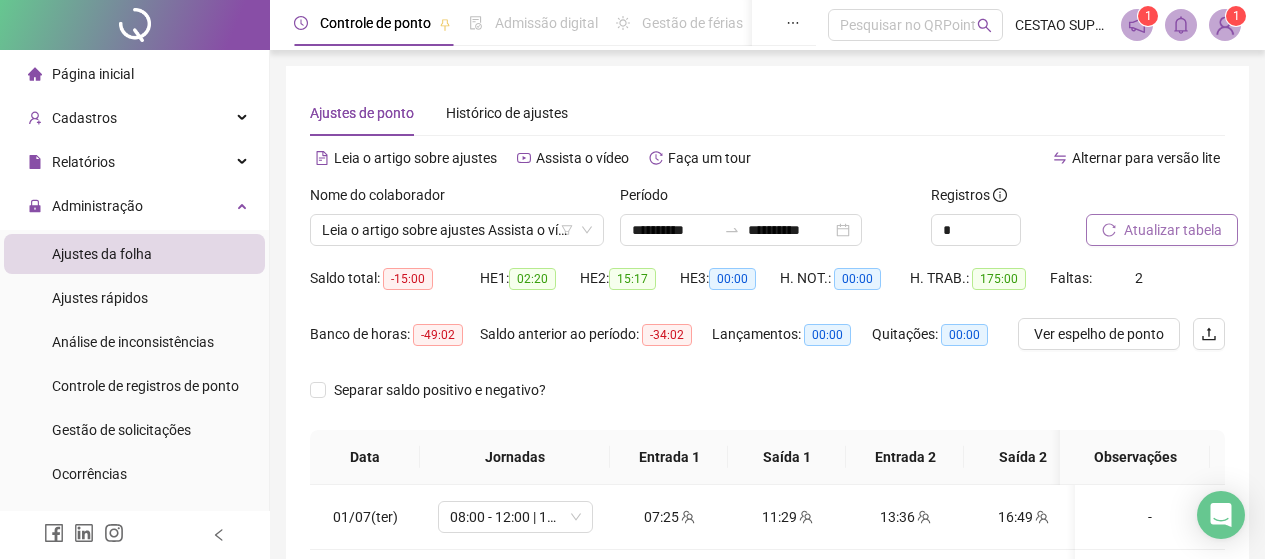 click on "Atualizar tabela" at bounding box center [1173, 230] 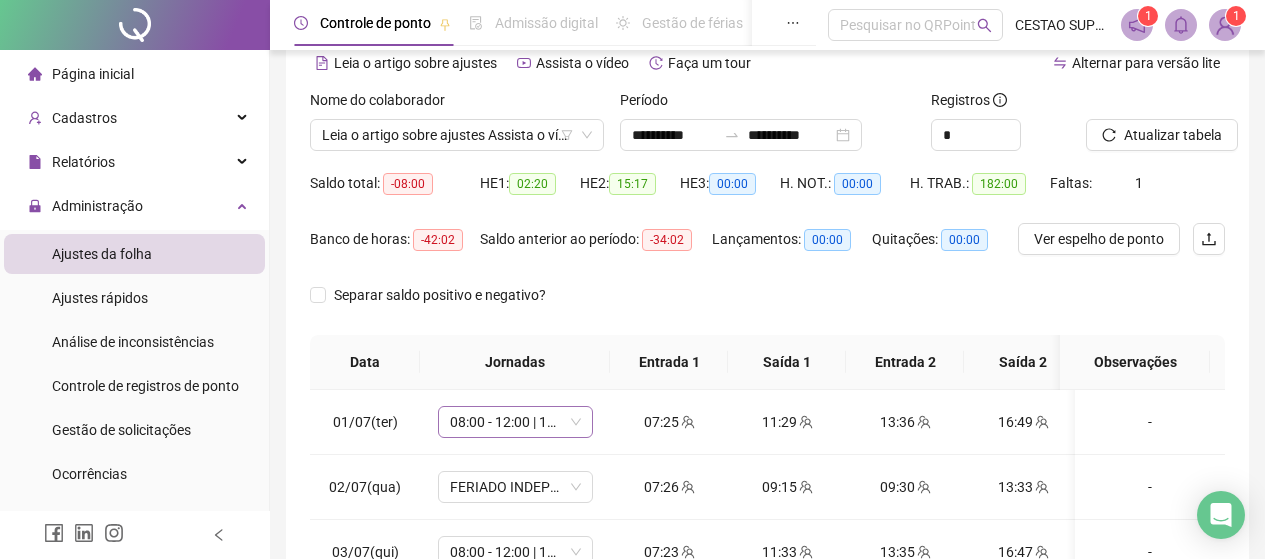 scroll, scrollTop: 100, scrollLeft: 0, axis: vertical 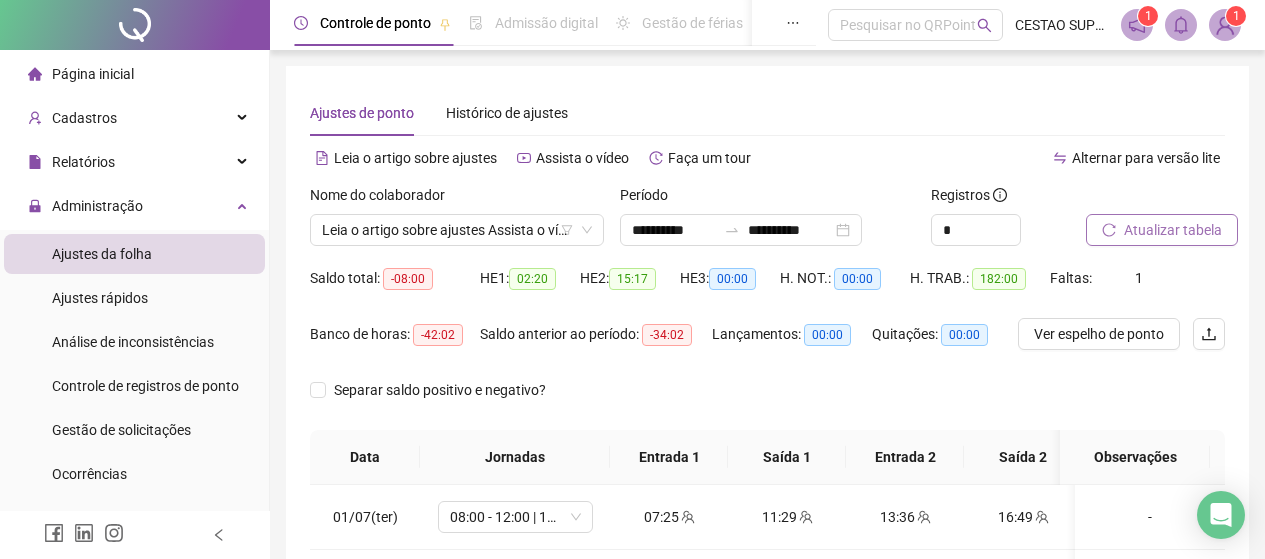 click on "Atualizar tabela" at bounding box center [1173, 230] 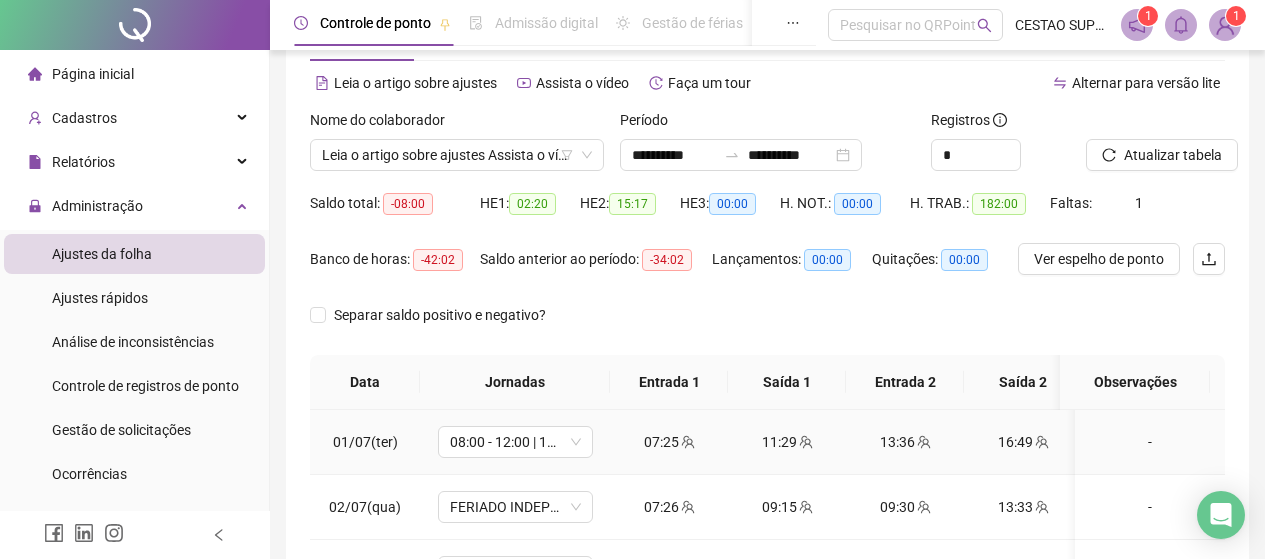 scroll, scrollTop: 100, scrollLeft: 0, axis: vertical 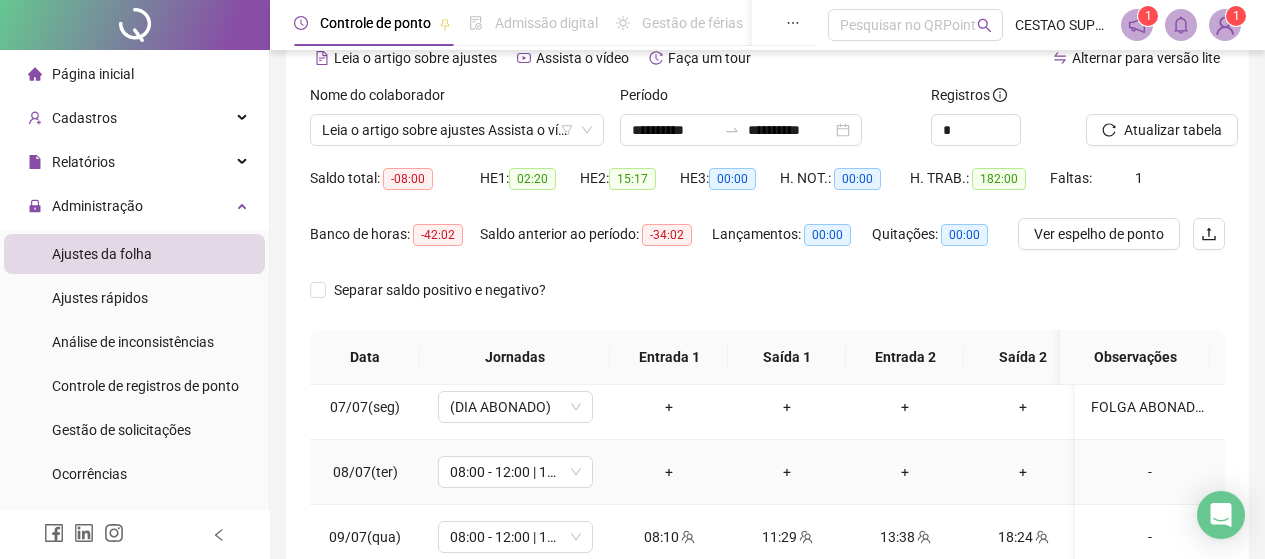click on "-" at bounding box center (1150, 472) 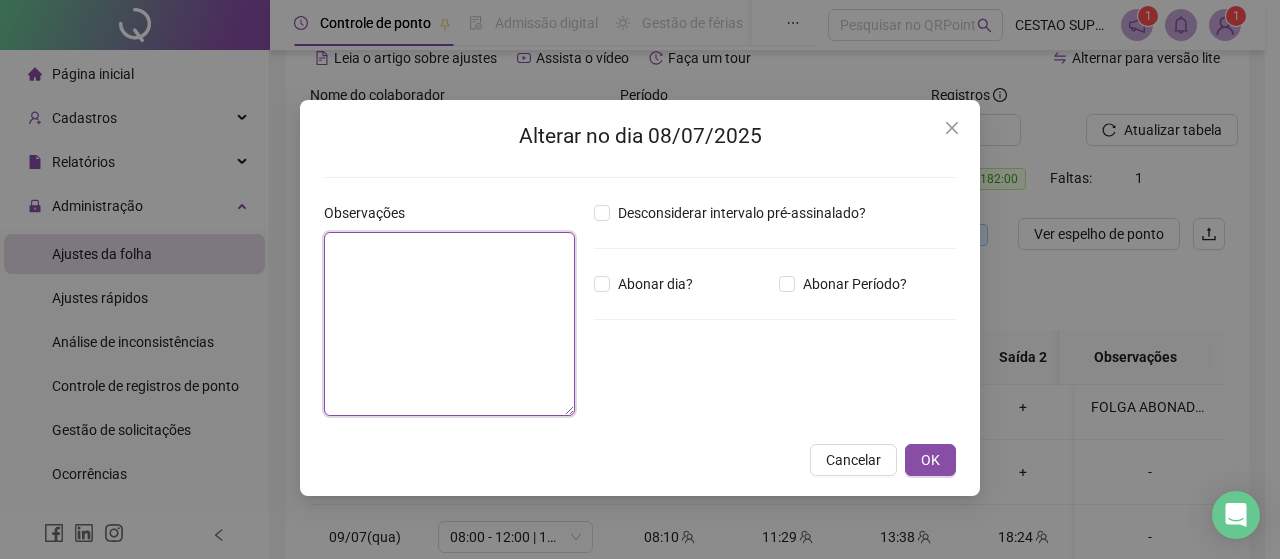 click at bounding box center (449, 324) 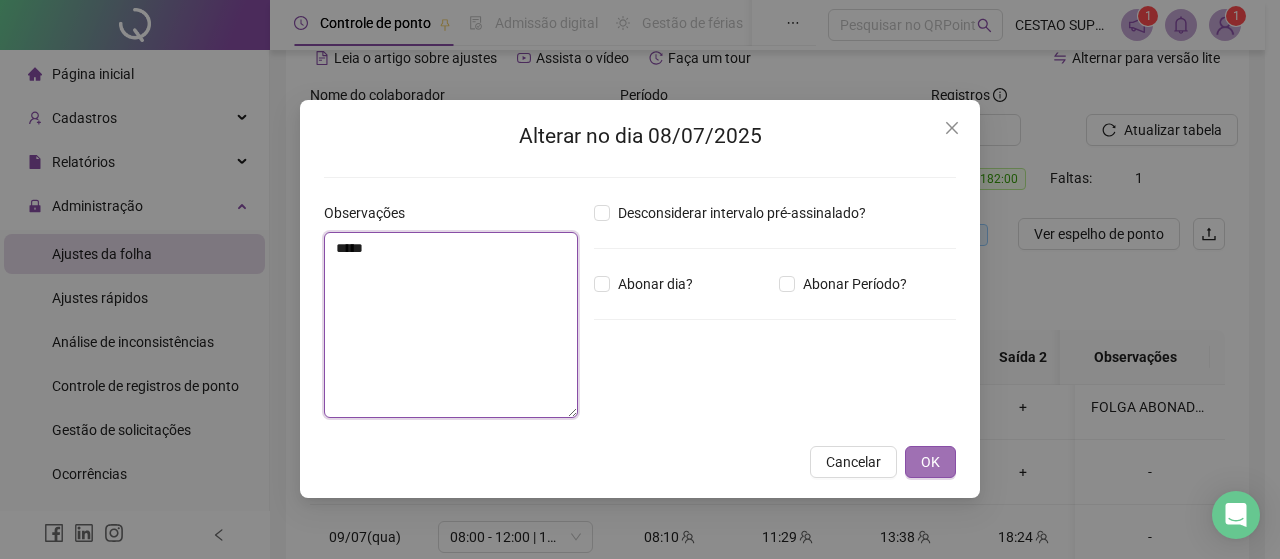 type on "*****" 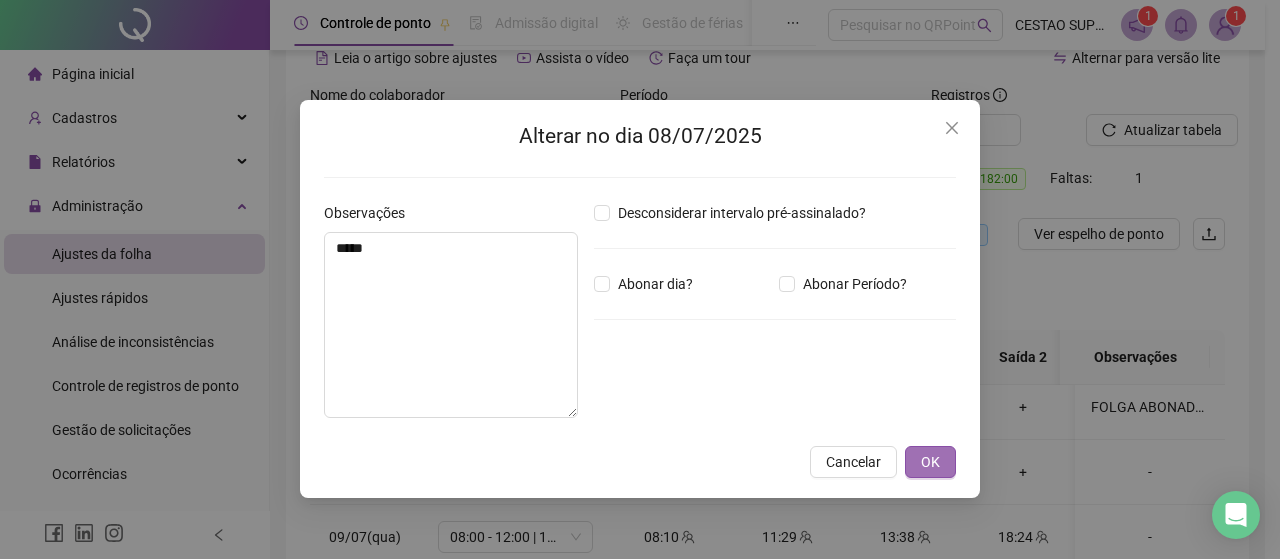 click on "OK" at bounding box center (930, 462) 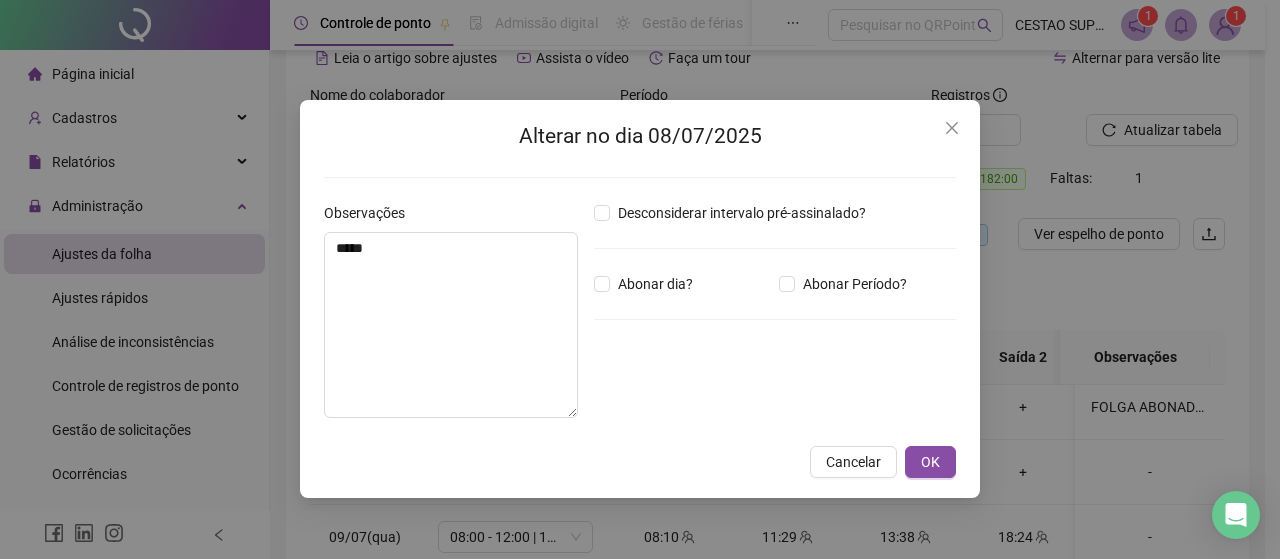 click on "Alterar no dia   [DATE] Observações ***** Desconsiderar intervalo pré-assinalado? Abonar dia? Abonar Período? Horas a abonar ***** Aplicar regime de compensação Cancelar OK" at bounding box center [640, 279] 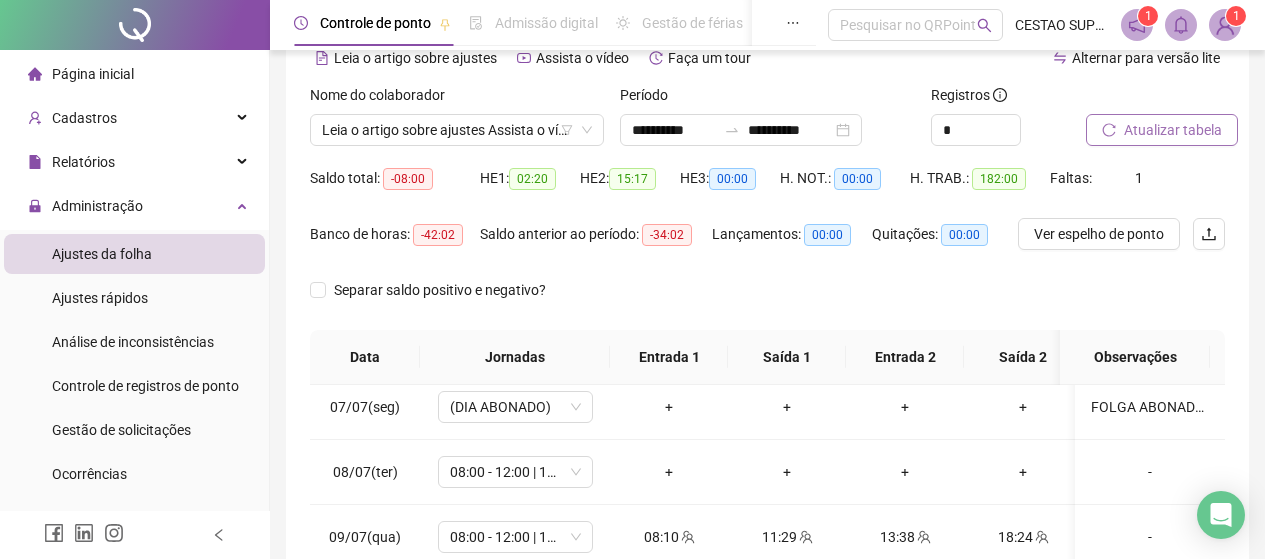 click on "Atualizar tabela" at bounding box center (1173, 130) 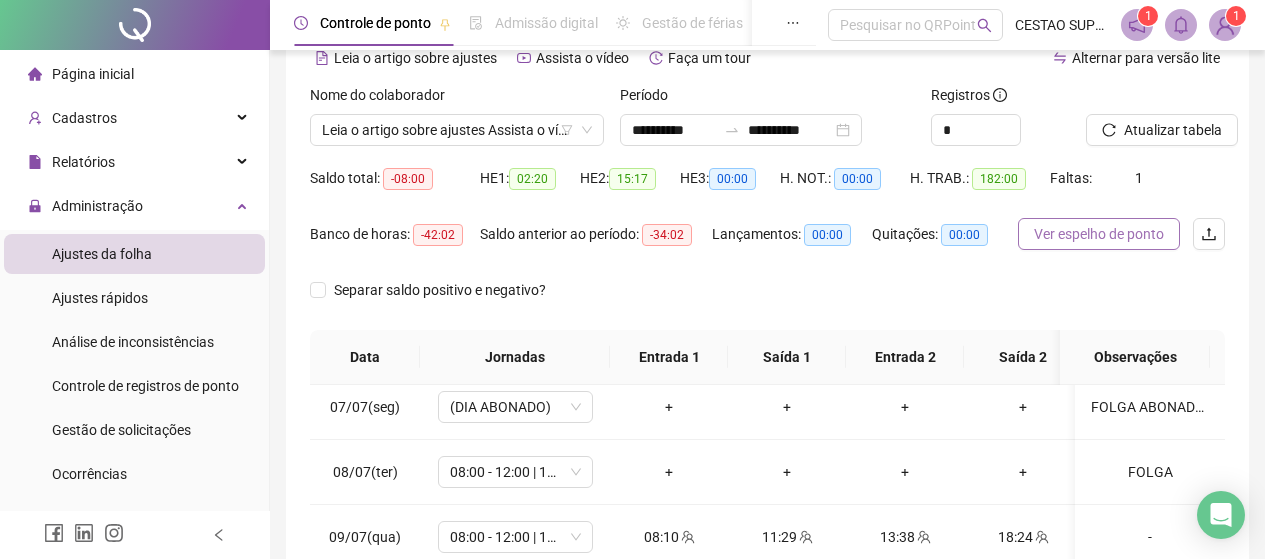 click on "Ver espelho de ponto" at bounding box center [1099, 234] 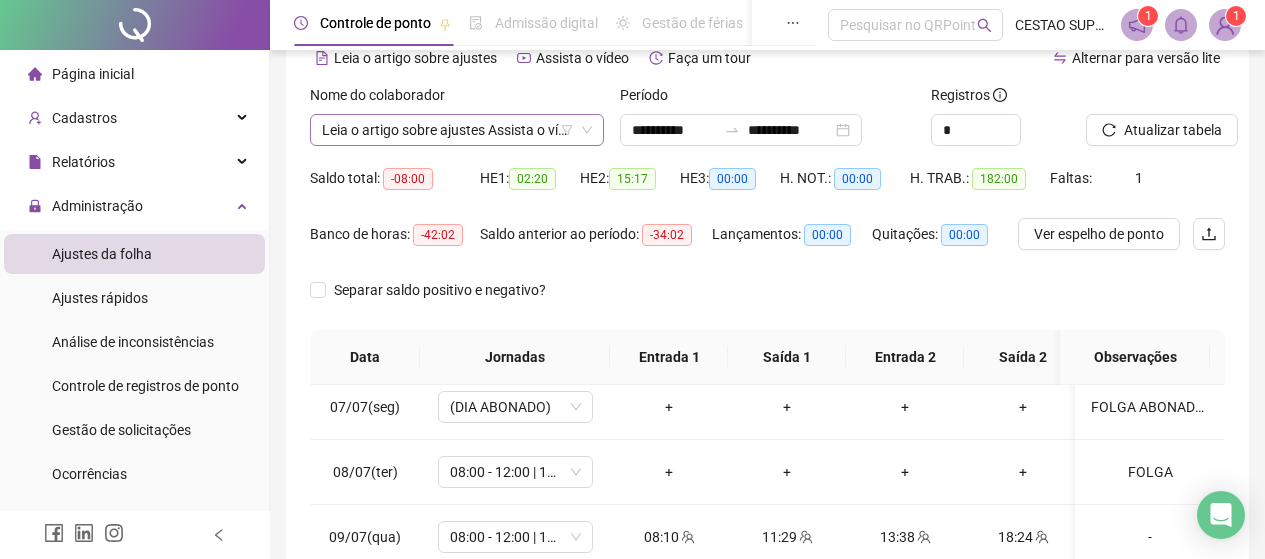 click on "**********" at bounding box center [457, 130] 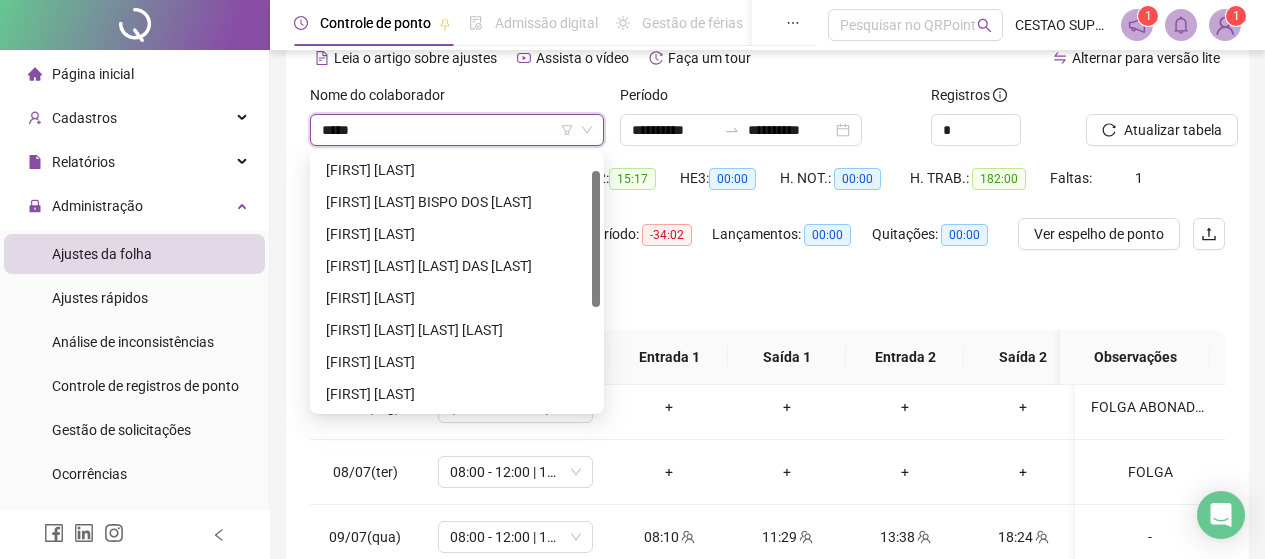 scroll, scrollTop: 0, scrollLeft: 0, axis: both 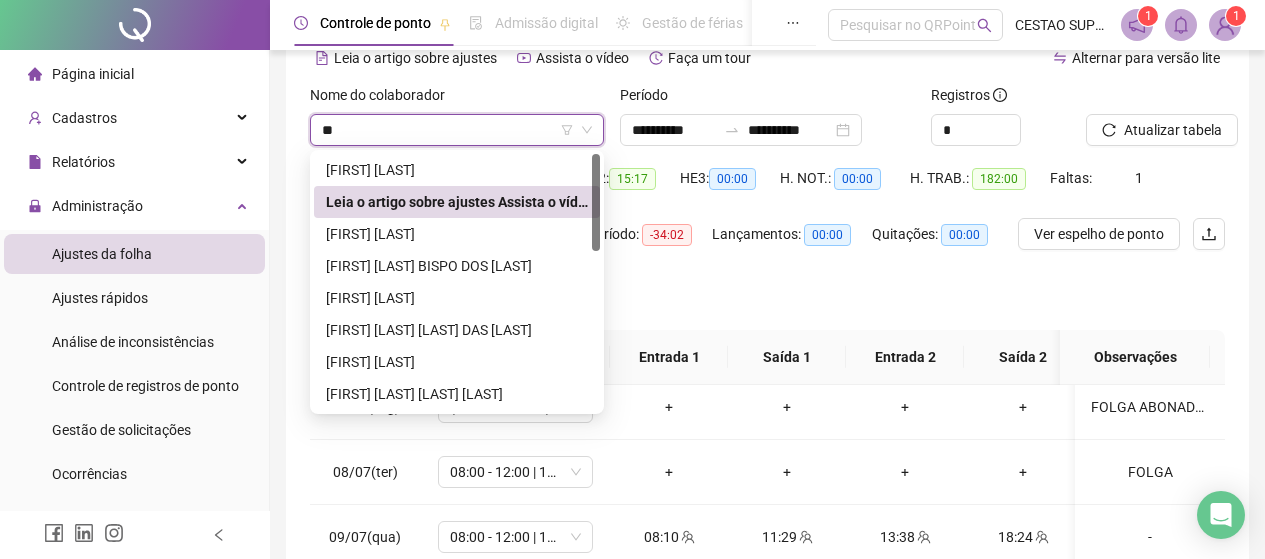 type on "*" 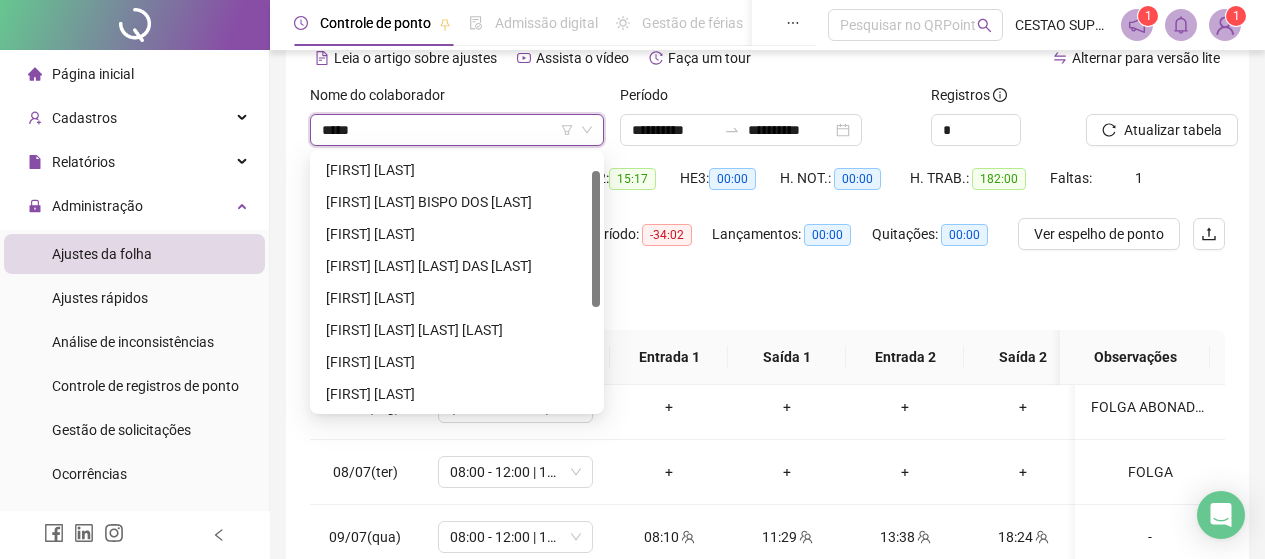 scroll, scrollTop: 0, scrollLeft: 0, axis: both 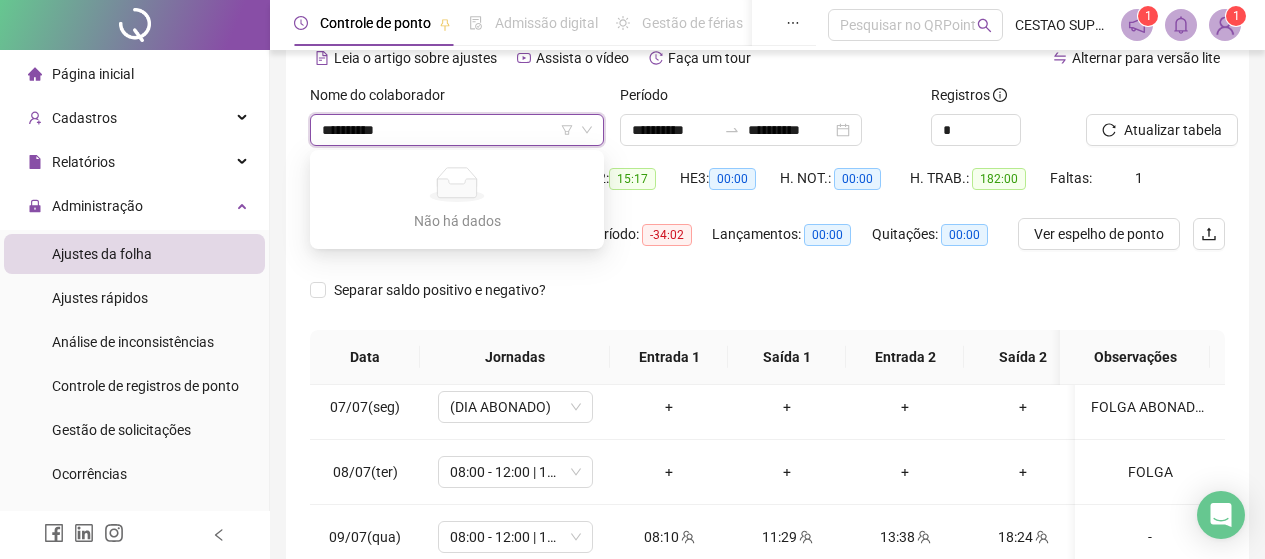 type on "**********" 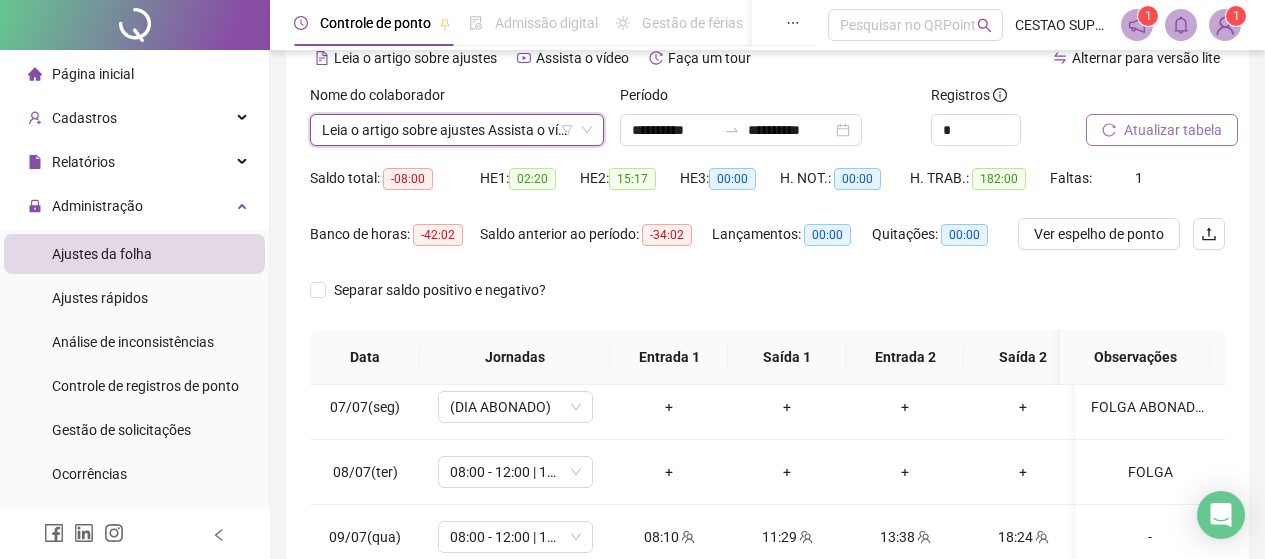 click on "Atualizar tabela" at bounding box center (1173, 130) 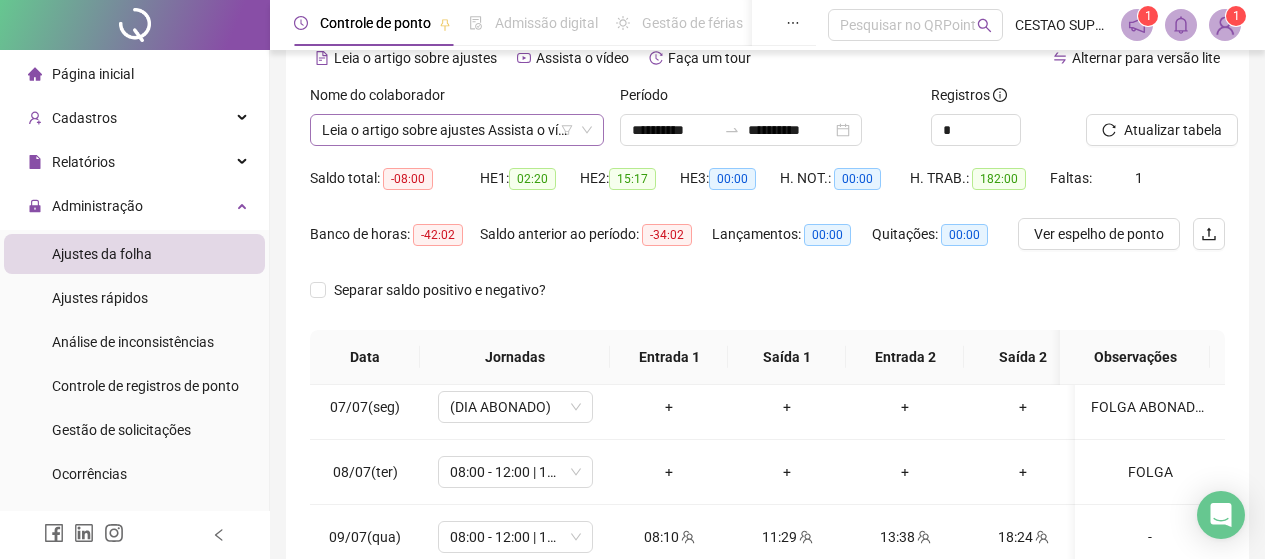 click on "**********" at bounding box center (457, 130) 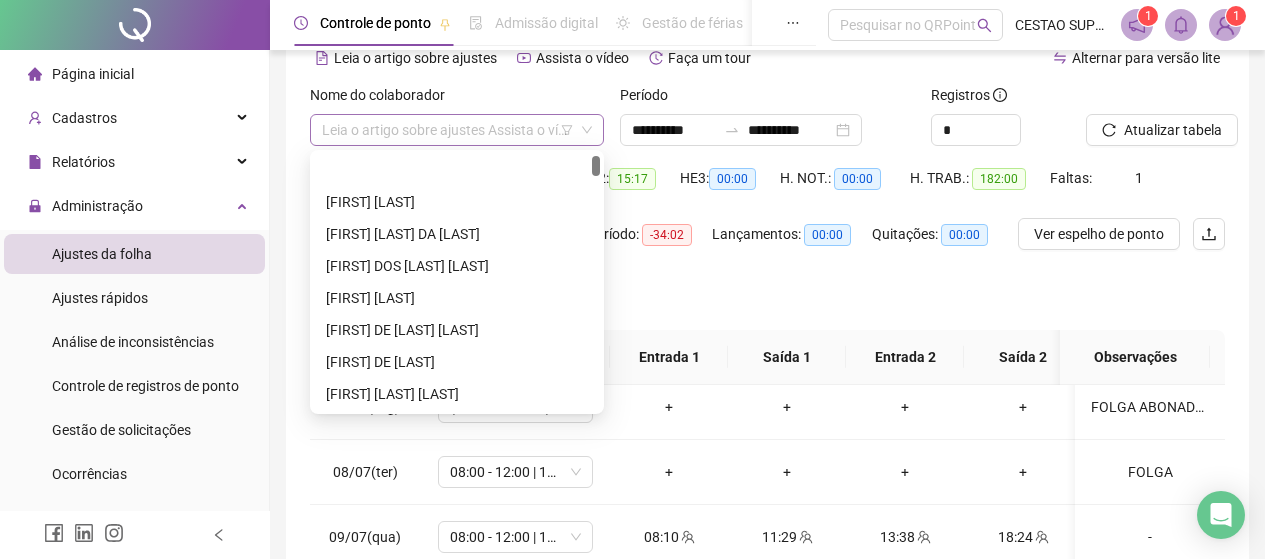 scroll, scrollTop: 64, scrollLeft: 0, axis: vertical 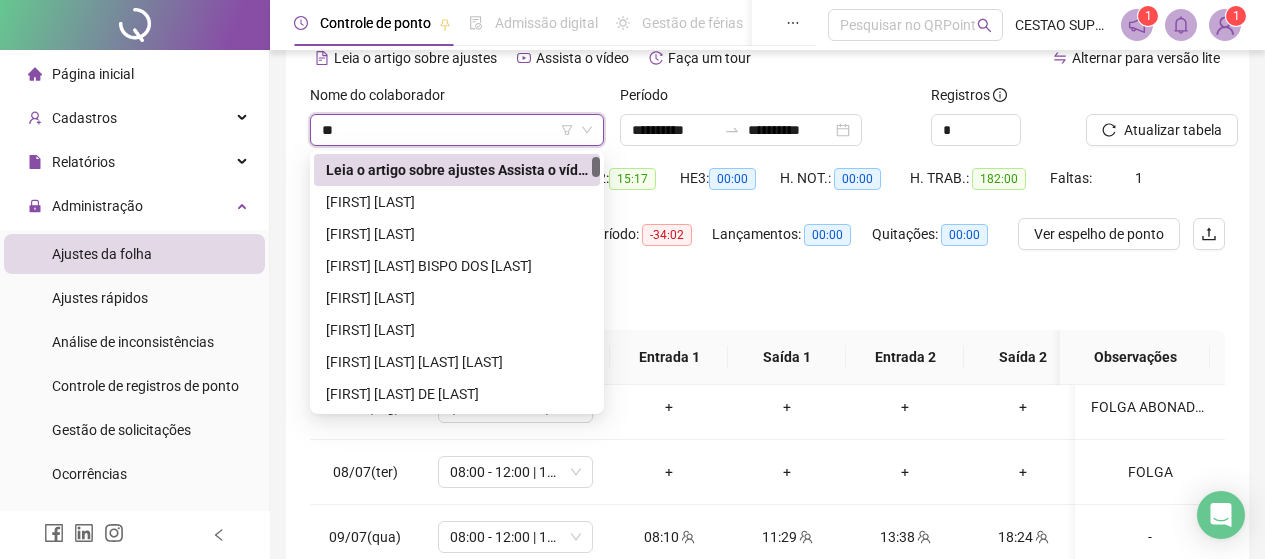 type on "***" 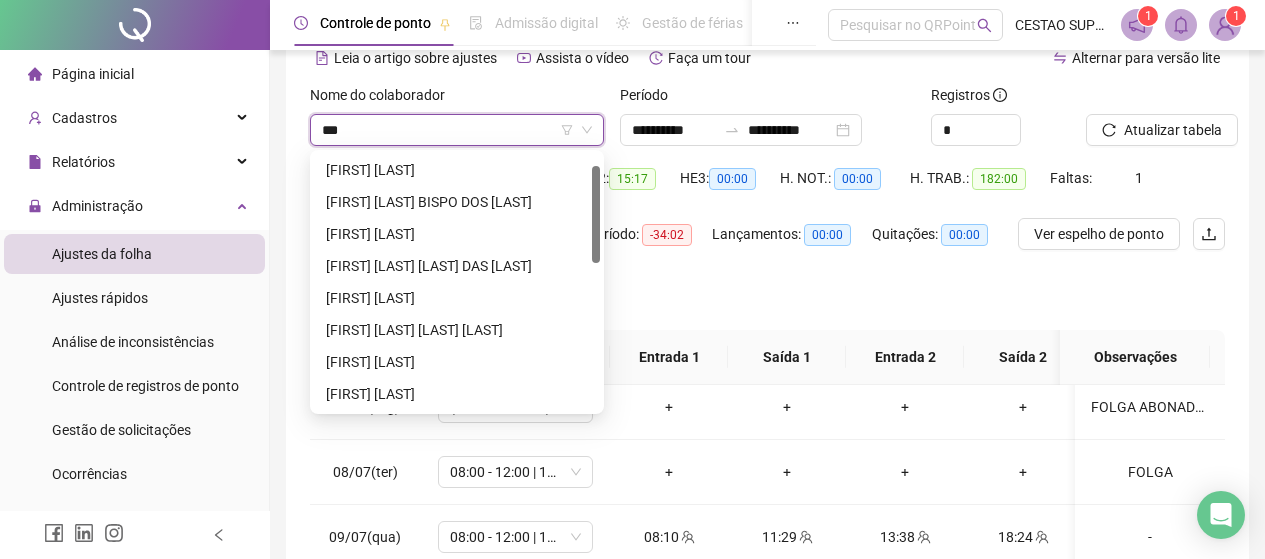 scroll, scrollTop: 32, scrollLeft: 0, axis: vertical 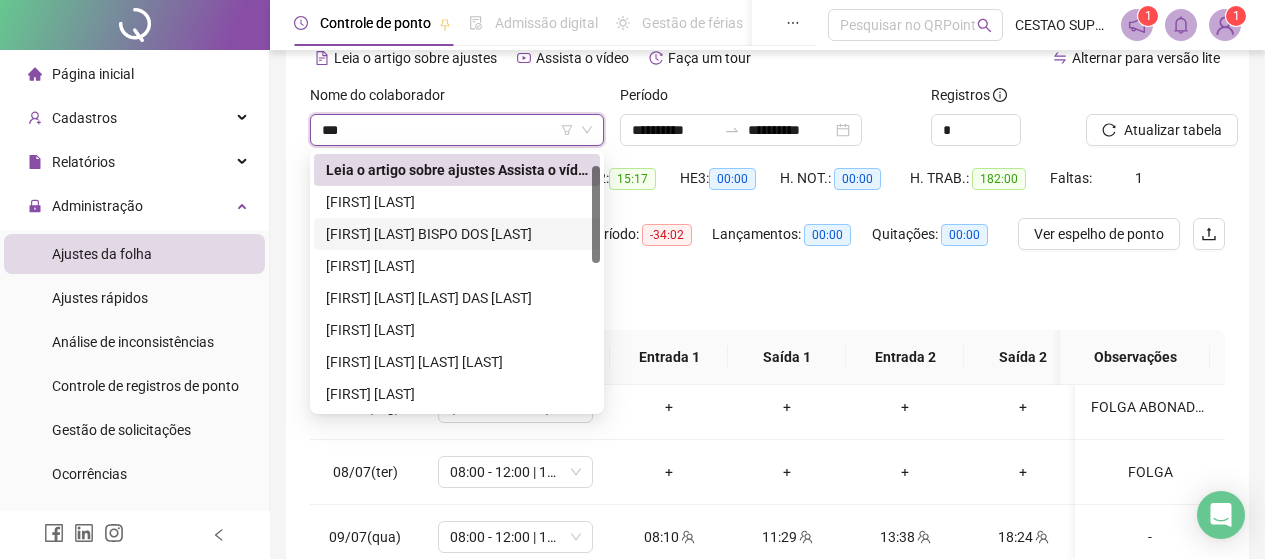 click on "[FIRST] [LAST] BISPO DOS [LAST]" at bounding box center [457, 234] 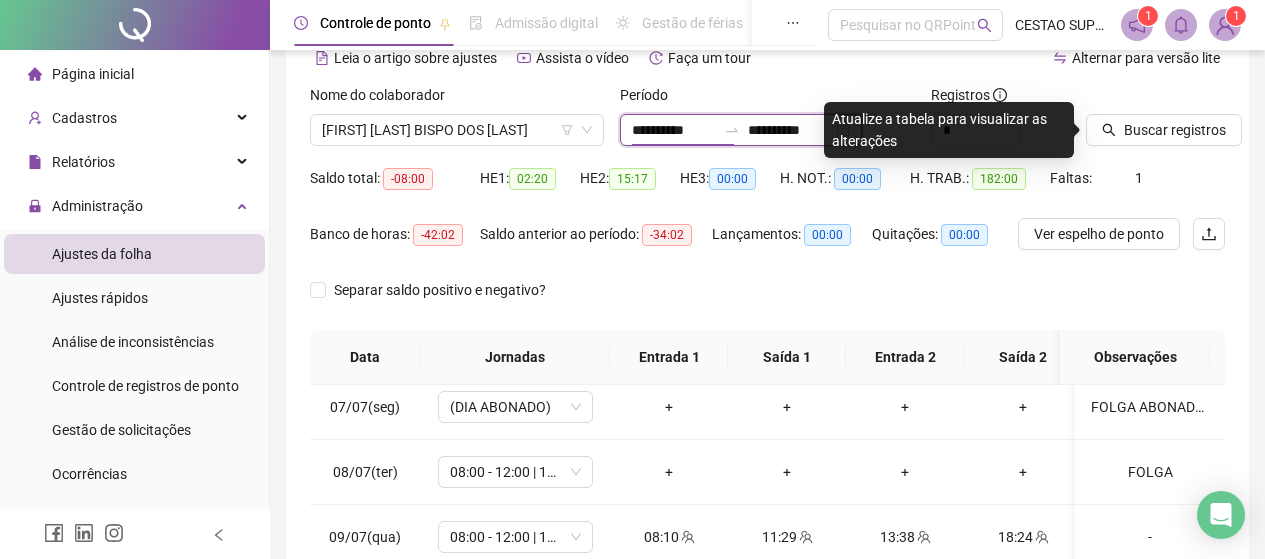 click on "**********" at bounding box center [674, 130] 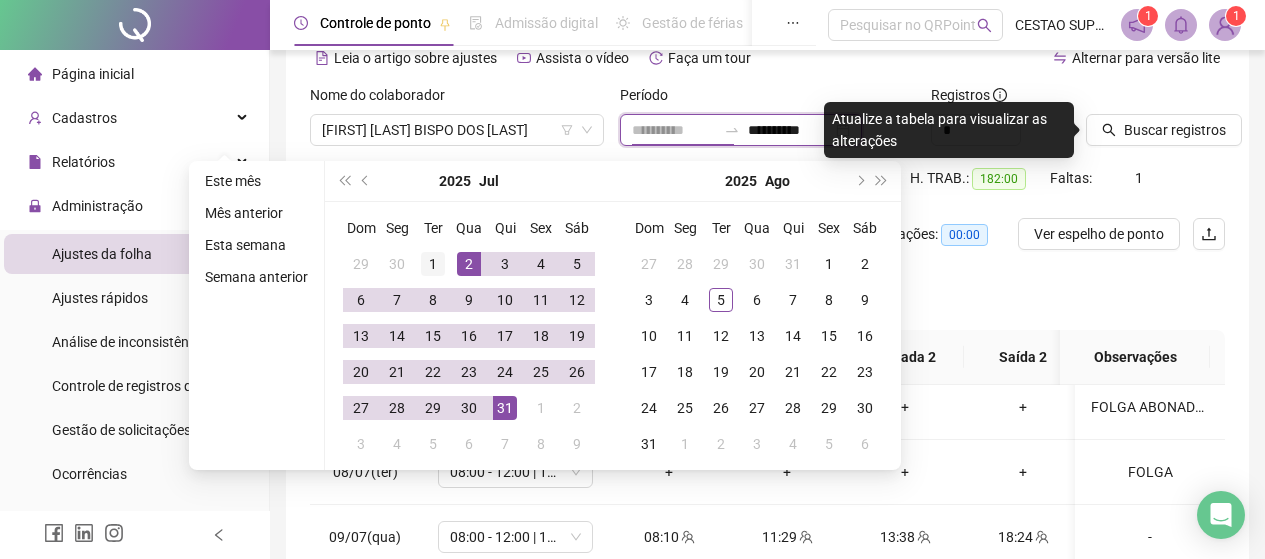 type on "**********" 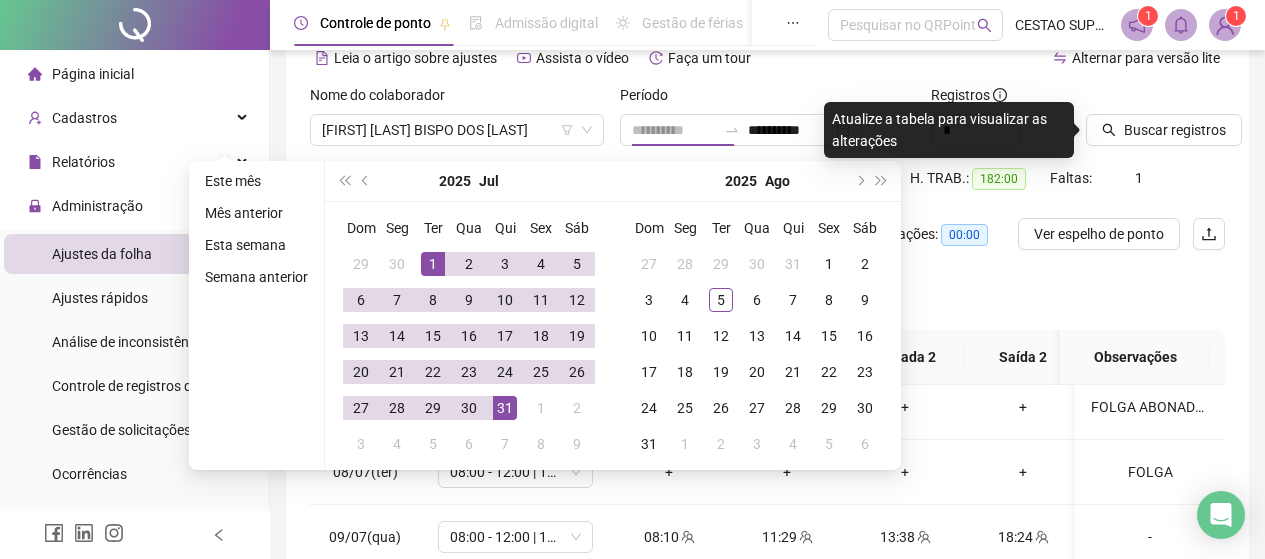 click on "1" at bounding box center [433, 264] 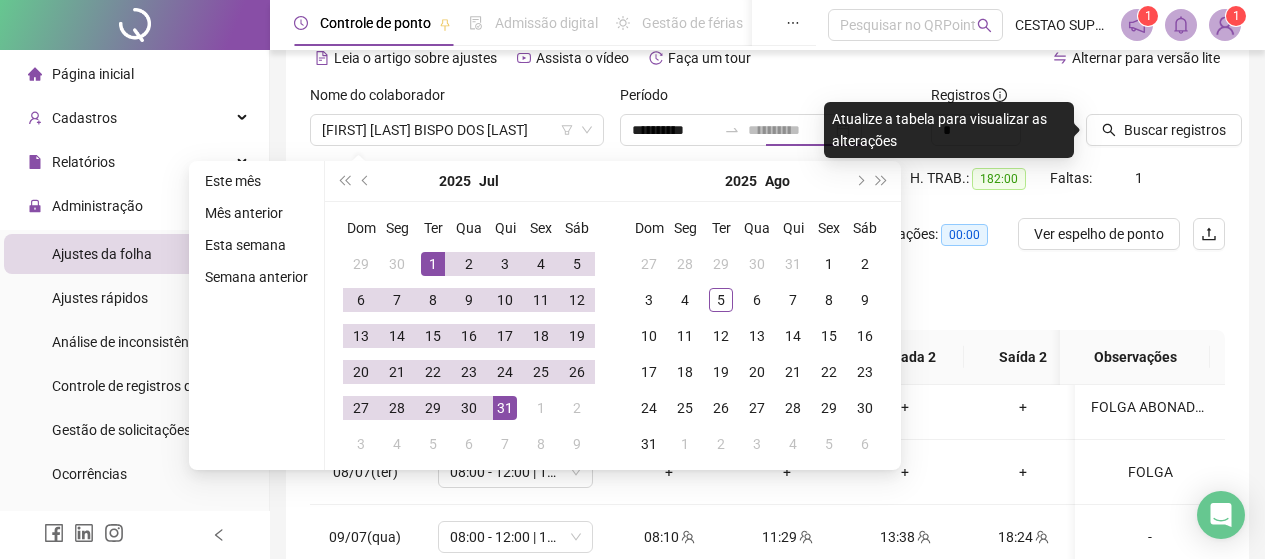 click on "31" at bounding box center (505, 408) 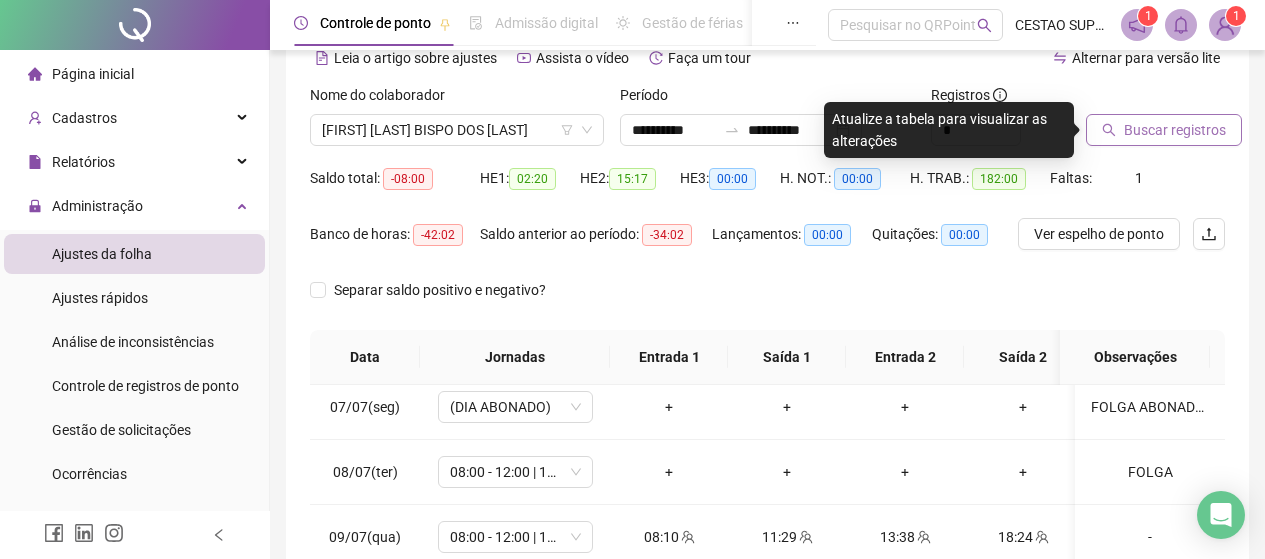 click on "Buscar registros" at bounding box center [1175, 130] 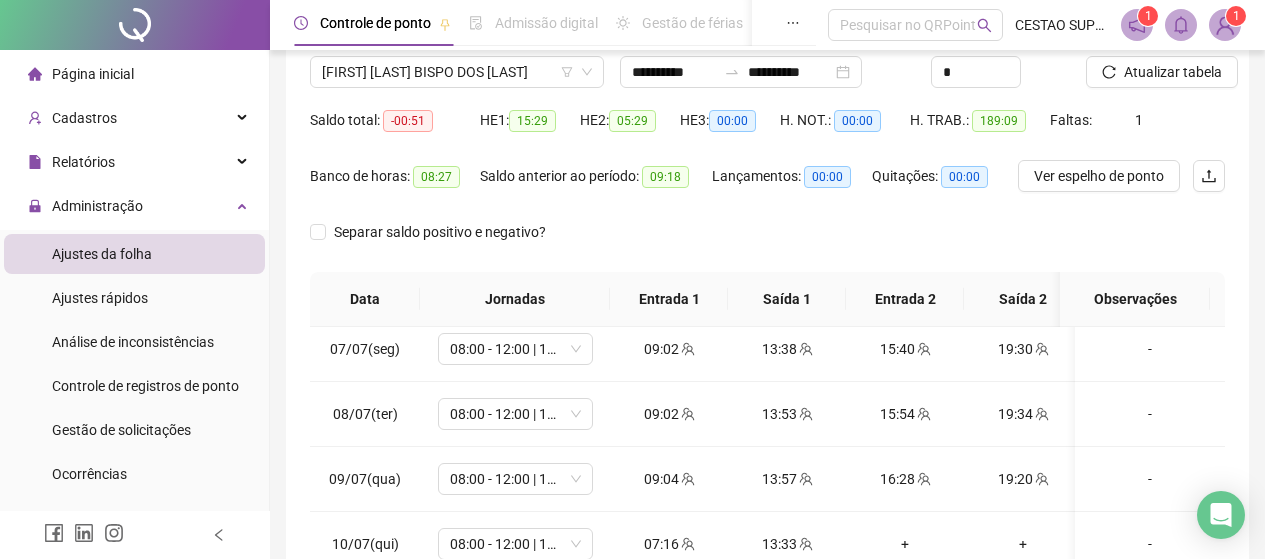 scroll, scrollTop: 200, scrollLeft: 0, axis: vertical 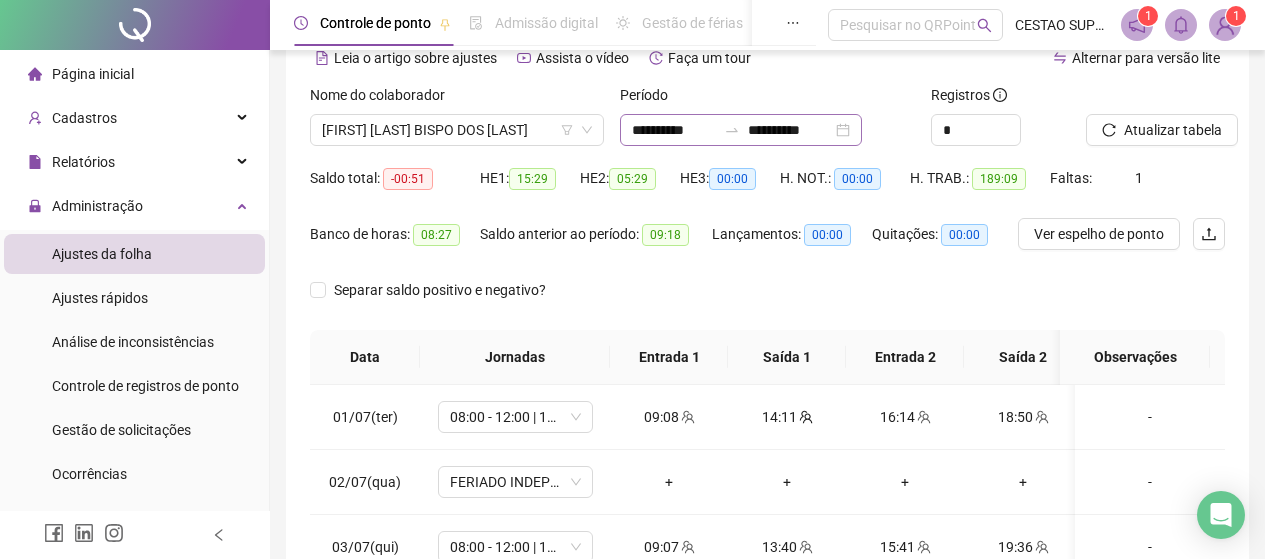 click at bounding box center [732, 130] 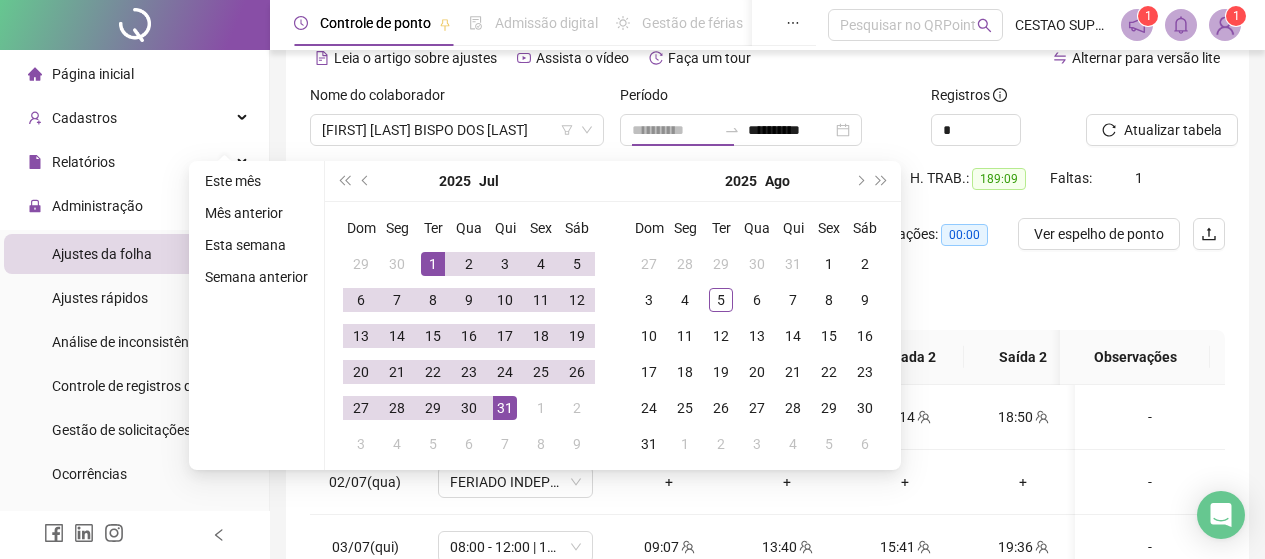 click on "1" at bounding box center (433, 264) 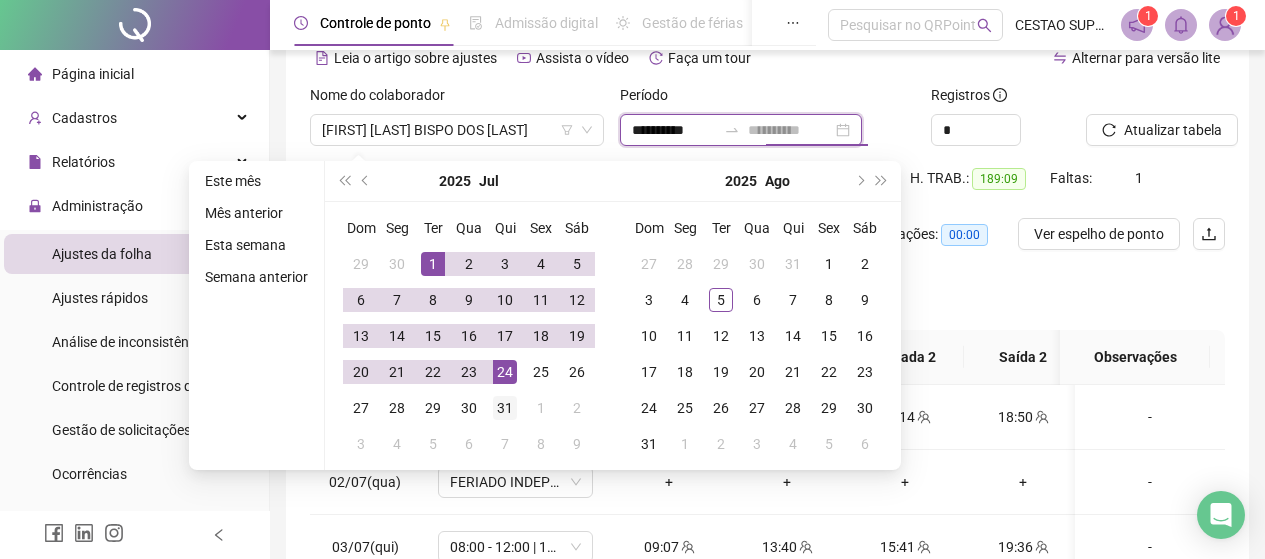 type on "**********" 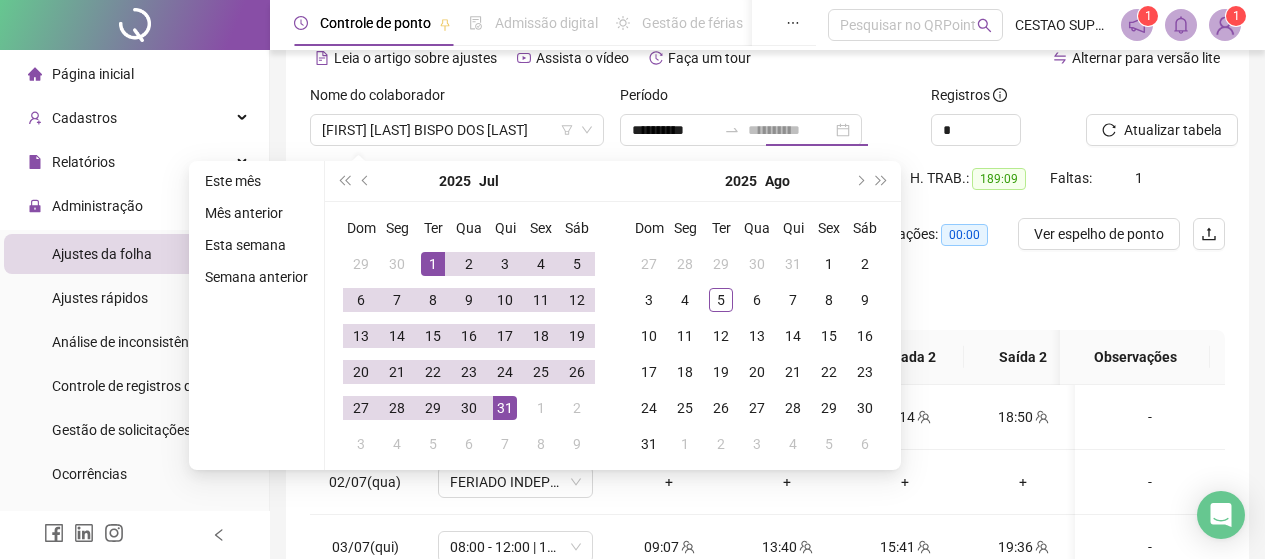 click on "31" at bounding box center (505, 408) 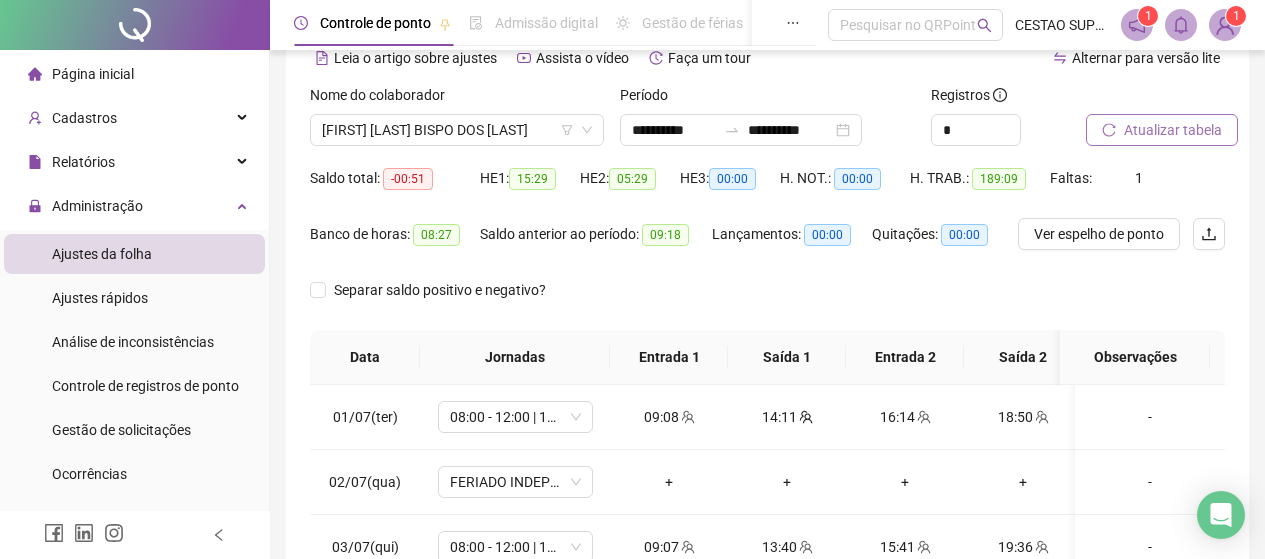 click on "Atualizar tabela" at bounding box center [1173, 130] 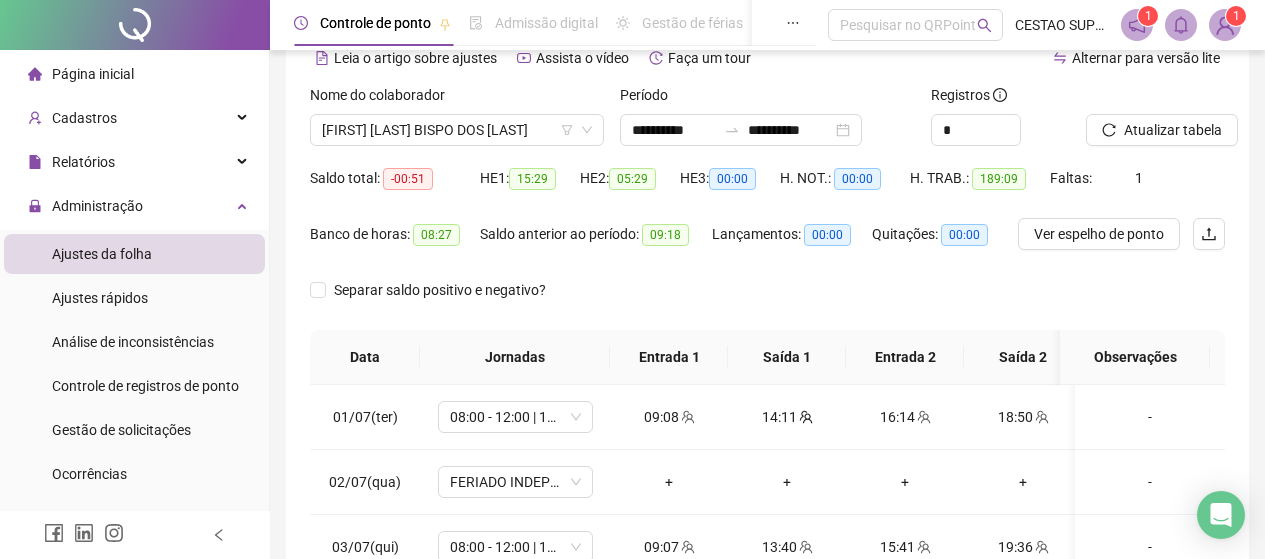 scroll, scrollTop: 200, scrollLeft: 0, axis: vertical 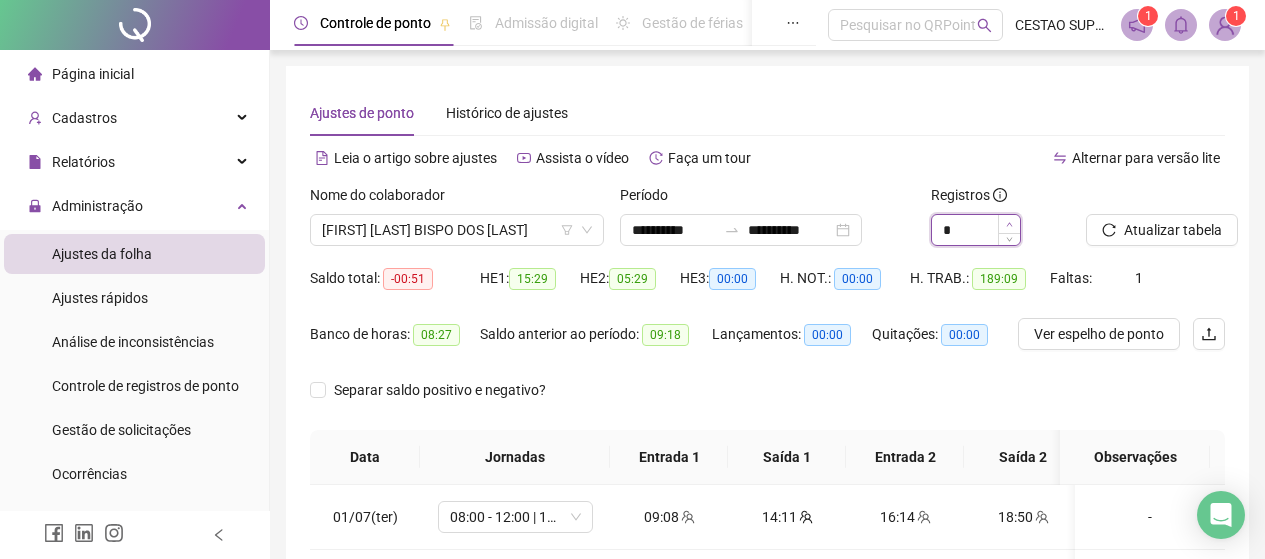 click 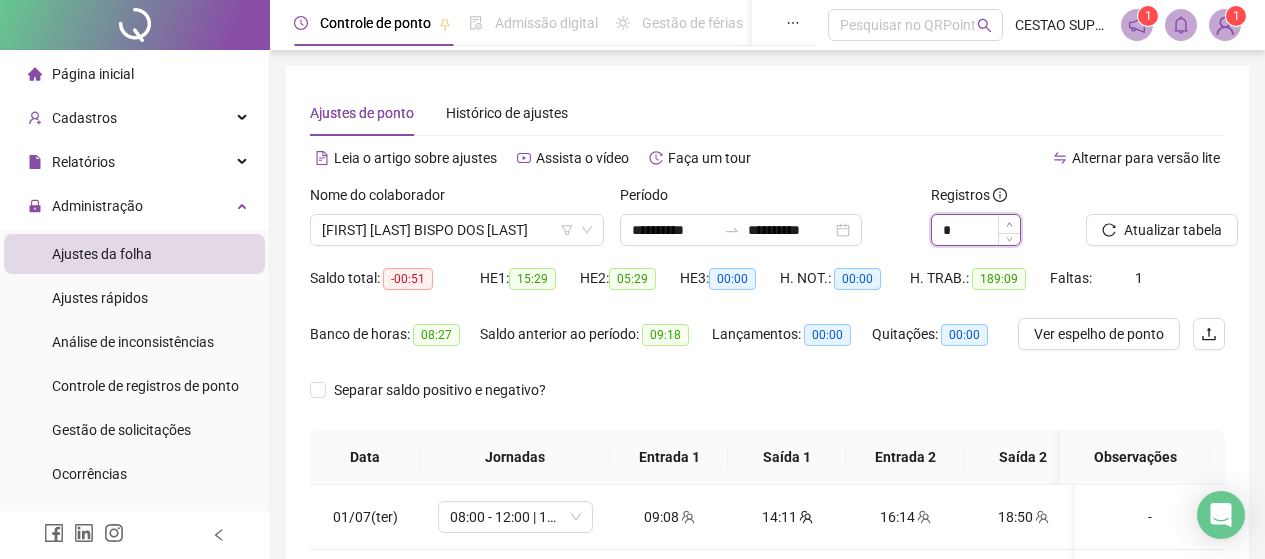 type on "*" 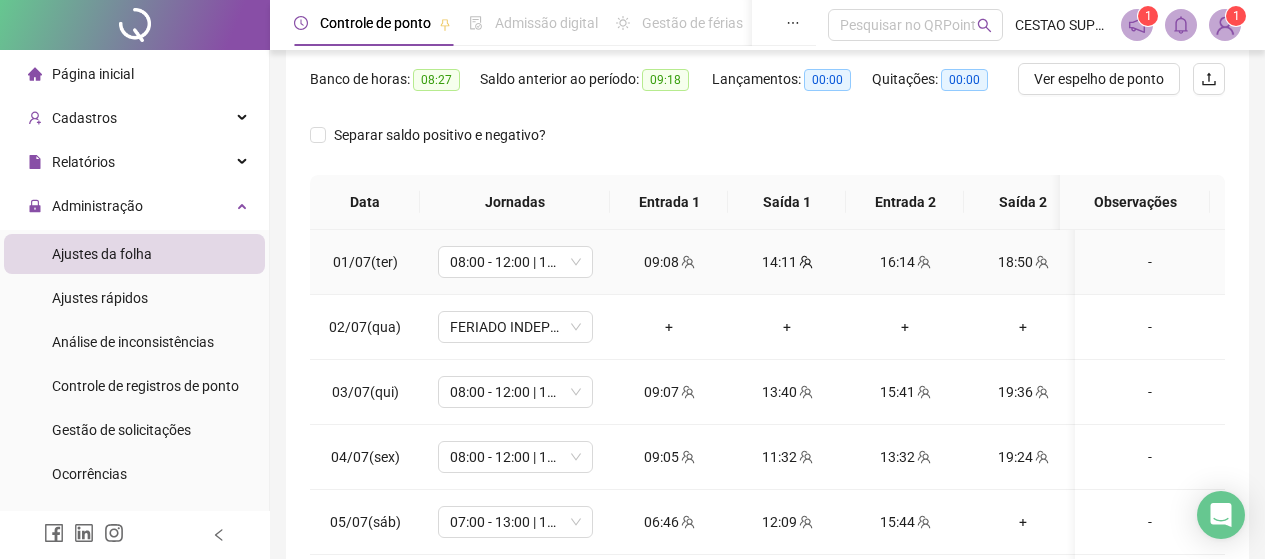 scroll, scrollTop: 300, scrollLeft: 0, axis: vertical 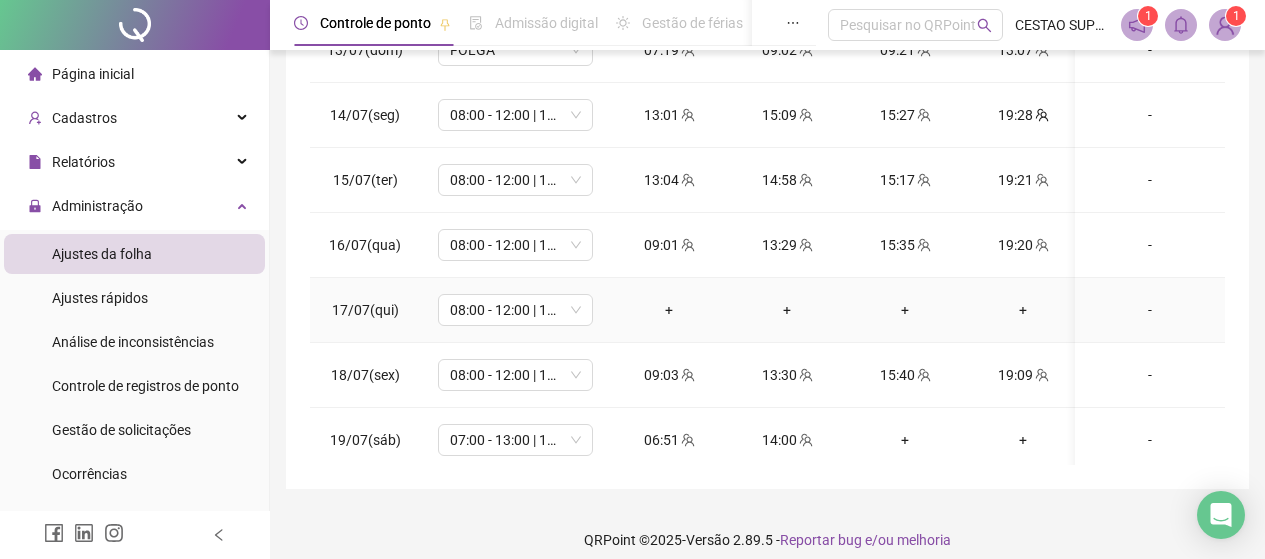 click on "-" at bounding box center (1150, 310) 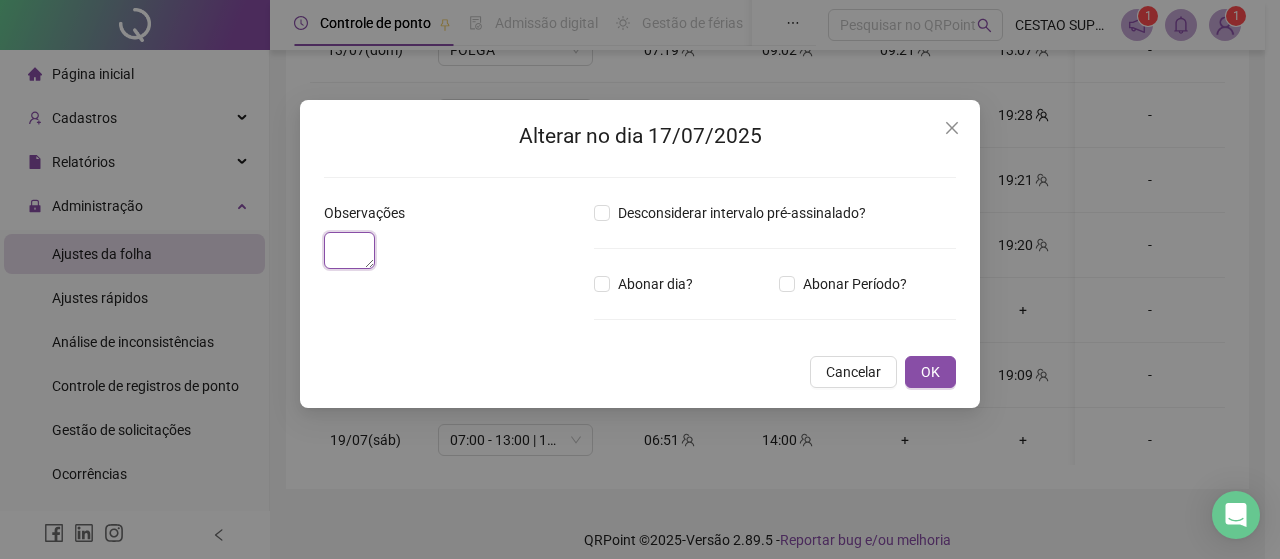 drag, startPoint x: 380, startPoint y: 270, endPoint x: 396, endPoint y: 265, distance: 16.763054 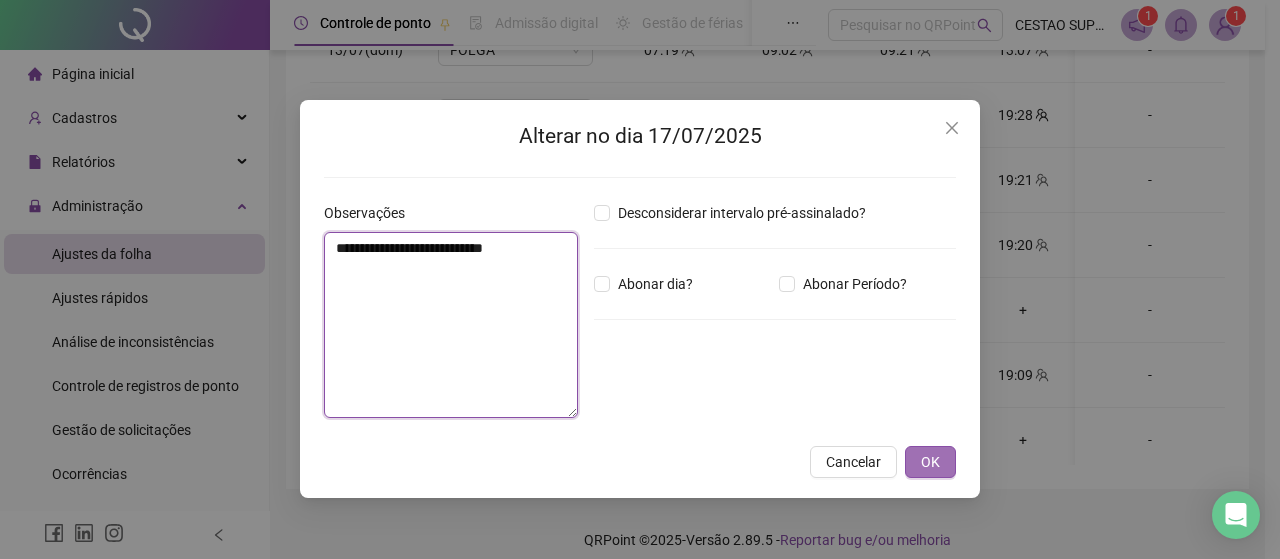 type on "**********" 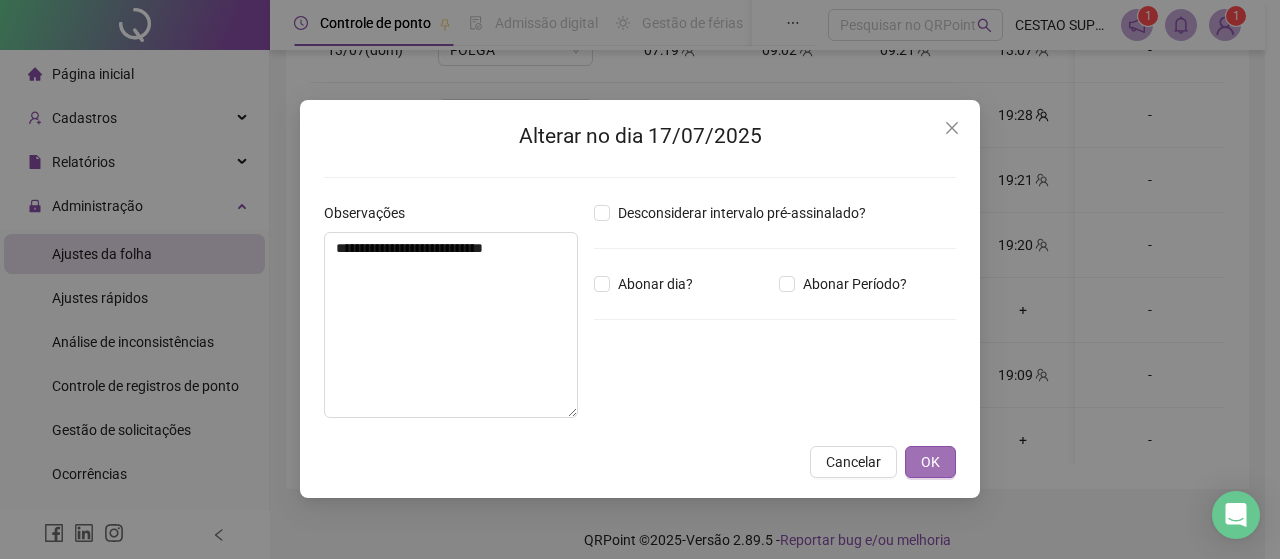 click on "OK" at bounding box center (930, 462) 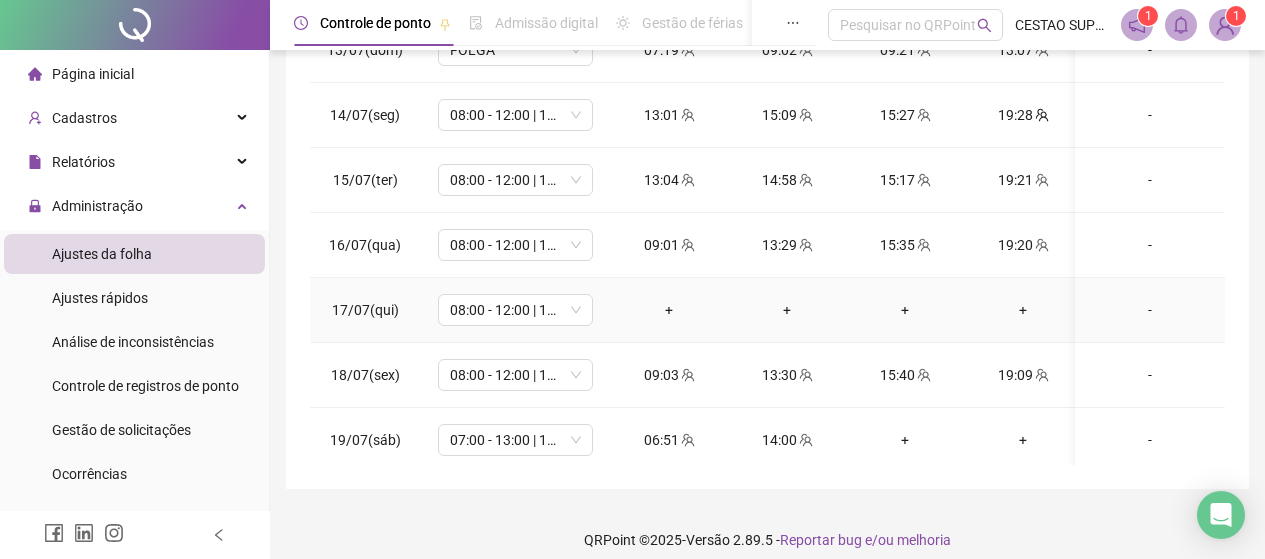 click on "08:00 - 12:00 | 14:00 - 17:00" at bounding box center [515, 310] 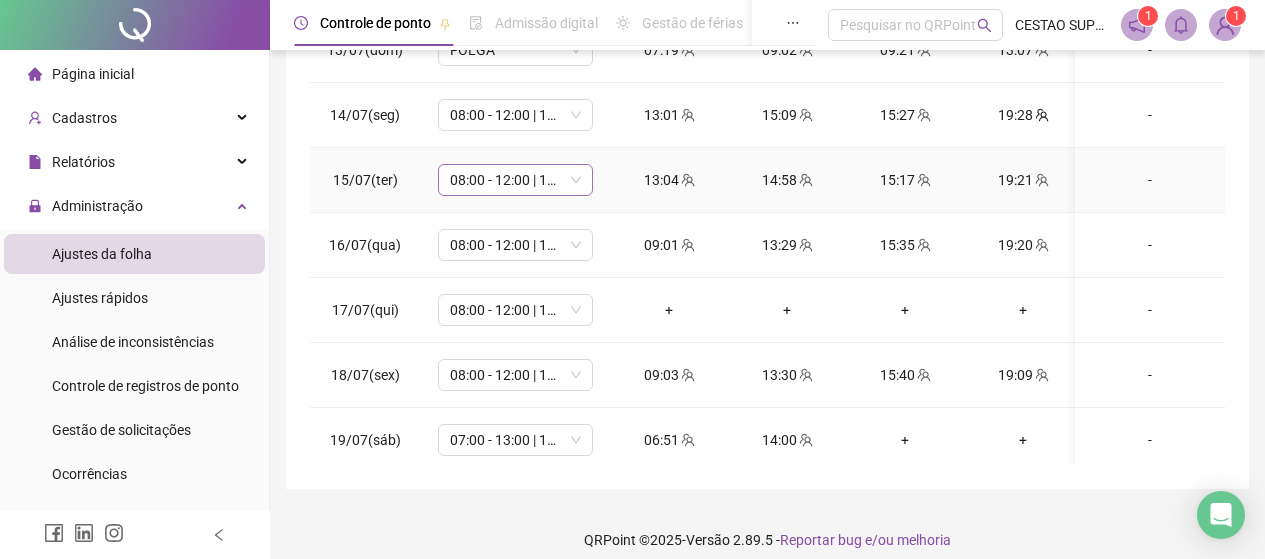 scroll, scrollTop: 700, scrollLeft: 0, axis: vertical 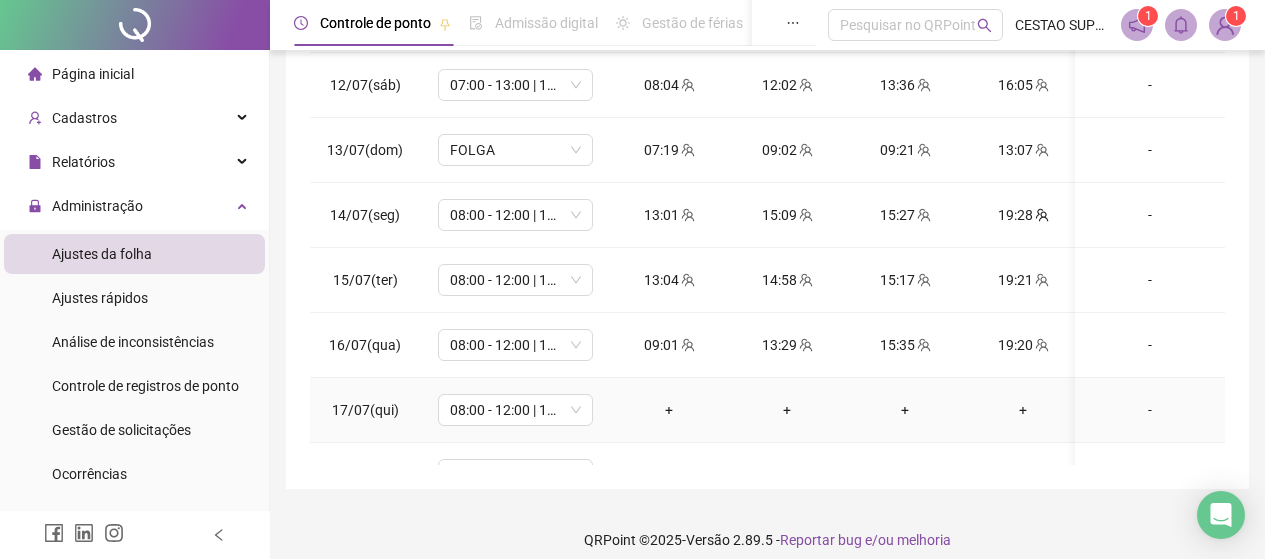 click on "-" at bounding box center (1150, 410) 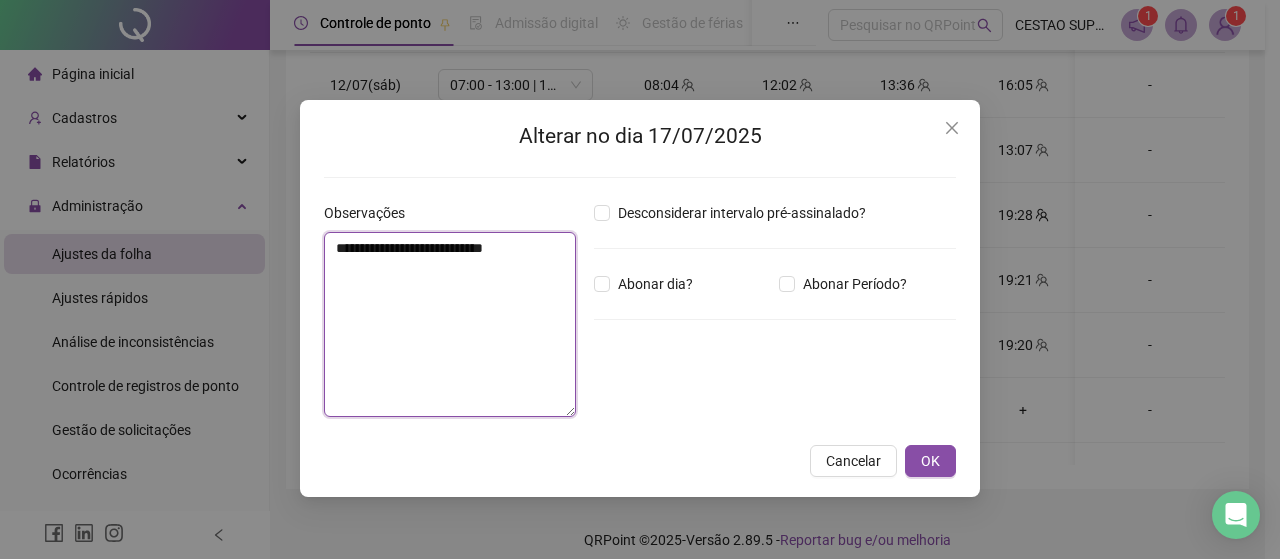 click on "**********" at bounding box center [450, 324] 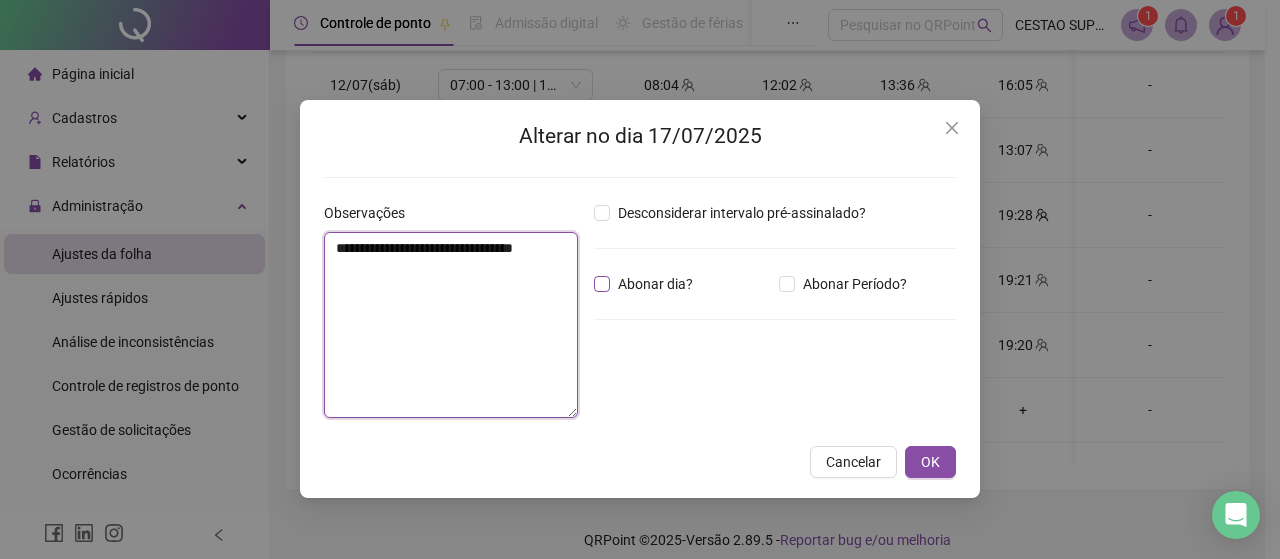 type on "**********" 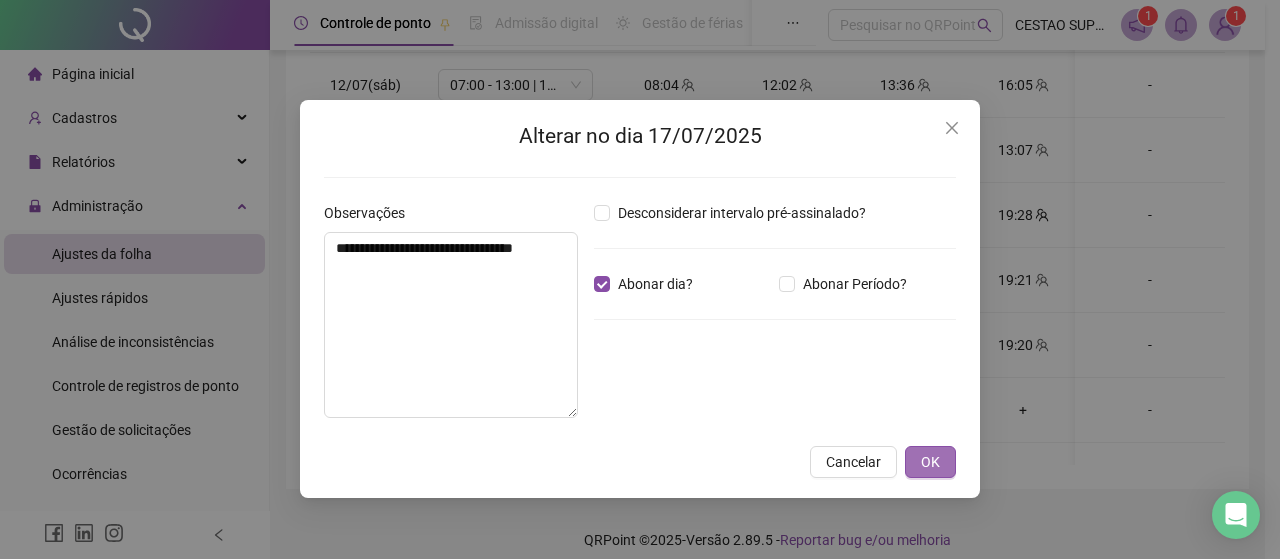 click on "OK" at bounding box center (930, 462) 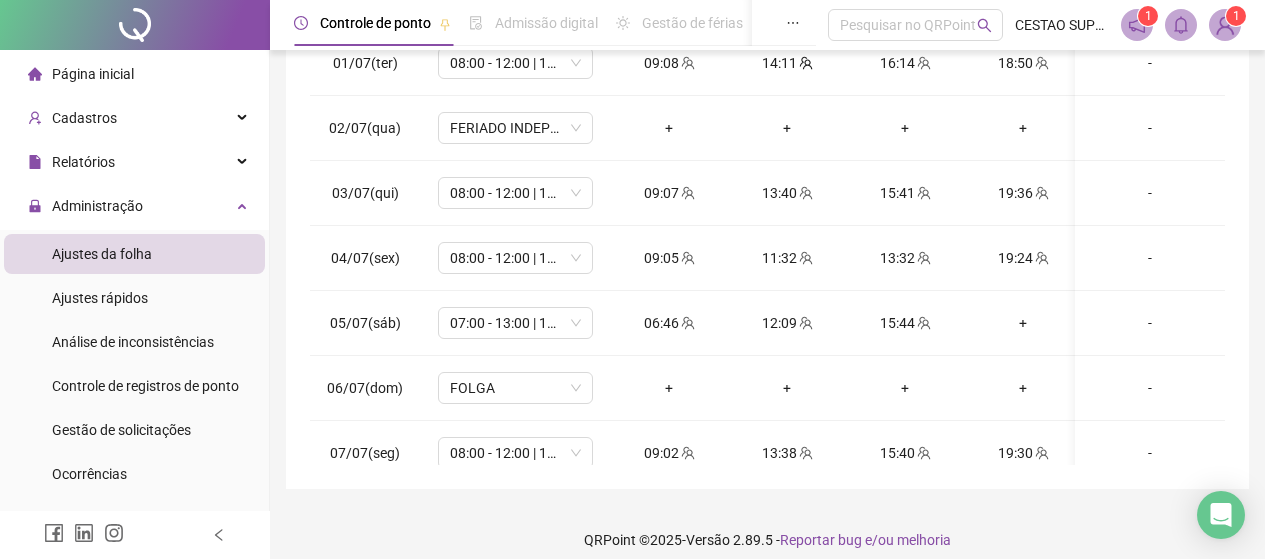 scroll, scrollTop: 0, scrollLeft: 0, axis: both 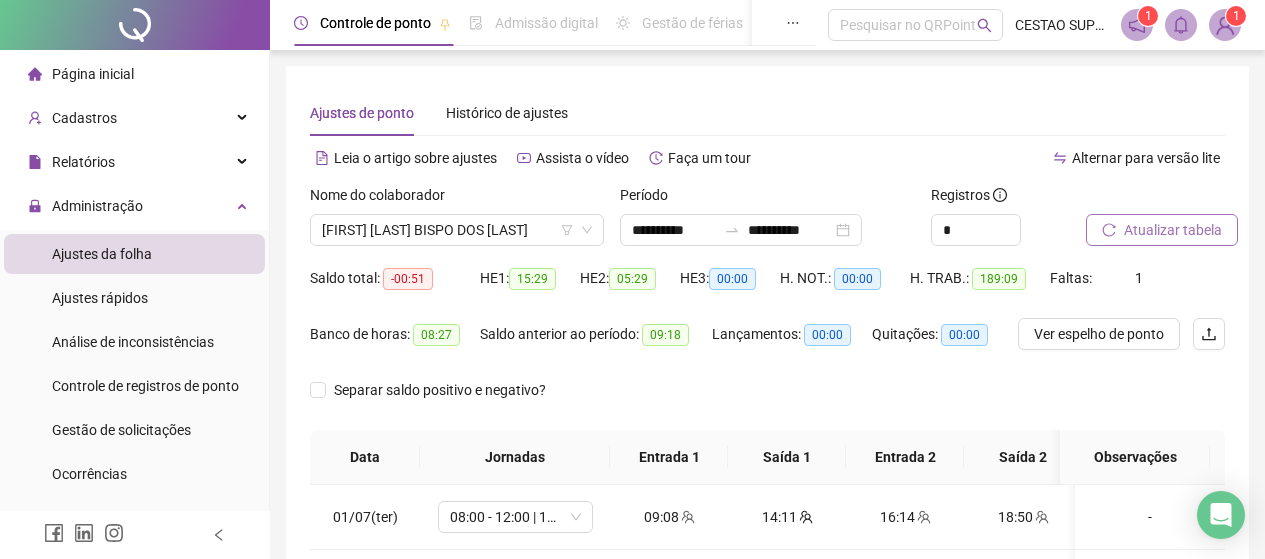 click on "Atualizar tabela" at bounding box center (1173, 230) 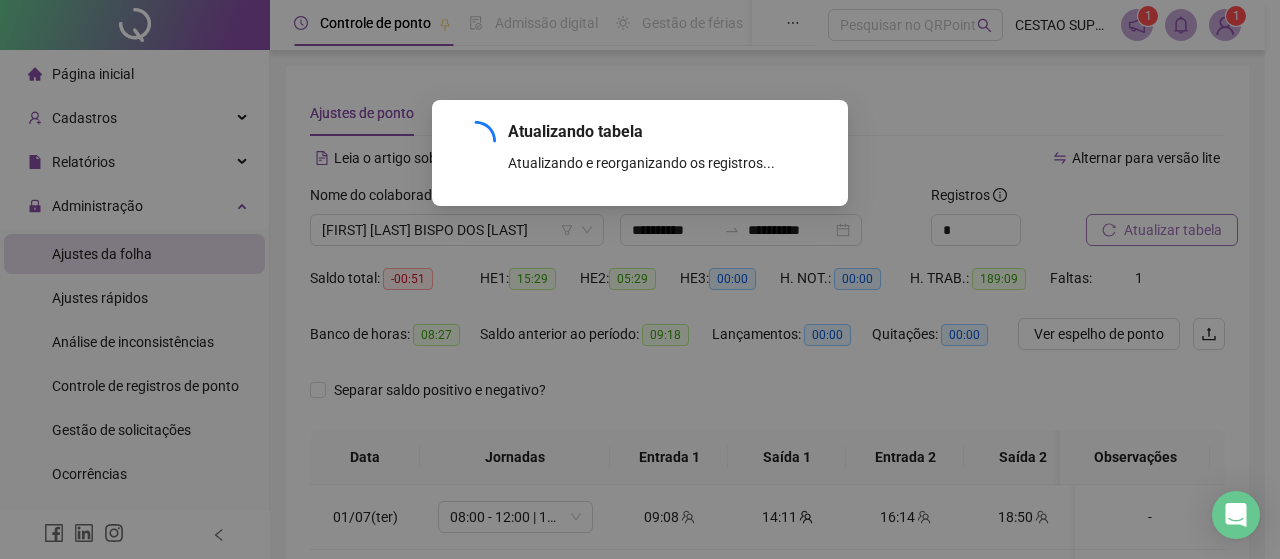 click on "Atualizando tabela Atualizando e reorganizando os registros... OK" at bounding box center (640, 279) 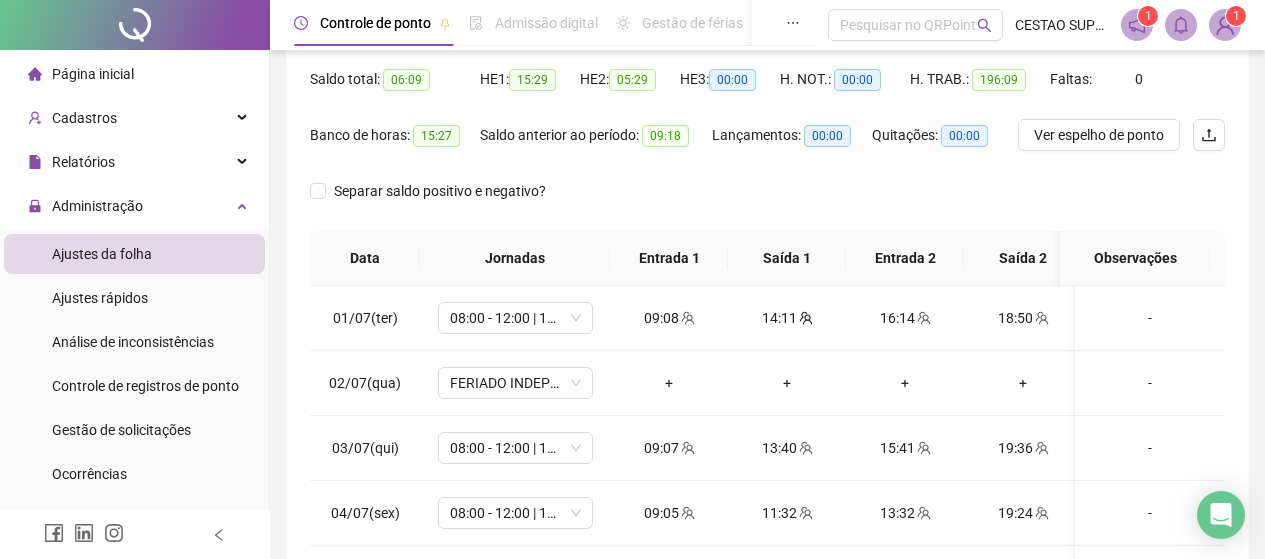 scroll, scrollTop: 200, scrollLeft: 0, axis: vertical 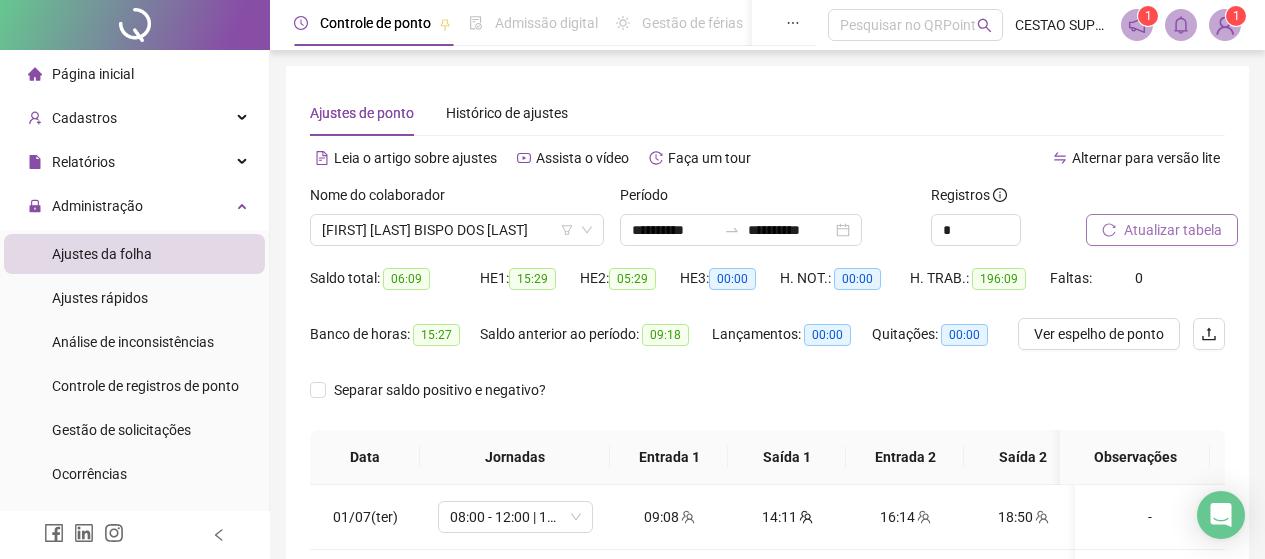 click on "Atualizar tabela" at bounding box center (1173, 230) 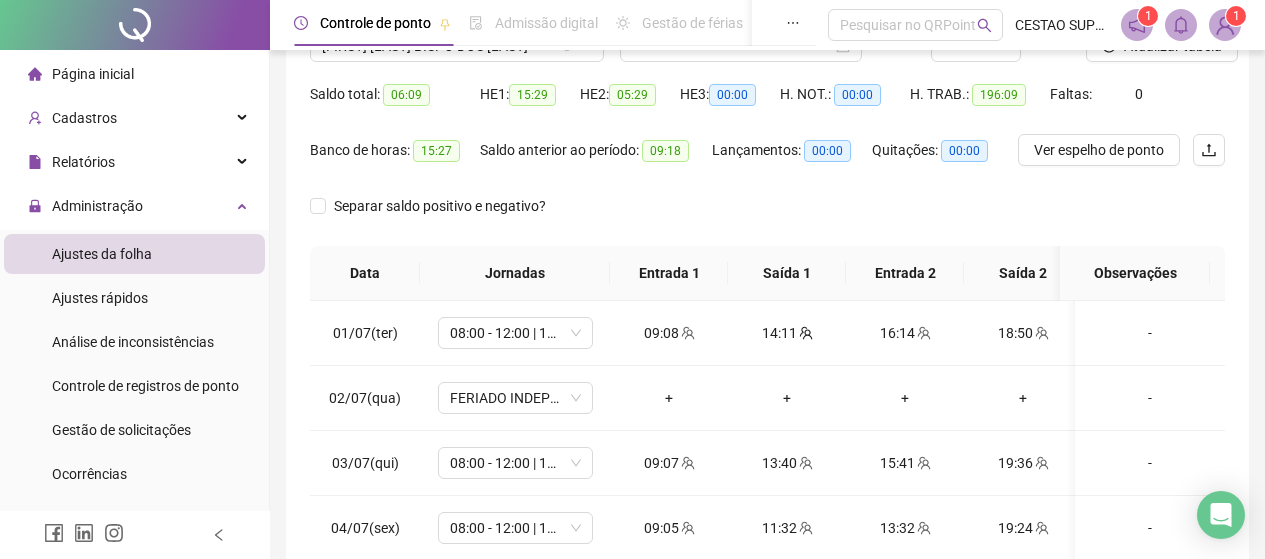 scroll, scrollTop: 200, scrollLeft: 0, axis: vertical 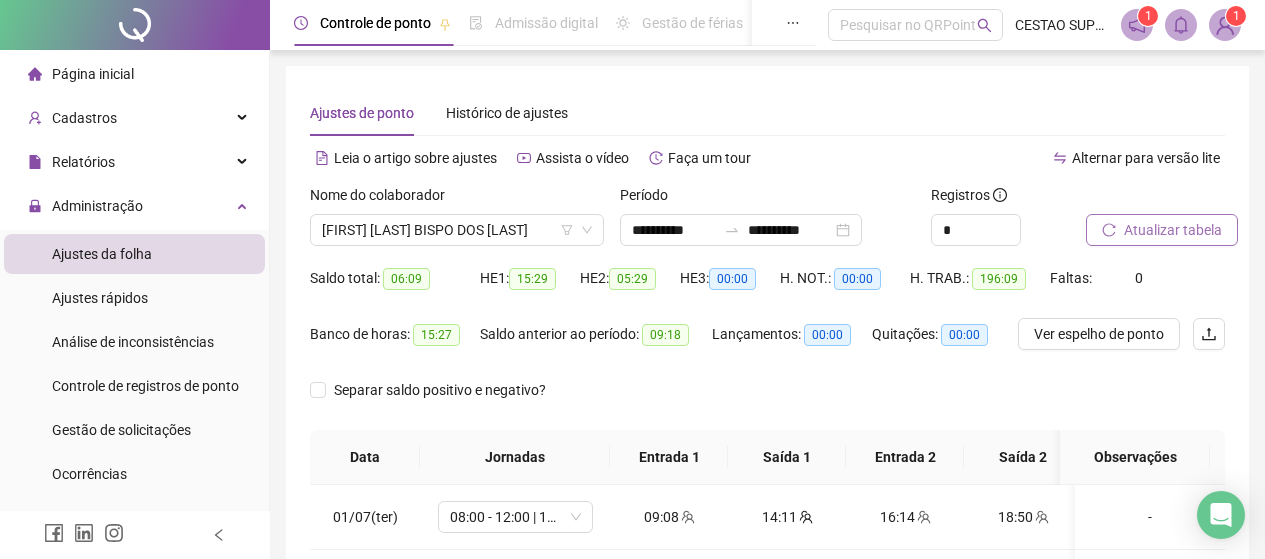 click on "Atualizar tabela" at bounding box center [1173, 230] 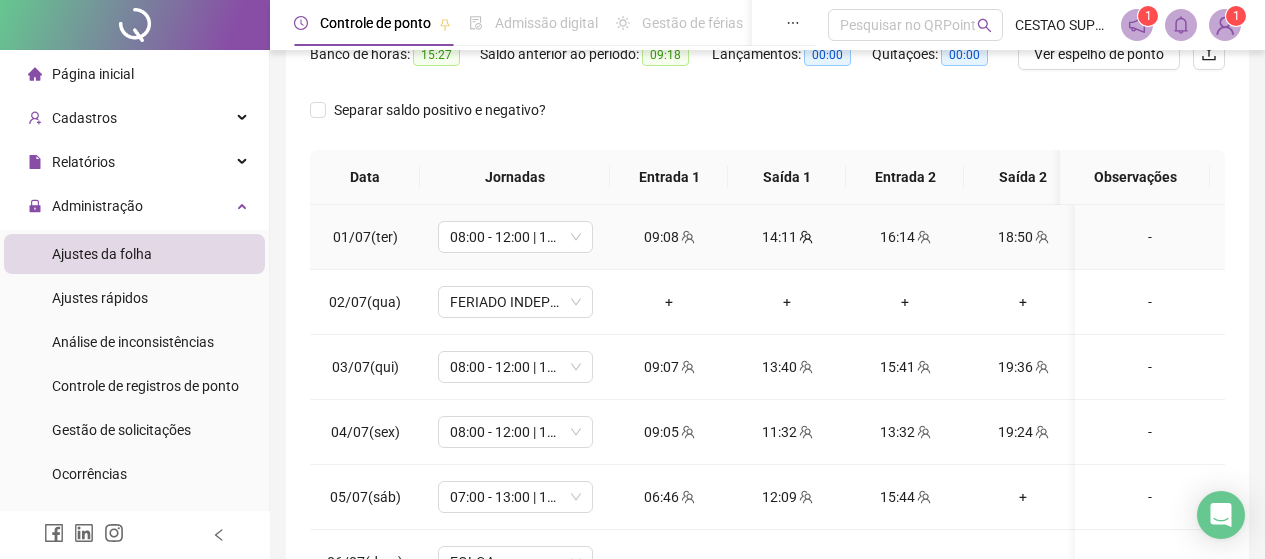scroll, scrollTop: 300, scrollLeft: 0, axis: vertical 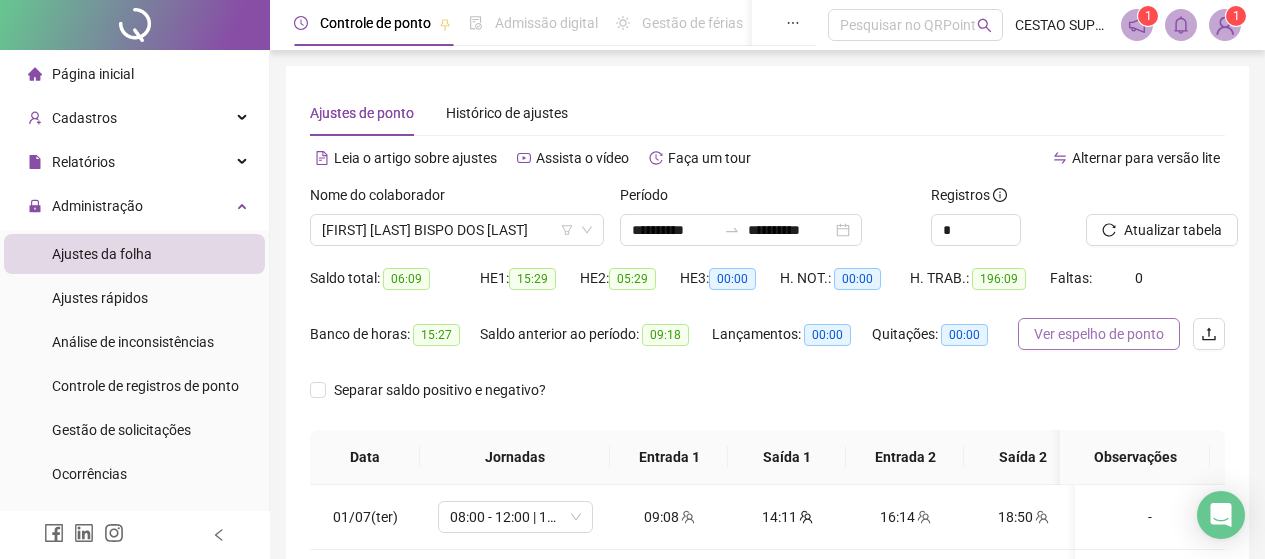 click on "Ver espelho de ponto" at bounding box center (1099, 334) 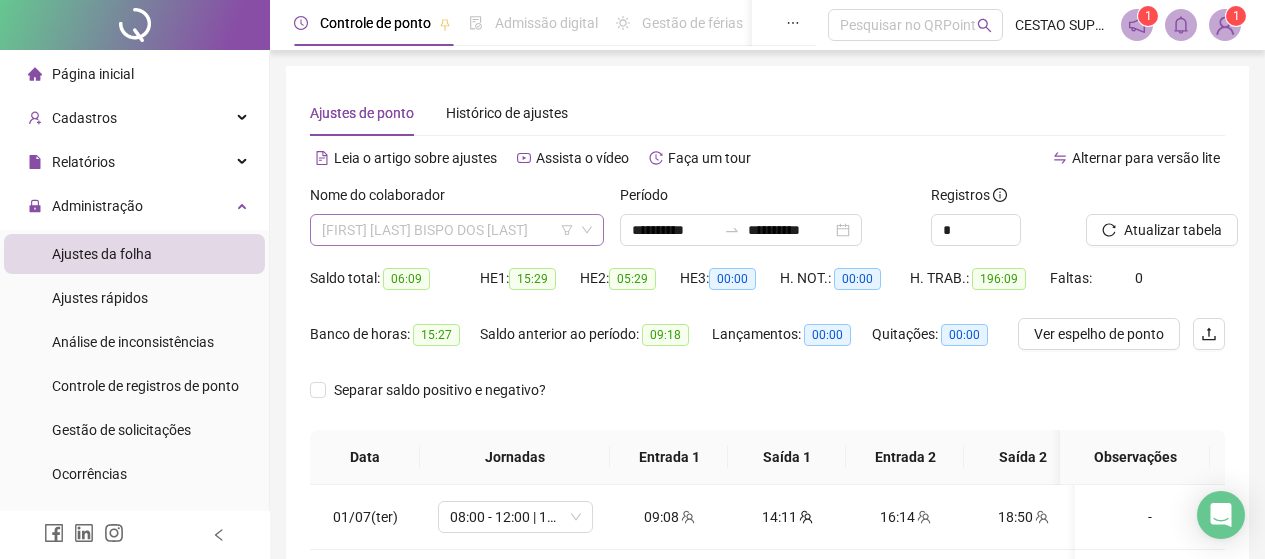 click on "[FIRST] [LAST] BISPO DOS [LAST]" at bounding box center (457, 230) 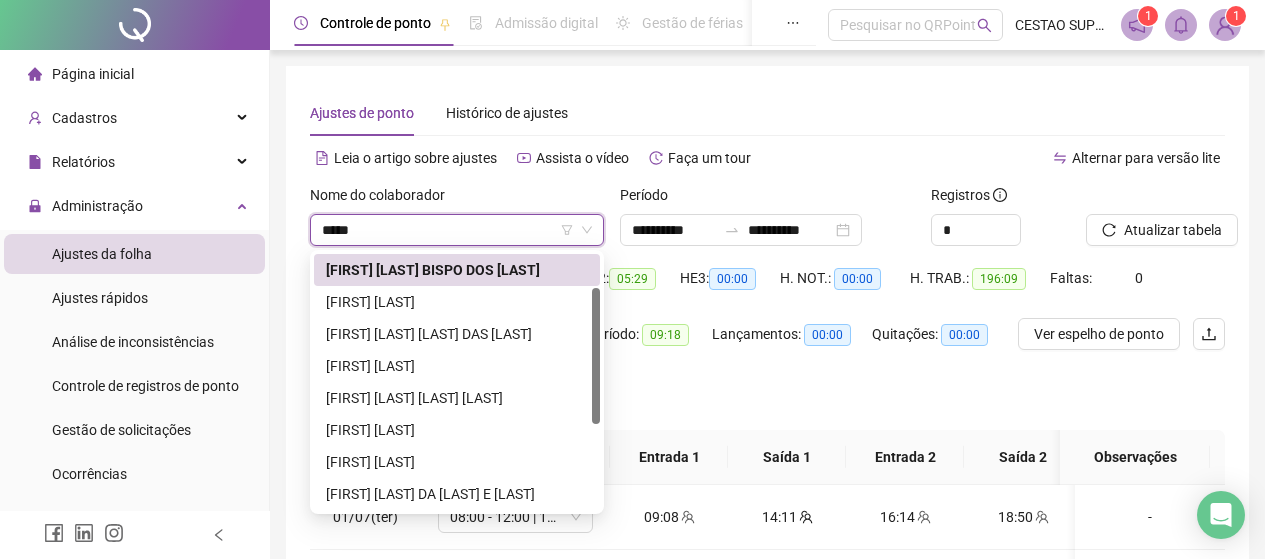 scroll, scrollTop: 0, scrollLeft: 0, axis: both 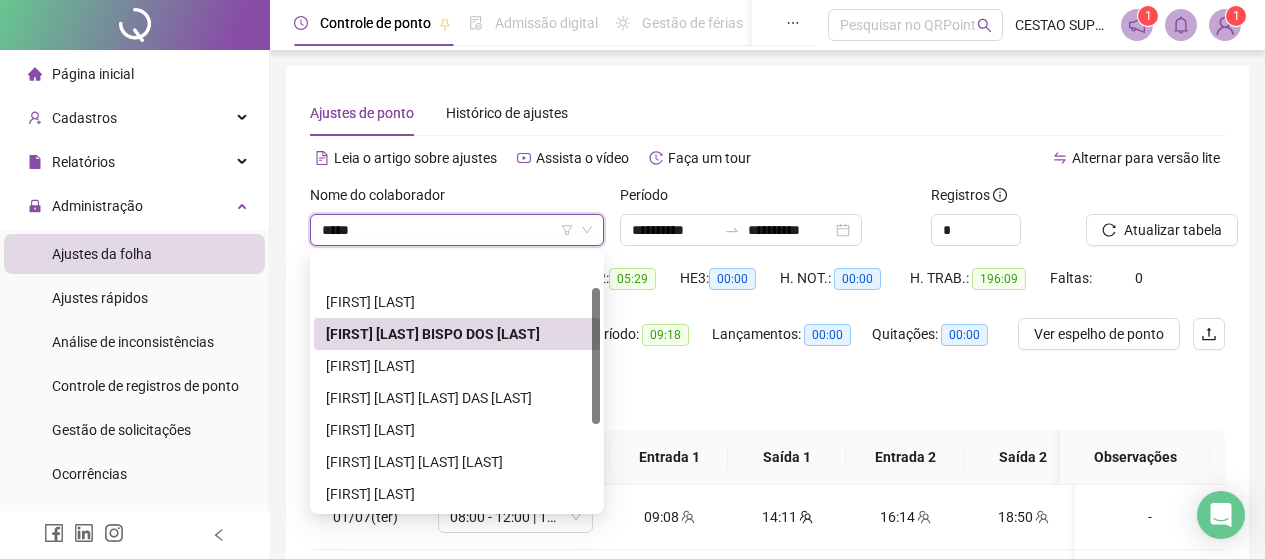 type on "******" 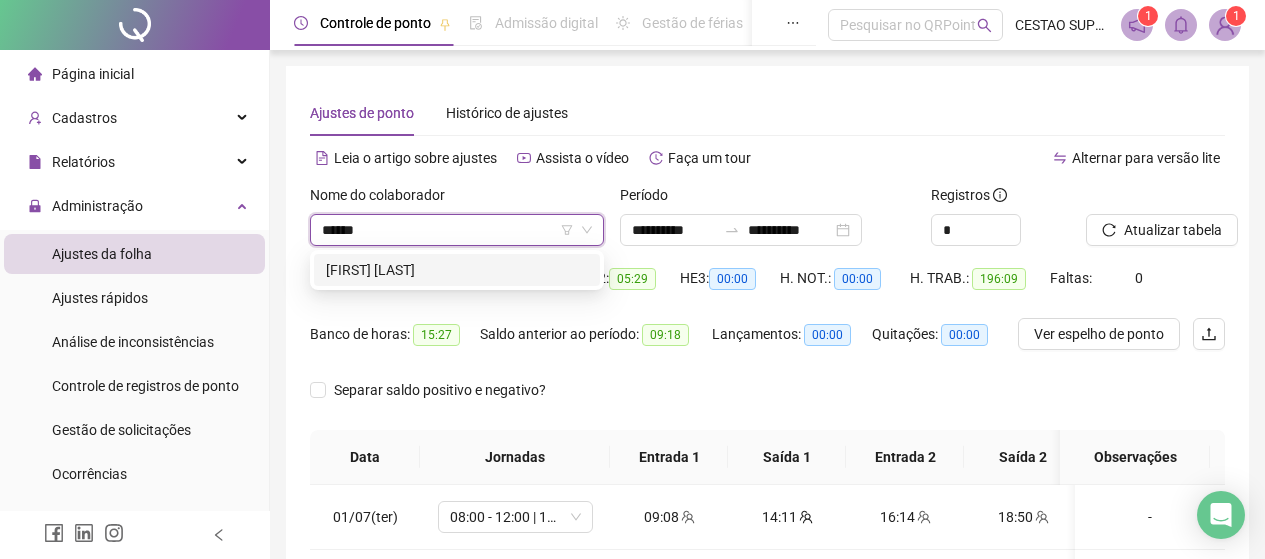 click on "[FIRST] [LAST]" at bounding box center [457, 270] 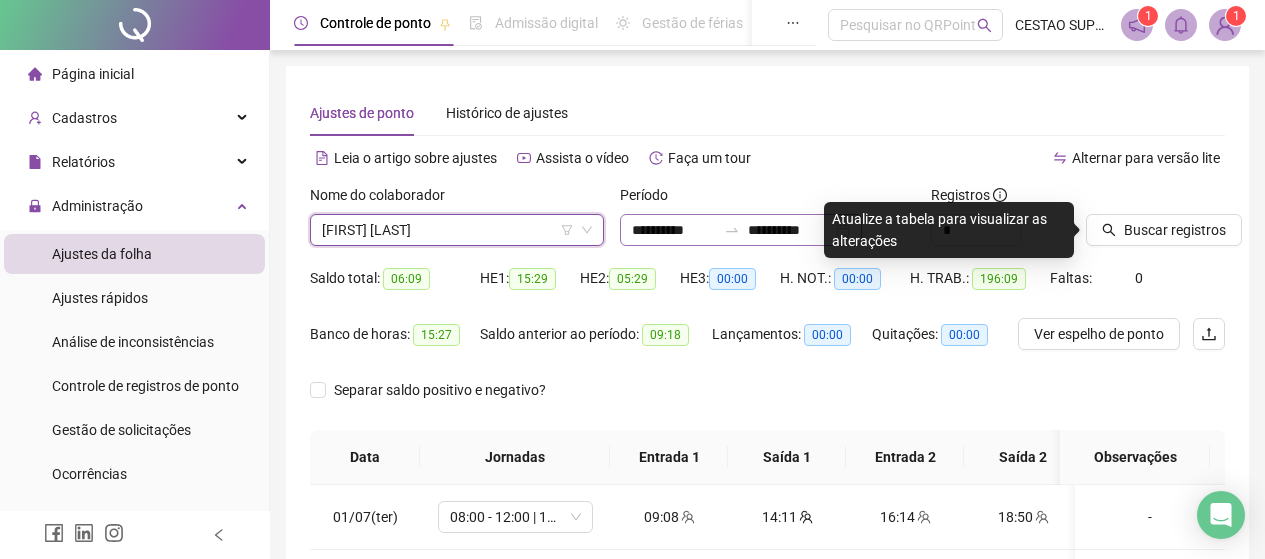 click 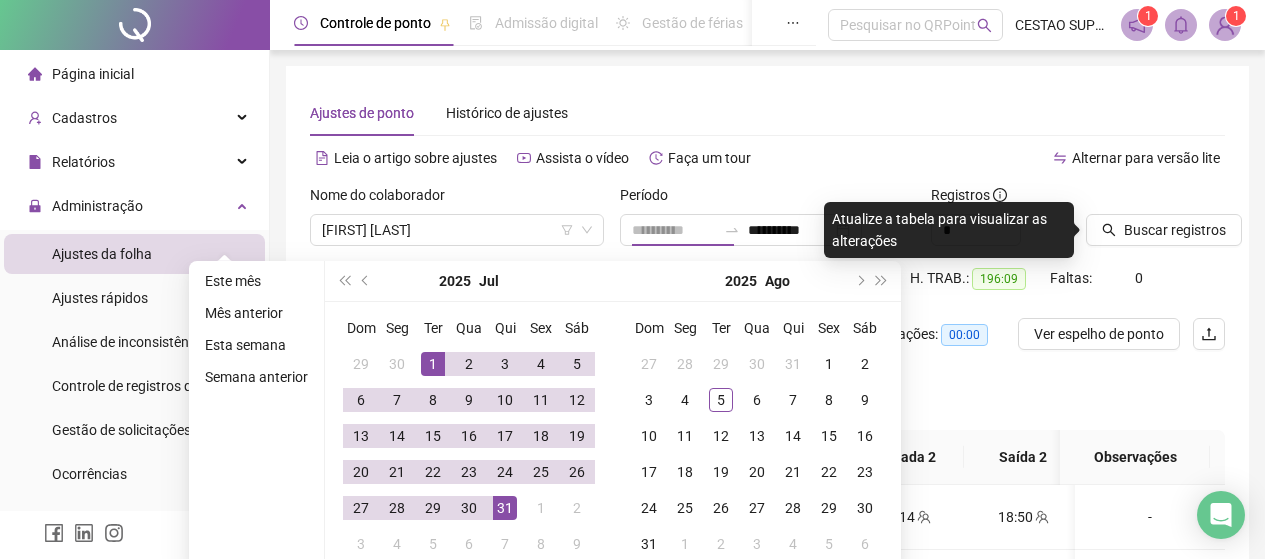 click on "1" at bounding box center [433, 364] 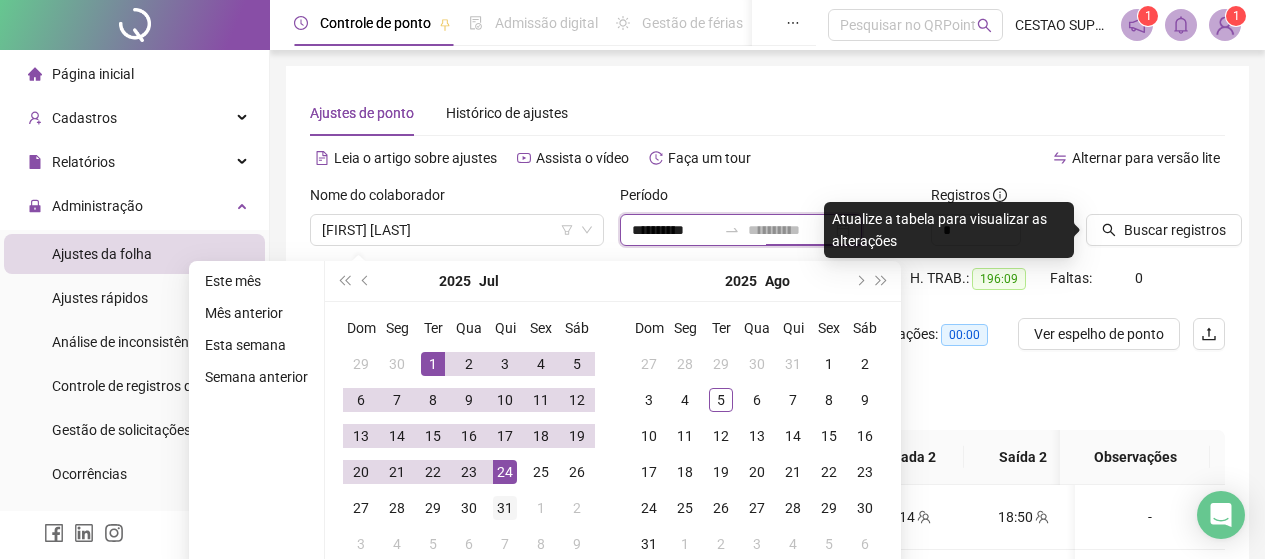 type on "**********" 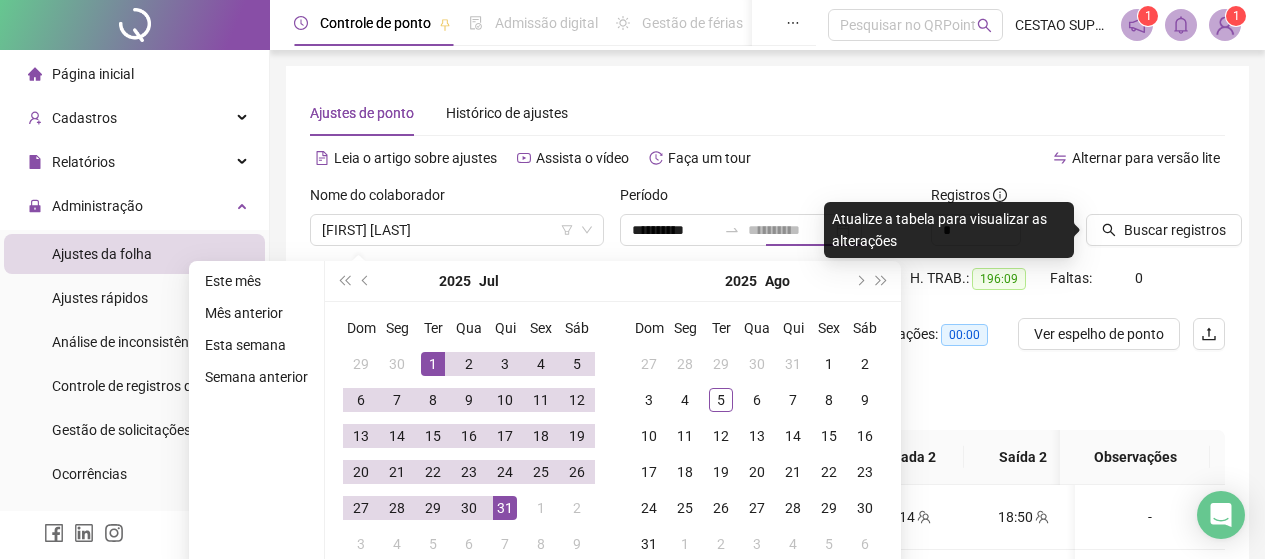 click on "31" at bounding box center [505, 508] 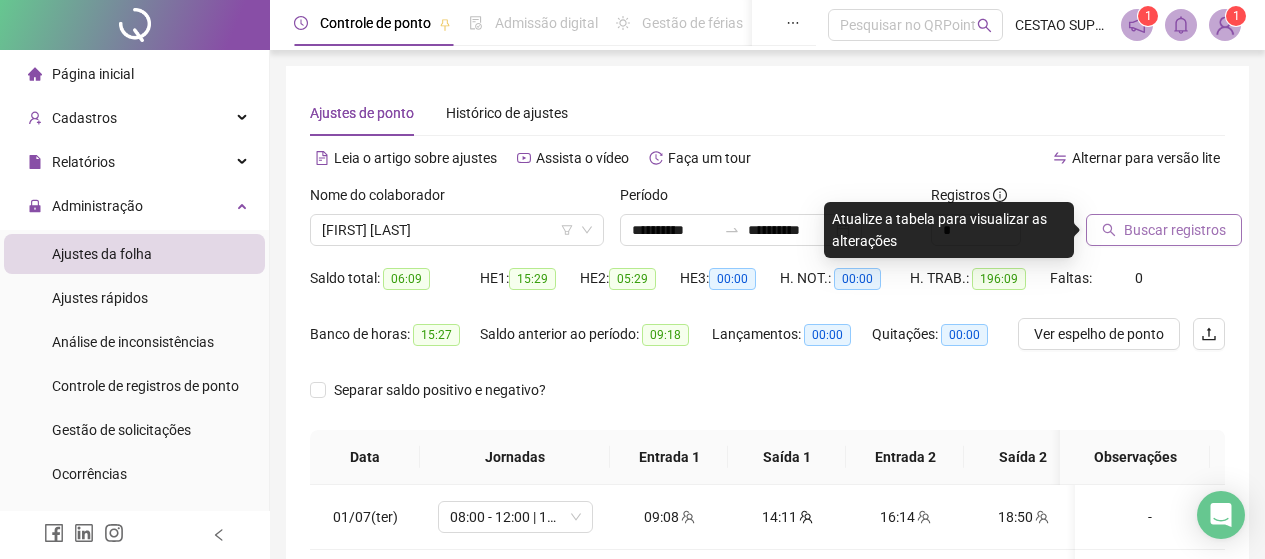click on "Buscar registros" at bounding box center [1175, 230] 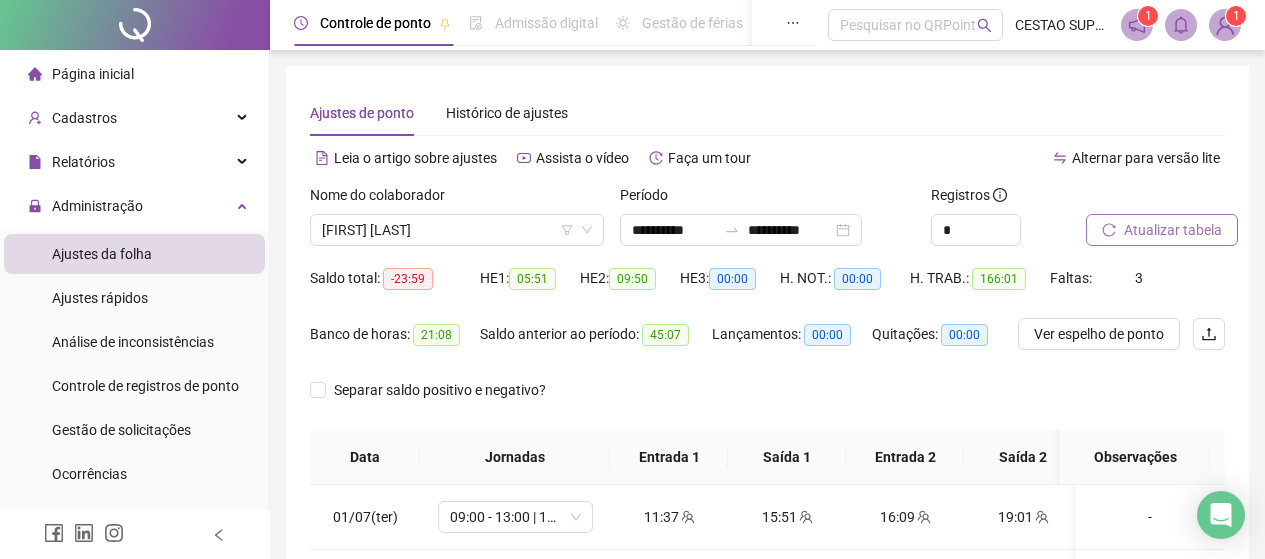 scroll, scrollTop: 100, scrollLeft: 0, axis: vertical 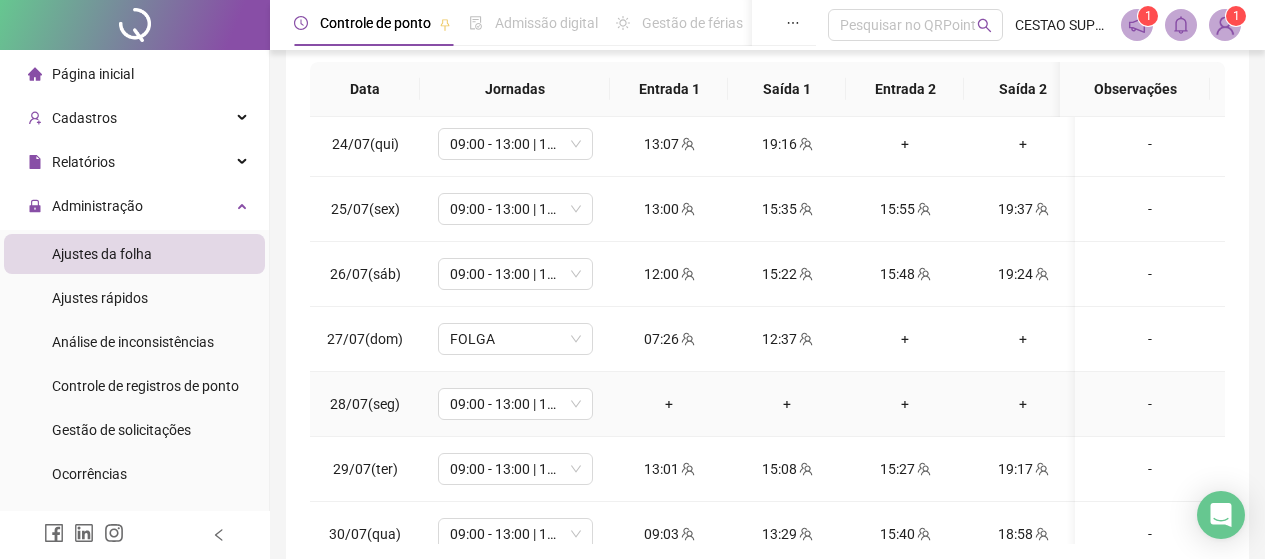 click on "-" at bounding box center (1150, 404) 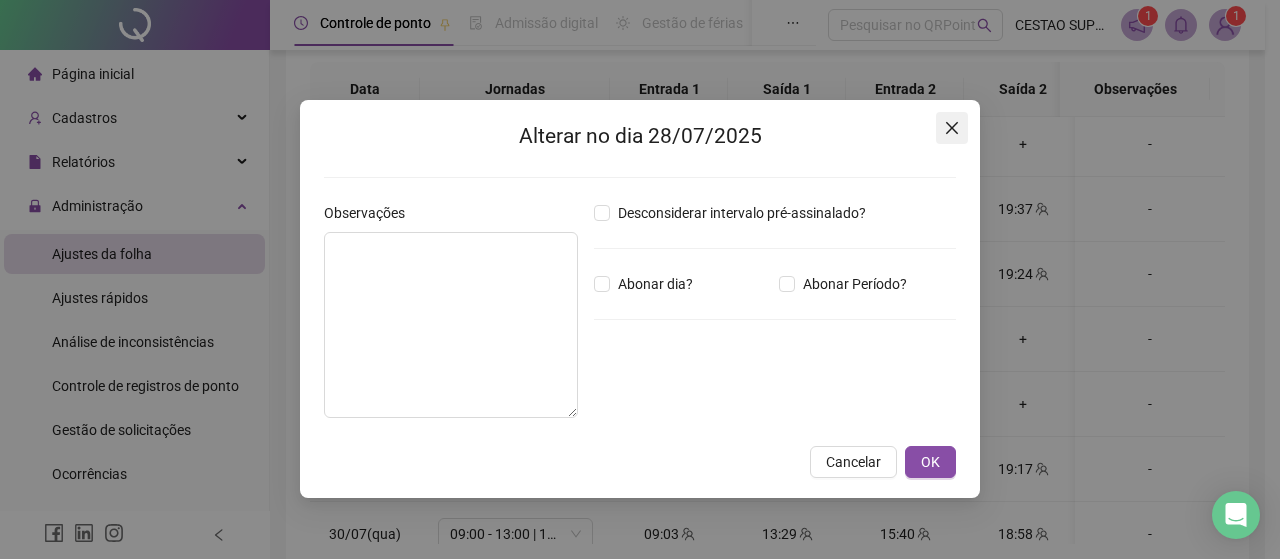click 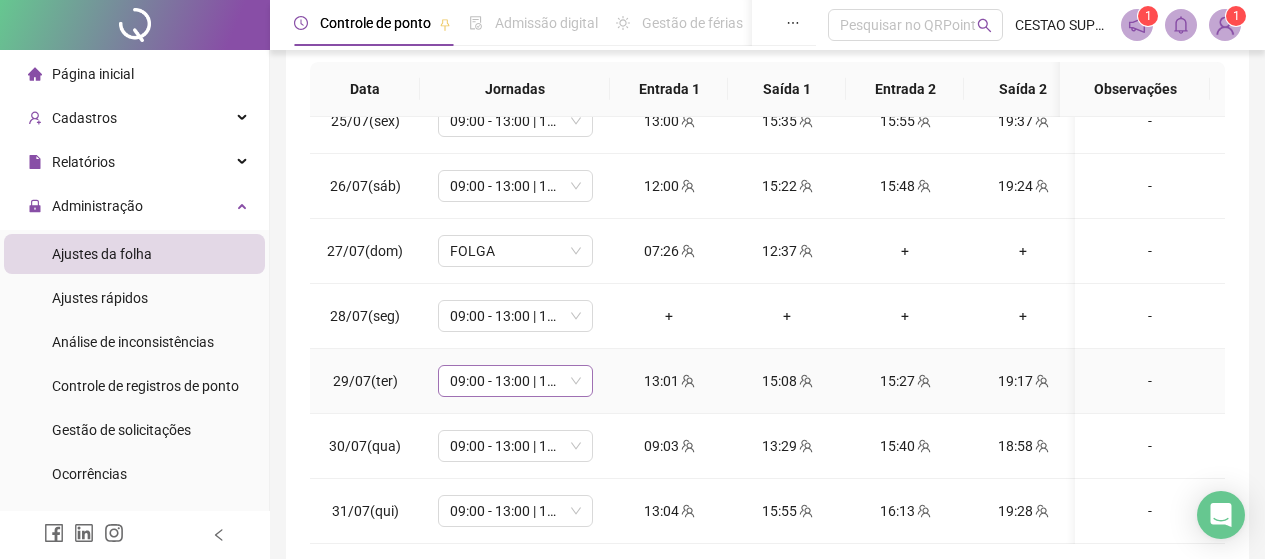 scroll, scrollTop: 1603, scrollLeft: 0, axis: vertical 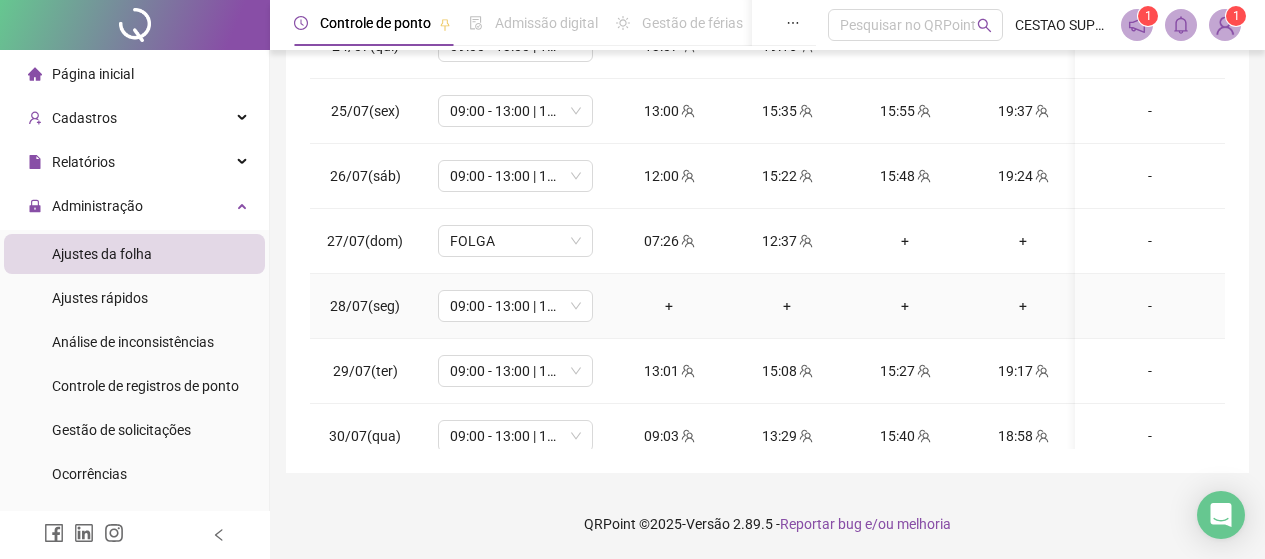 click on "-" at bounding box center (1150, 306) 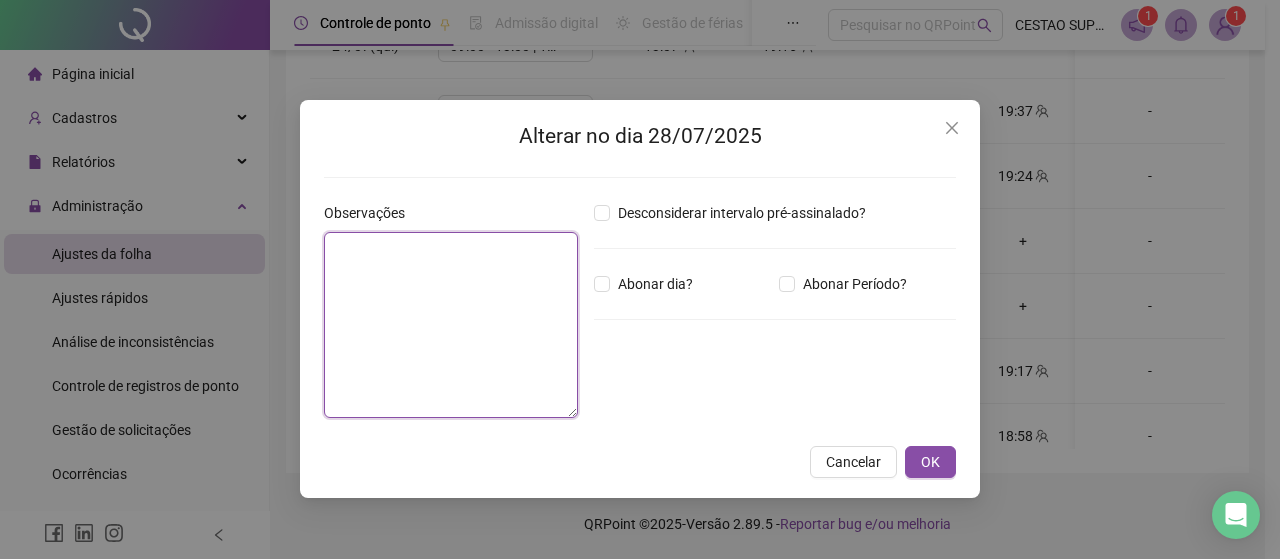 click at bounding box center [451, 325] 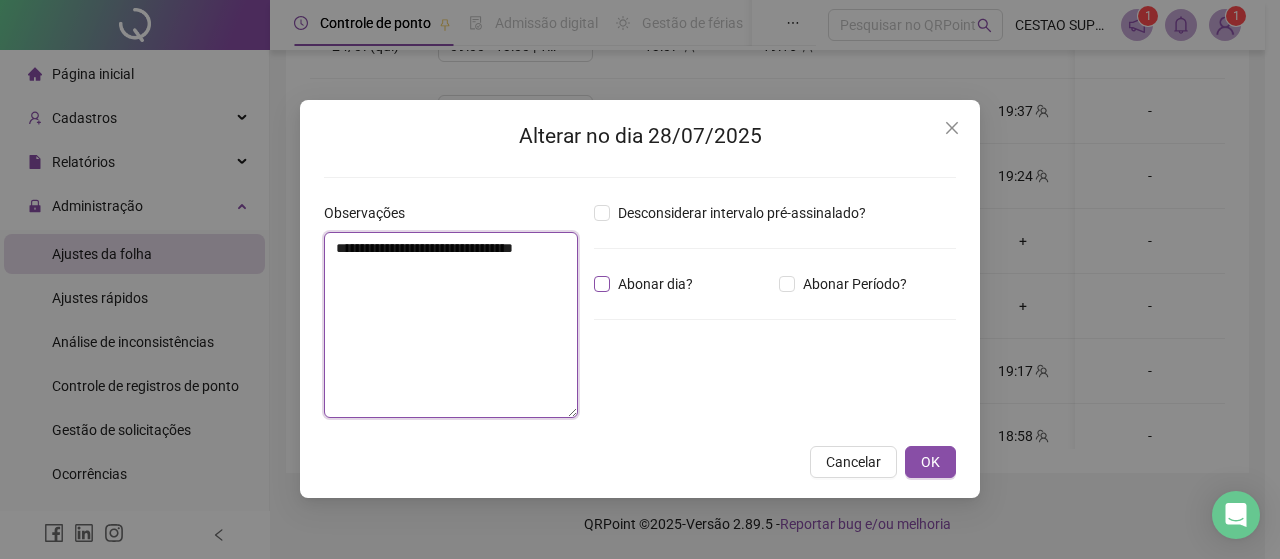 type on "**********" 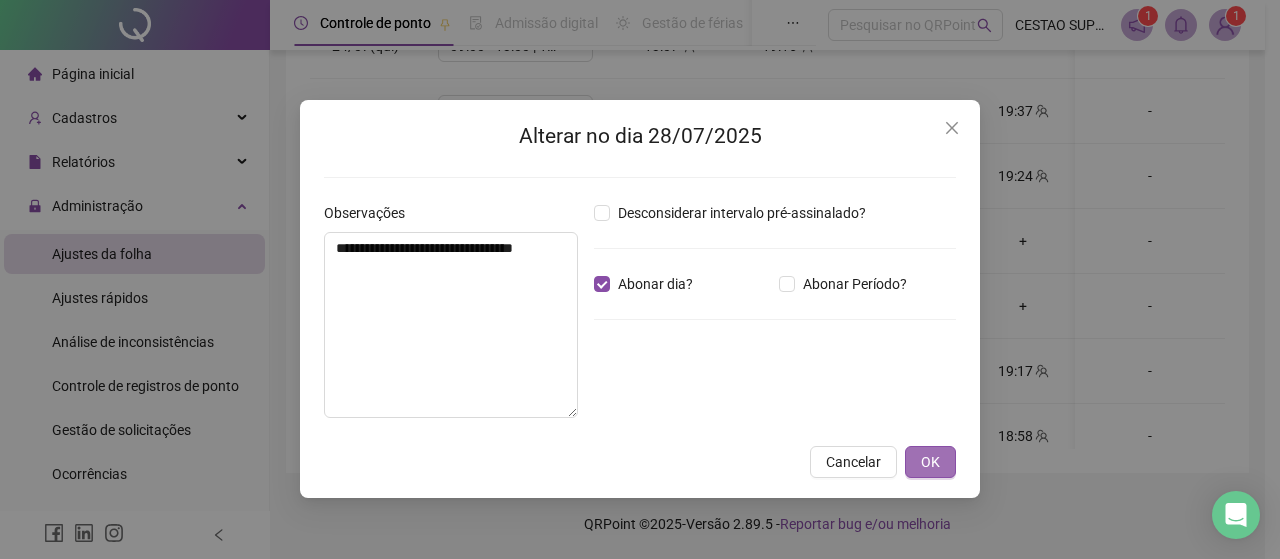 click on "OK" at bounding box center (930, 462) 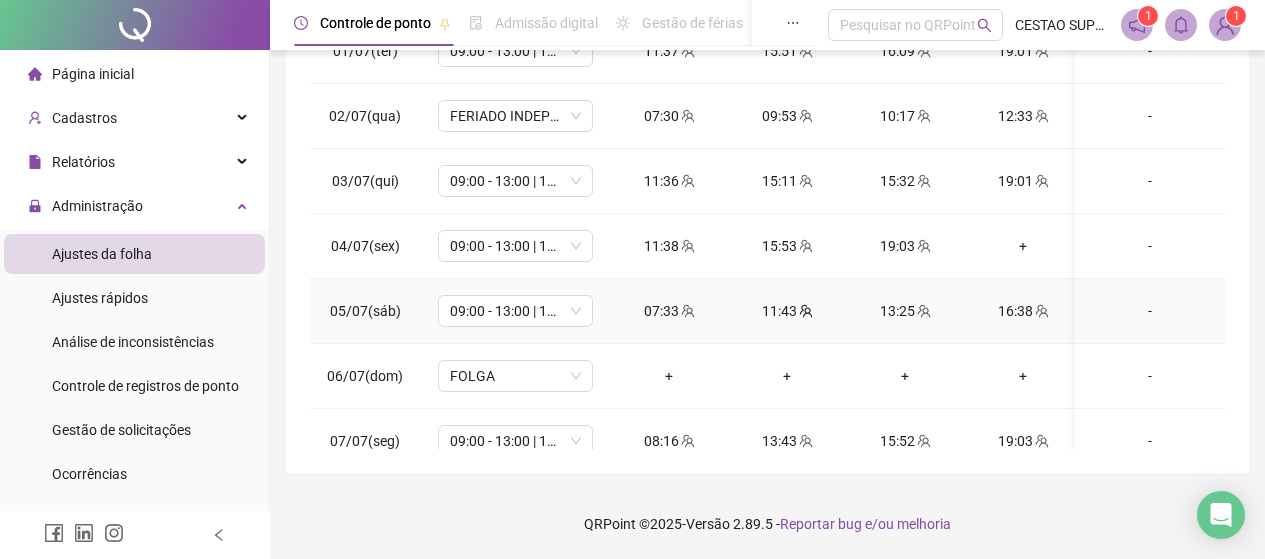 scroll, scrollTop: 0, scrollLeft: 0, axis: both 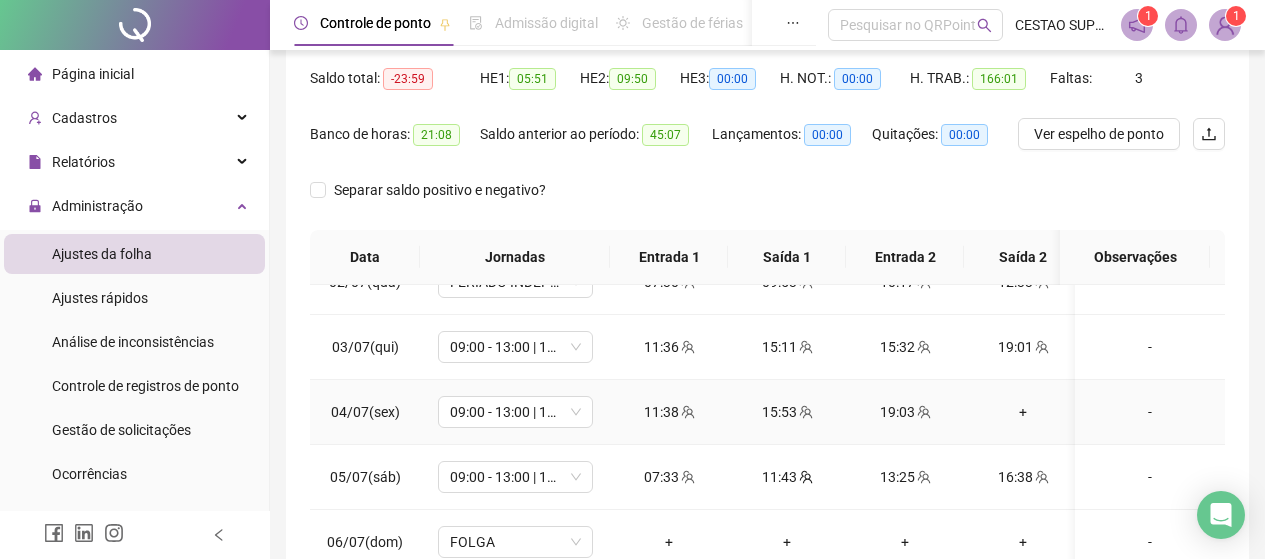 click on "+" at bounding box center (1023, 412) 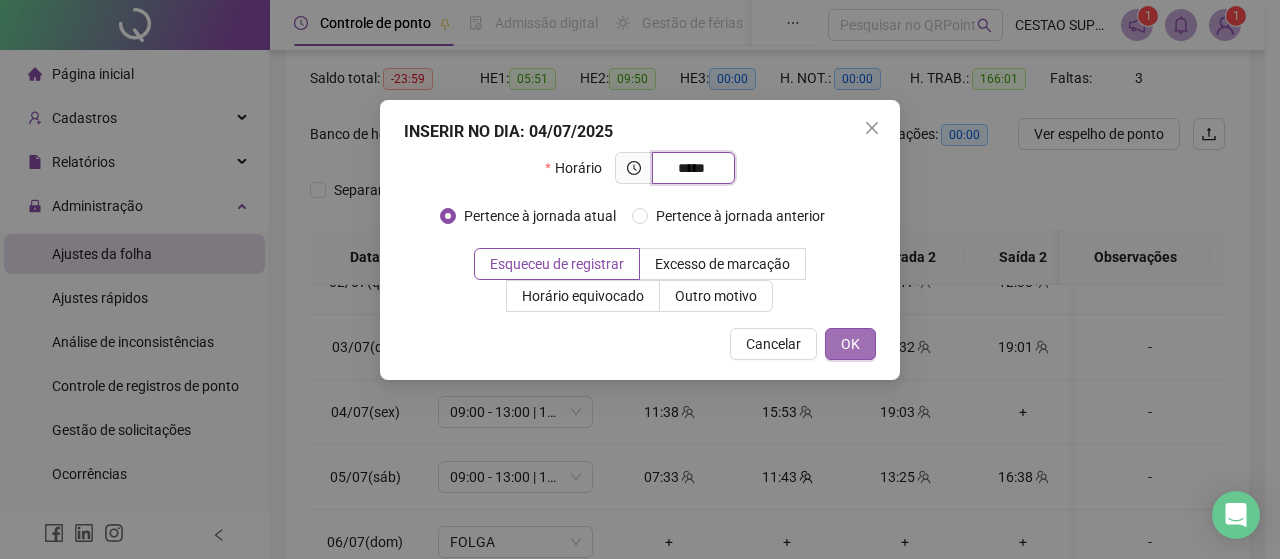 type on "*****" 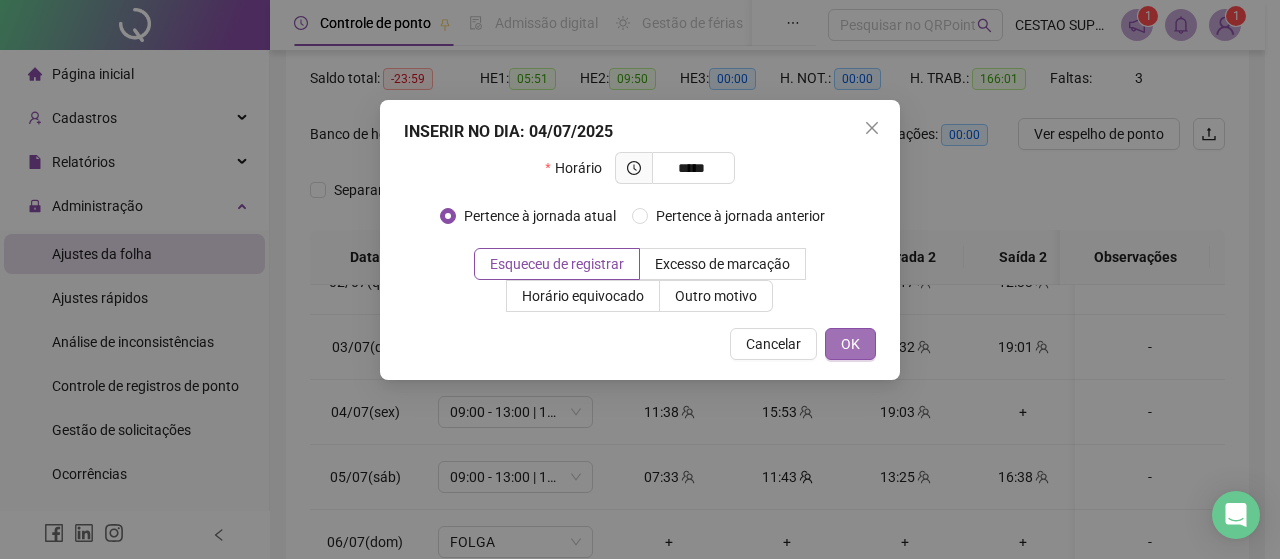 click on "OK" at bounding box center [850, 344] 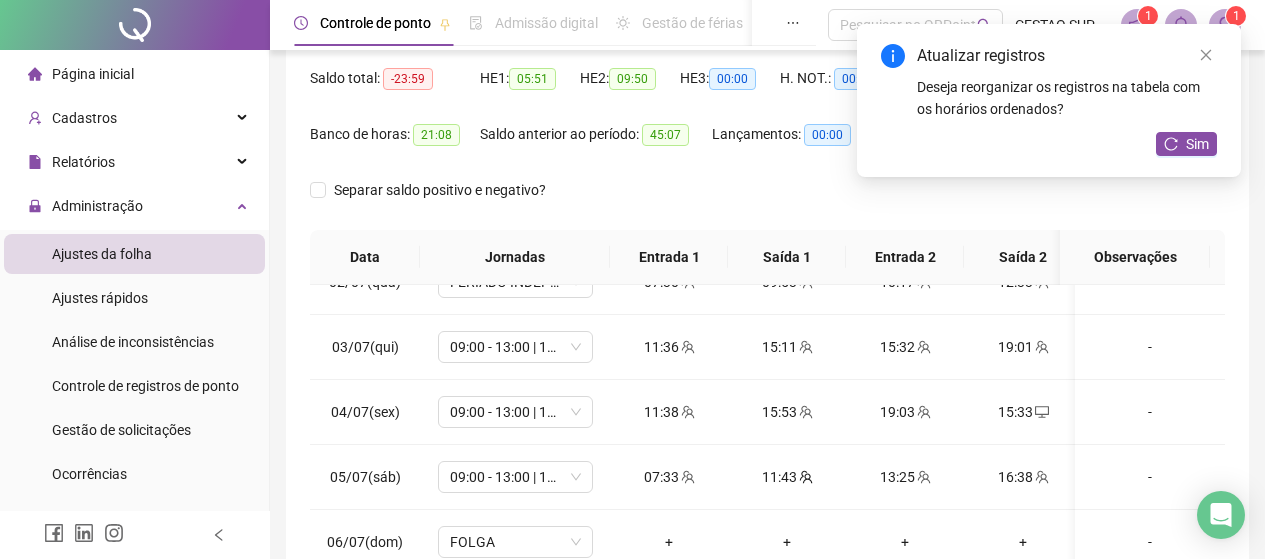 click on "Deseja reorganizar os registros na tabela com os horários ordenados?" at bounding box center (1067, 98) 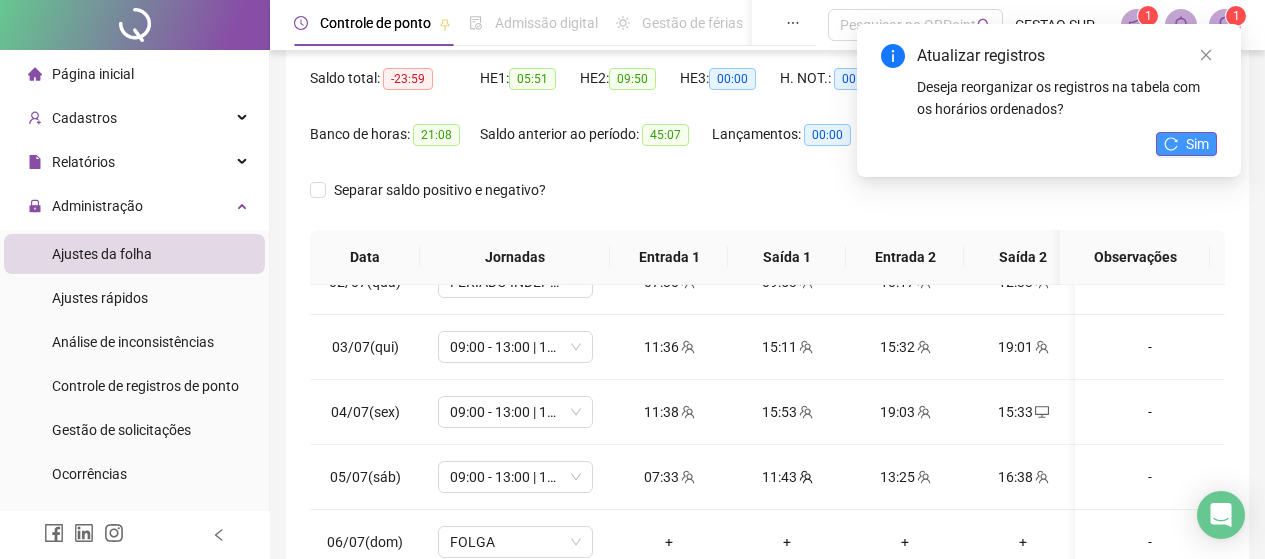 click 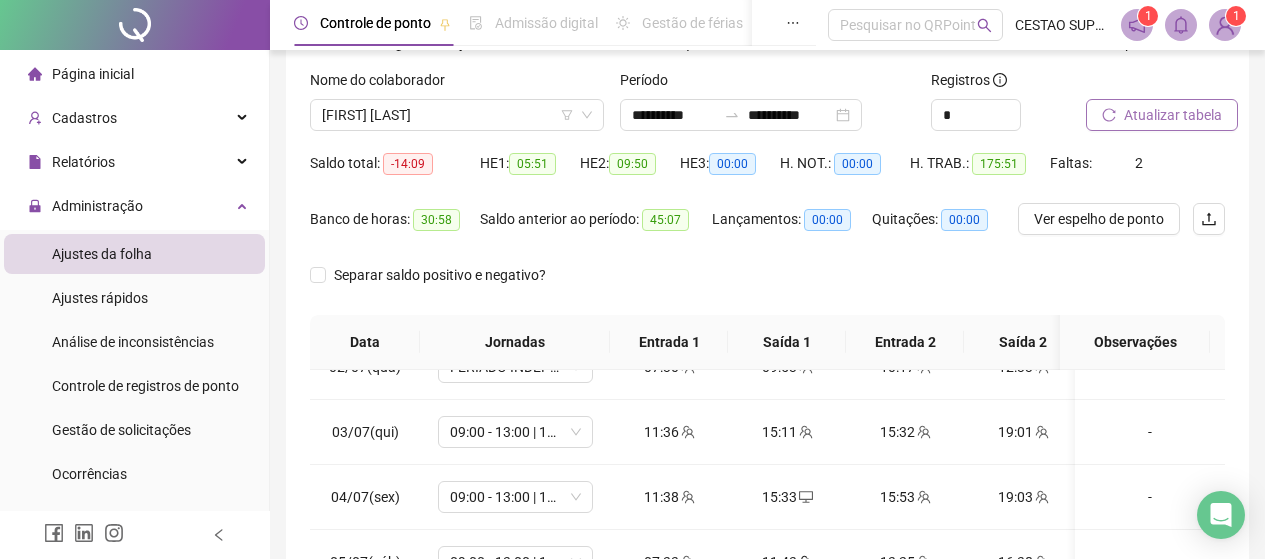 scroll, scrollTop: 0, scrollLeft: 0, axis: both 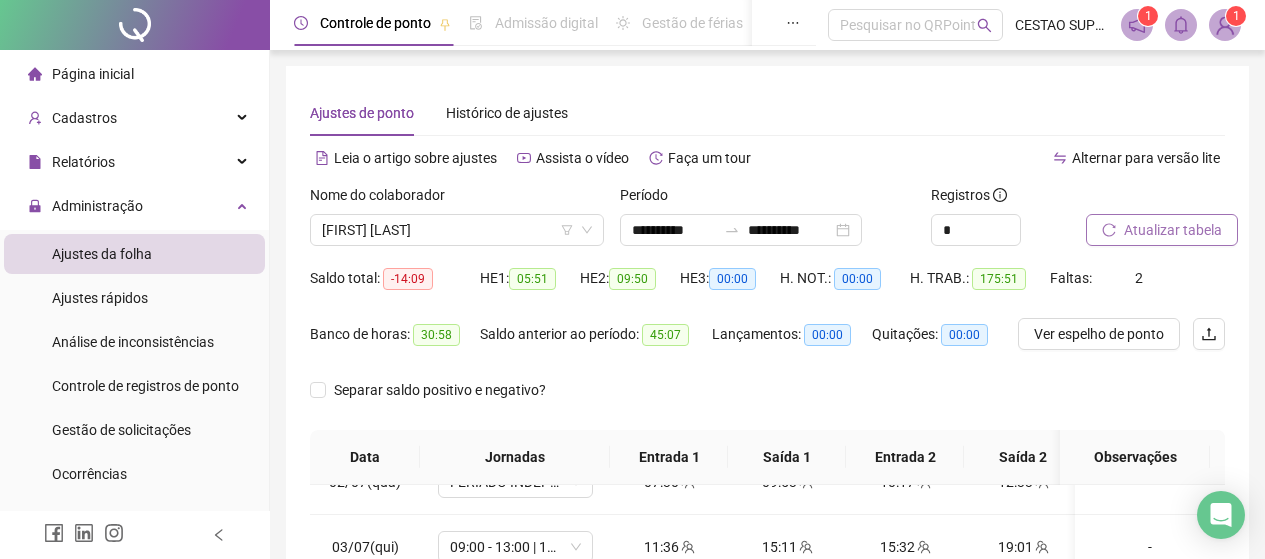 click on "Atualizar tabela" at bounding box center (1173, 230) 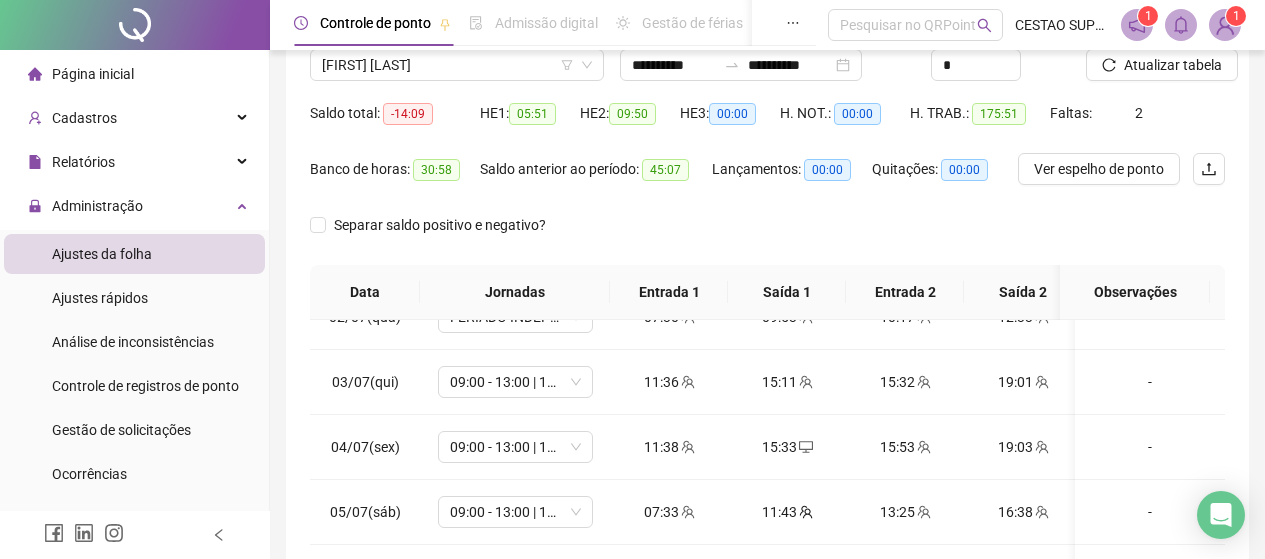 scroll, scrollTop: 200, scrollLeft: 0, axis: vertical 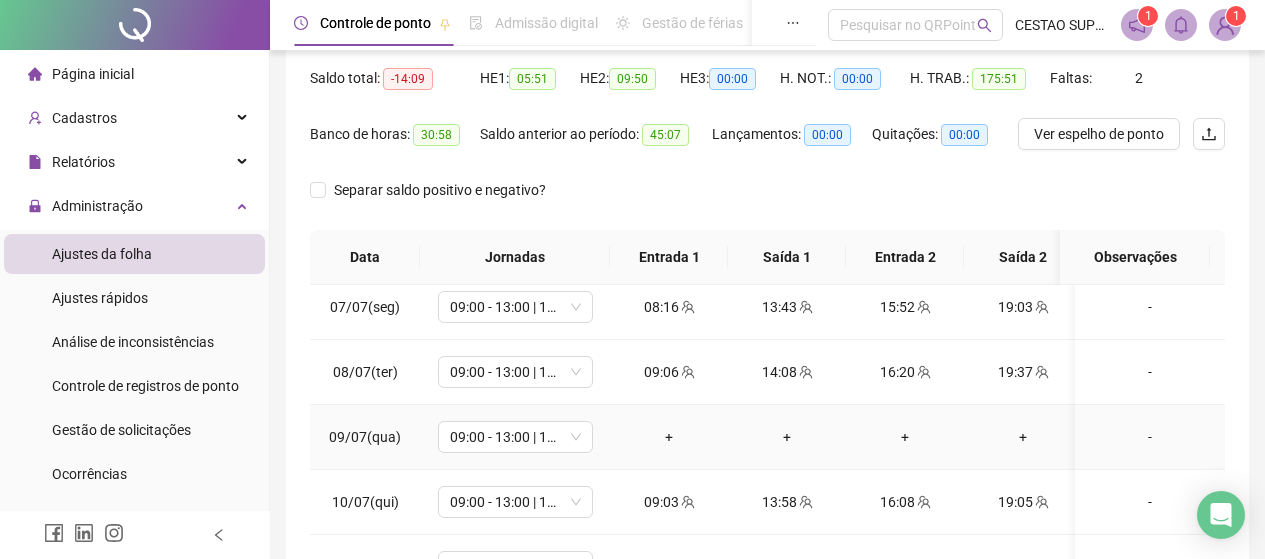 click on "-" at bounding box center [1150, 437] 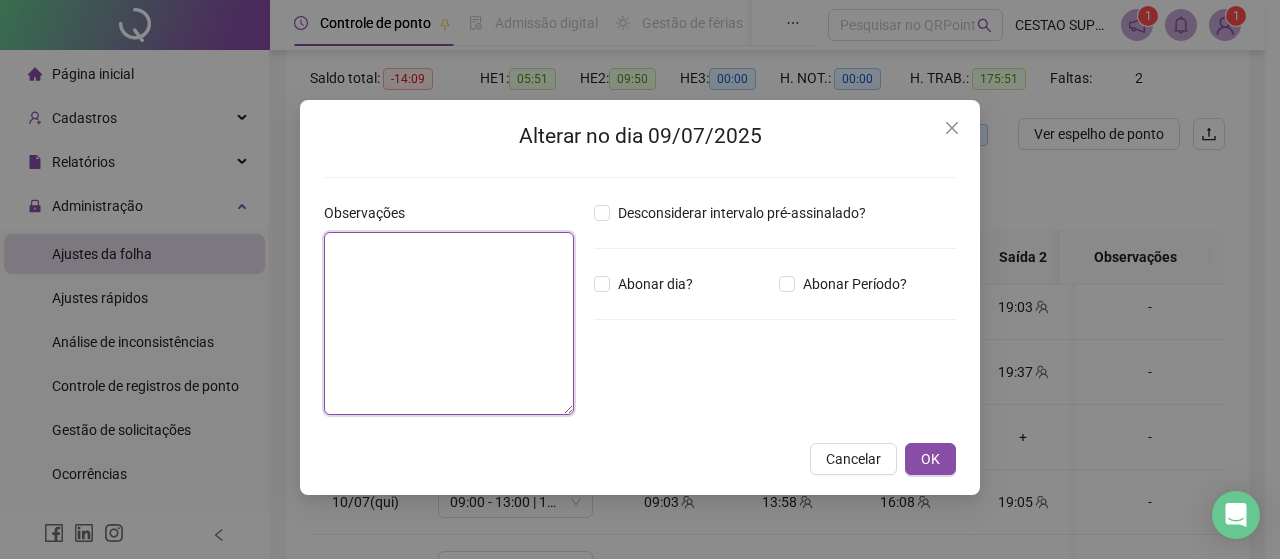 click at bounding box center [449, 323] 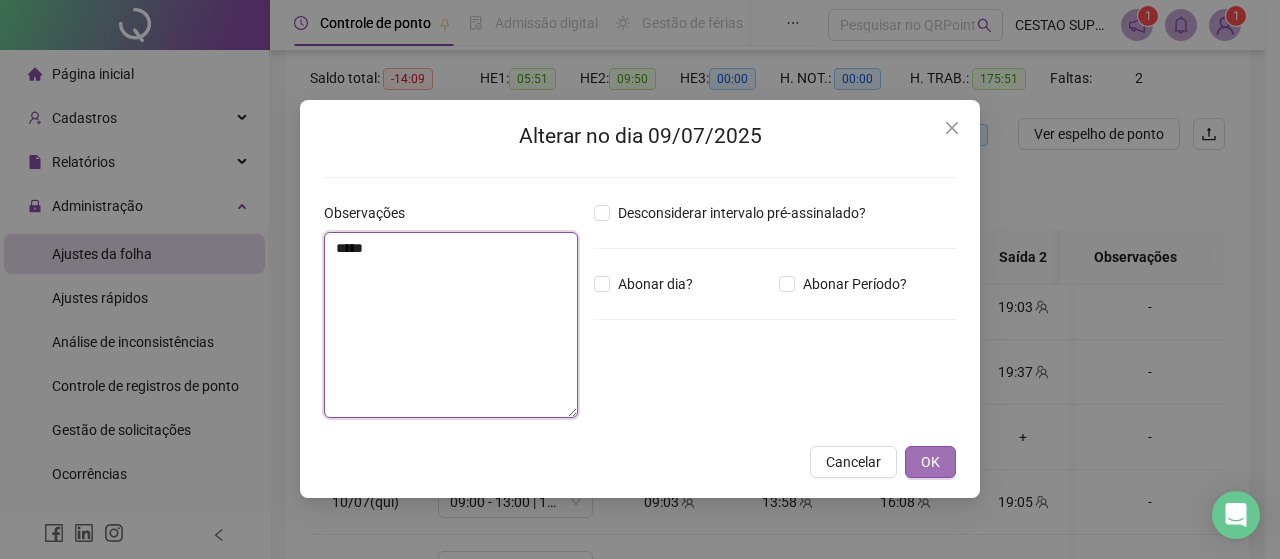 type on "*****" 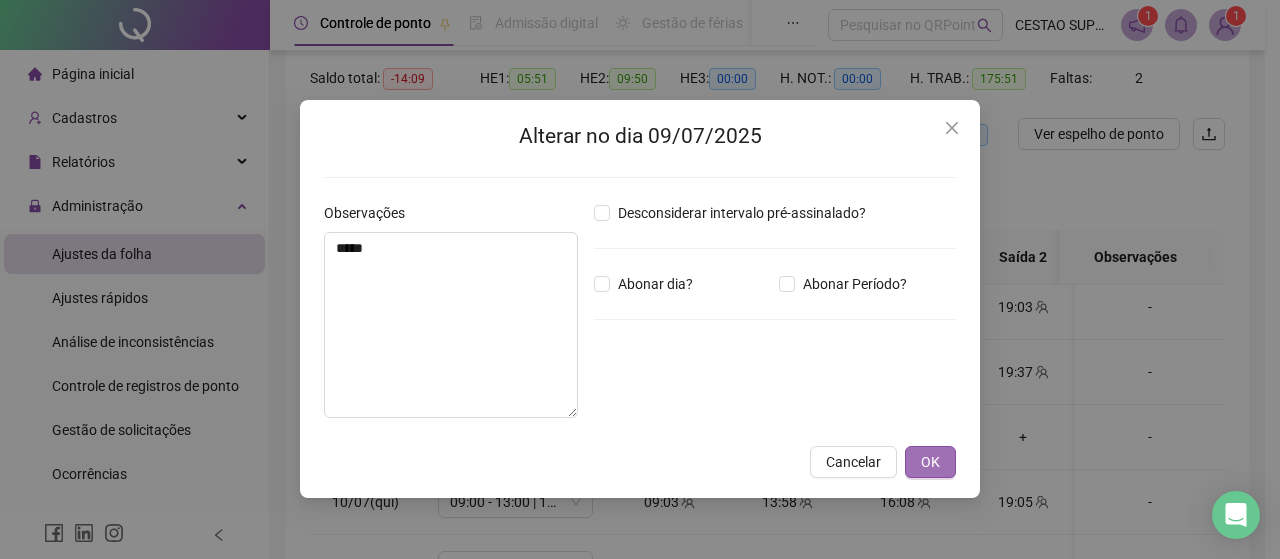 click on "OK" at bounding box center [930, 462] 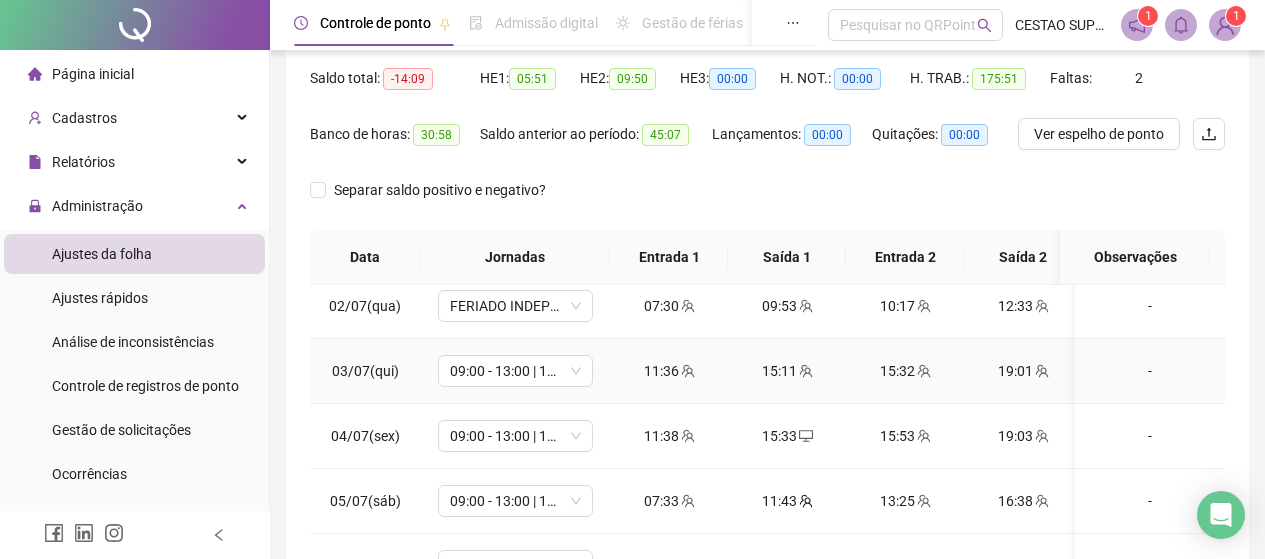 scroll, scrollTop: 0, scrollLeft: 0, axis: both 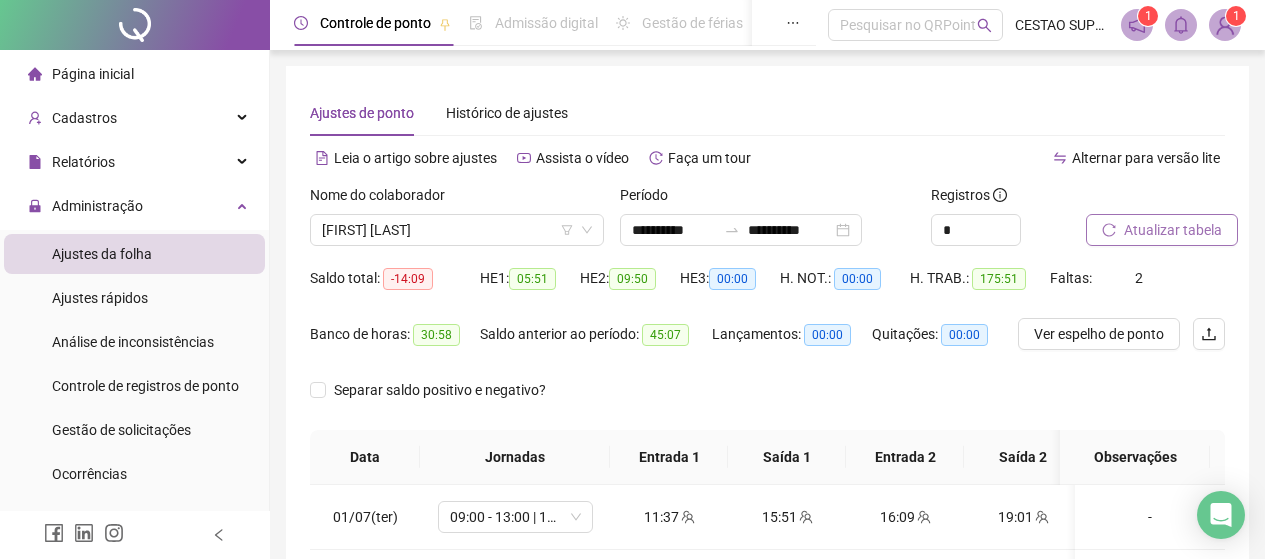 click on "Atualizar tabela" at bounding box center [1173, 230] 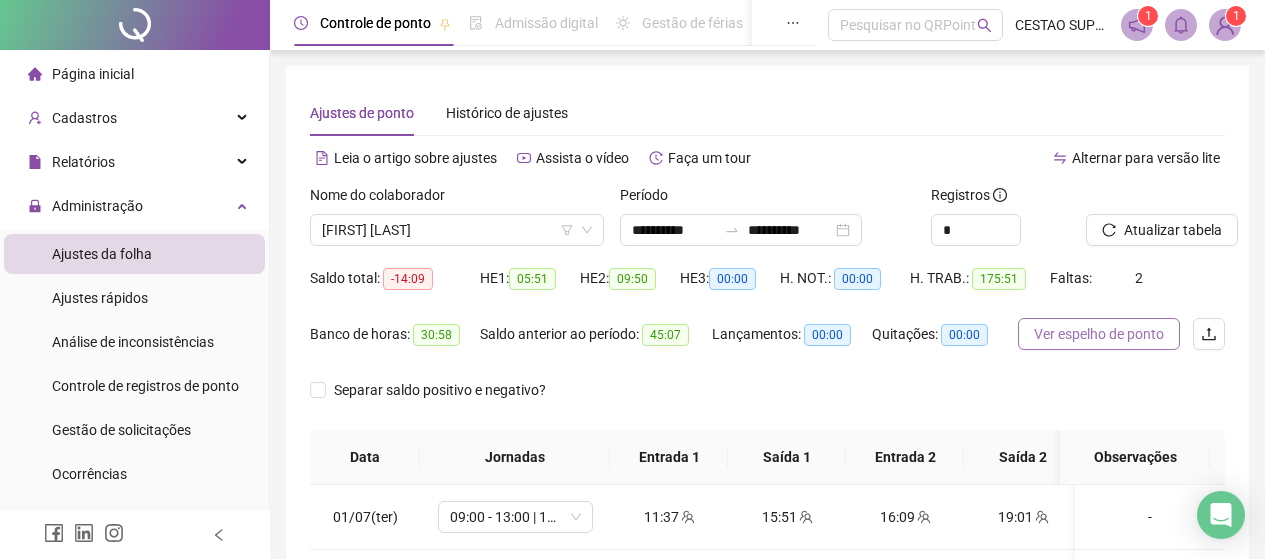 click on "Ver espelho de ponto" at bounding box center [1099, 334] 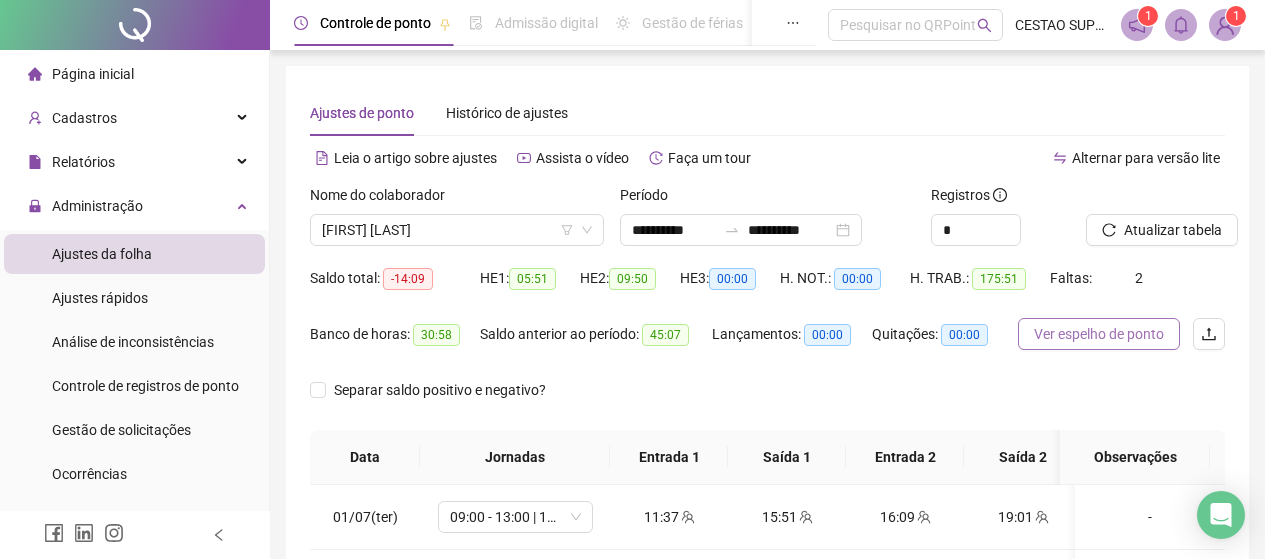 click on "Ver espelho de ponto" at bounding box center [1099, 334] 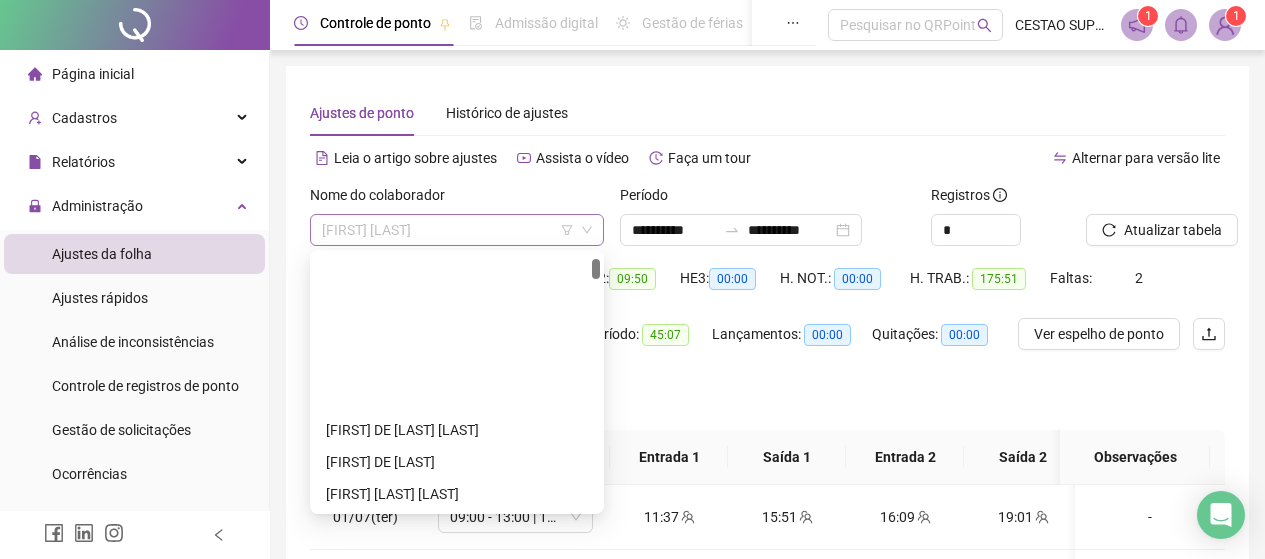 scroll, scrollTop: 192, scrollLeft: 0, axis: vertical 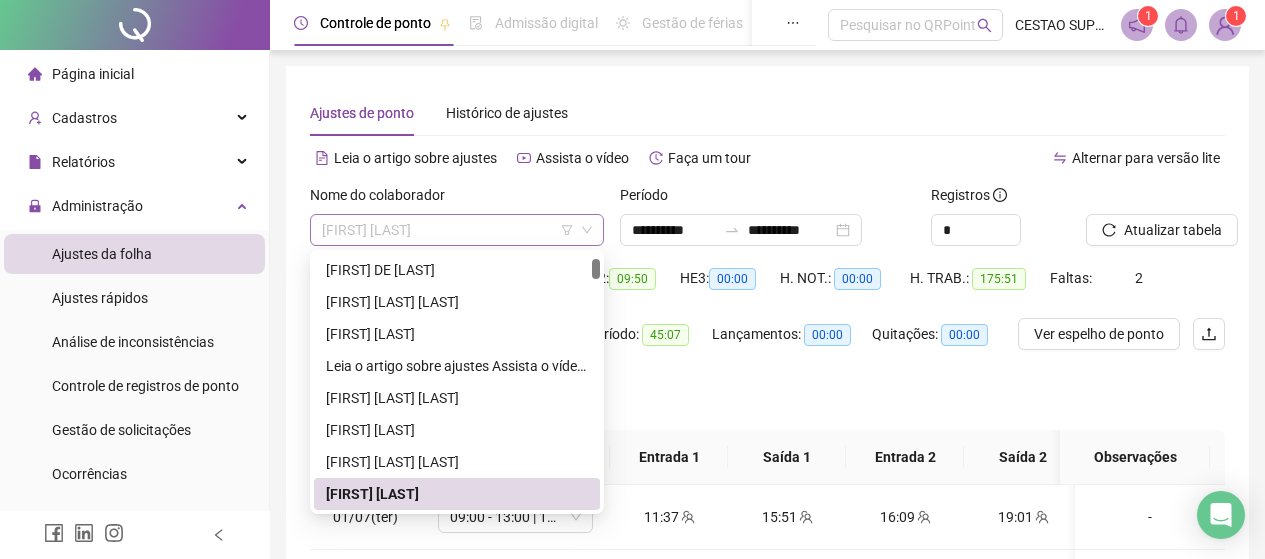 click on "[FIRST] [LAST]" at bounding box center [457, 230] 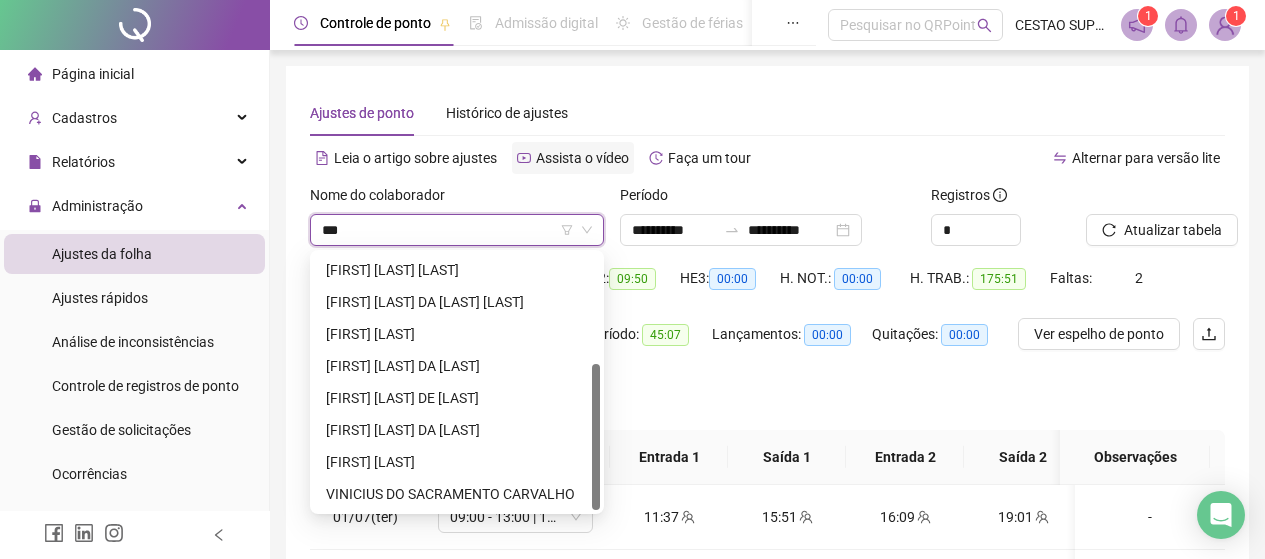 scroll, scrollTop: 0, scrollLeft: 0, axis: both 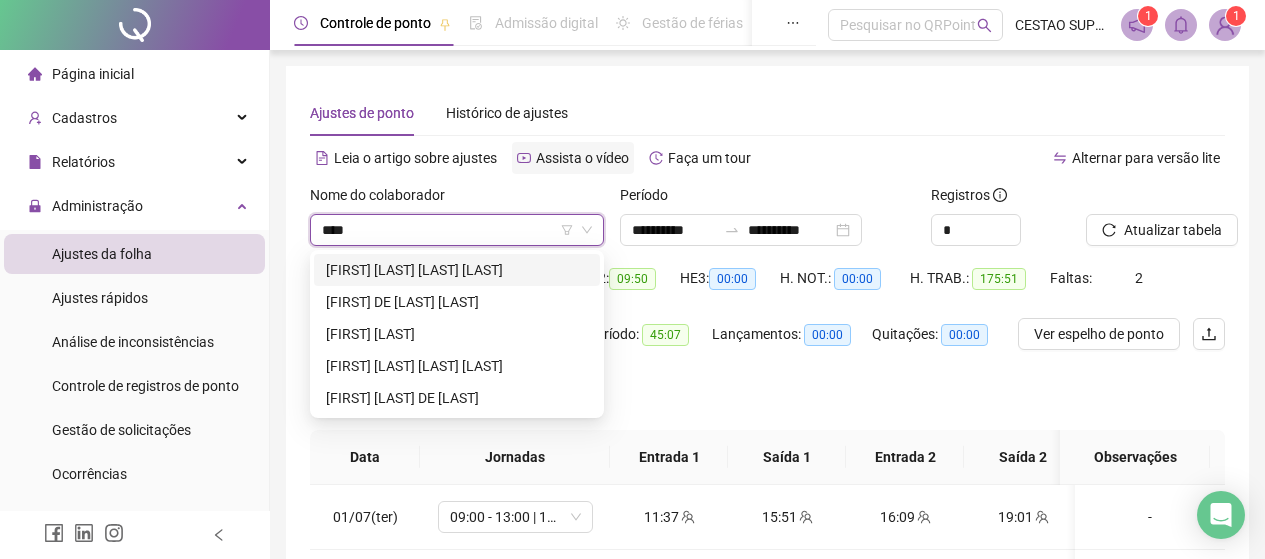 type on "*****" 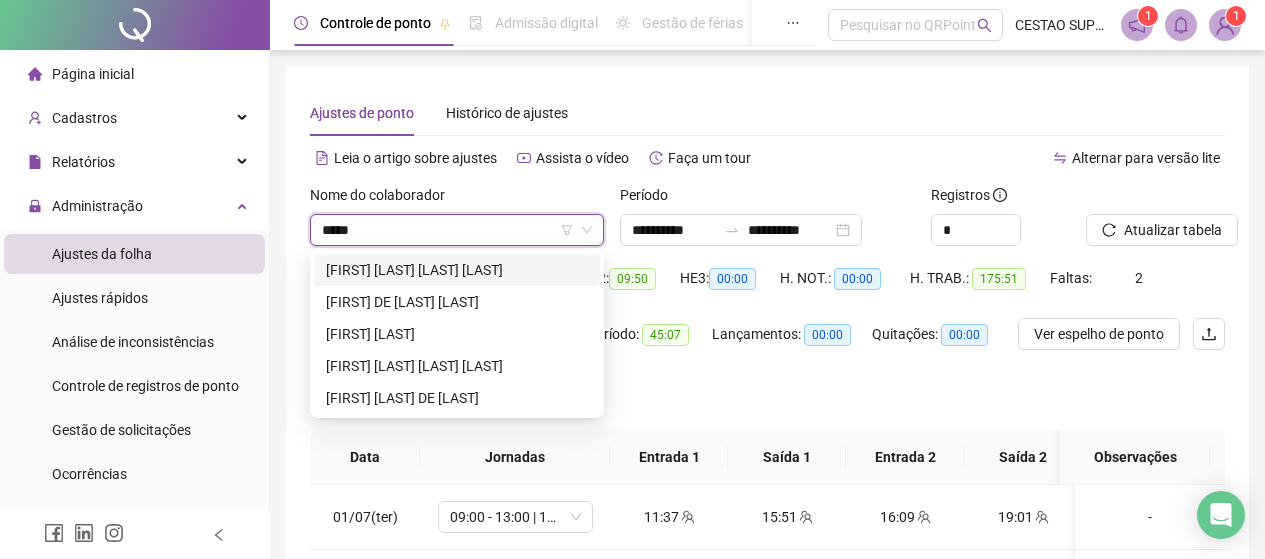 click on "[FIRST] [LAST] [LAST] [LAST]" at bounding box center (457, 270) 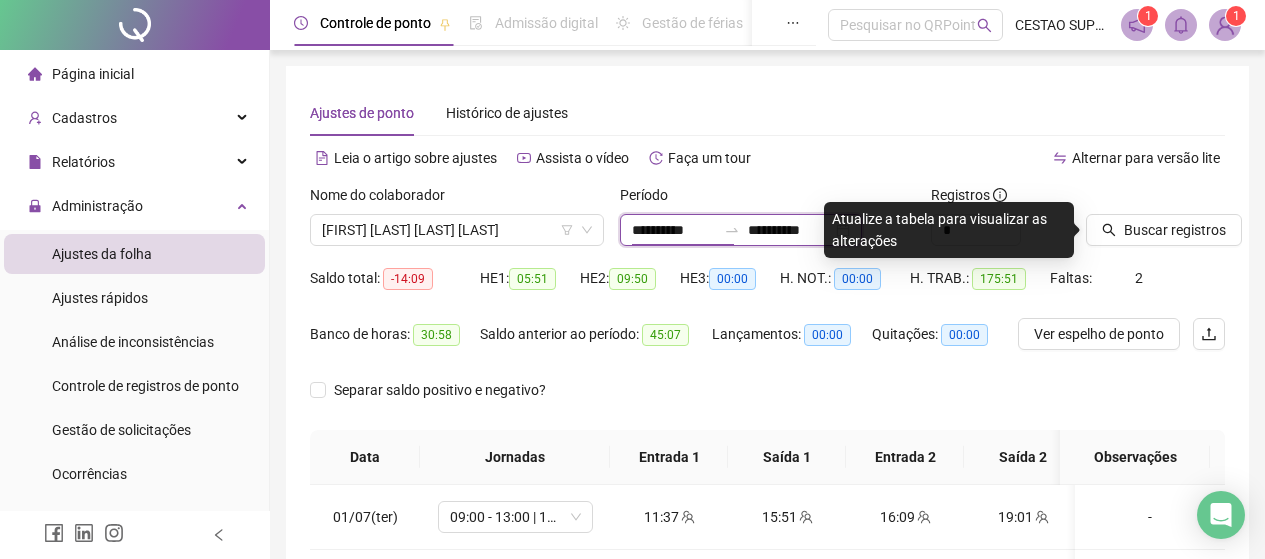 click on "**********" at bounding box center [674, 230] 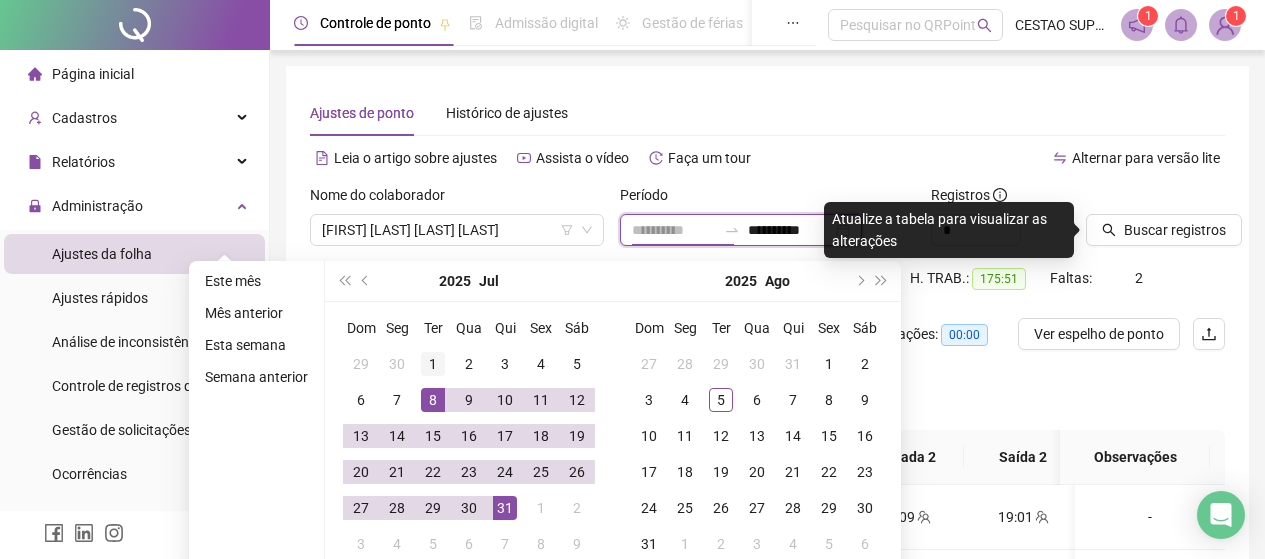 type on "**********" 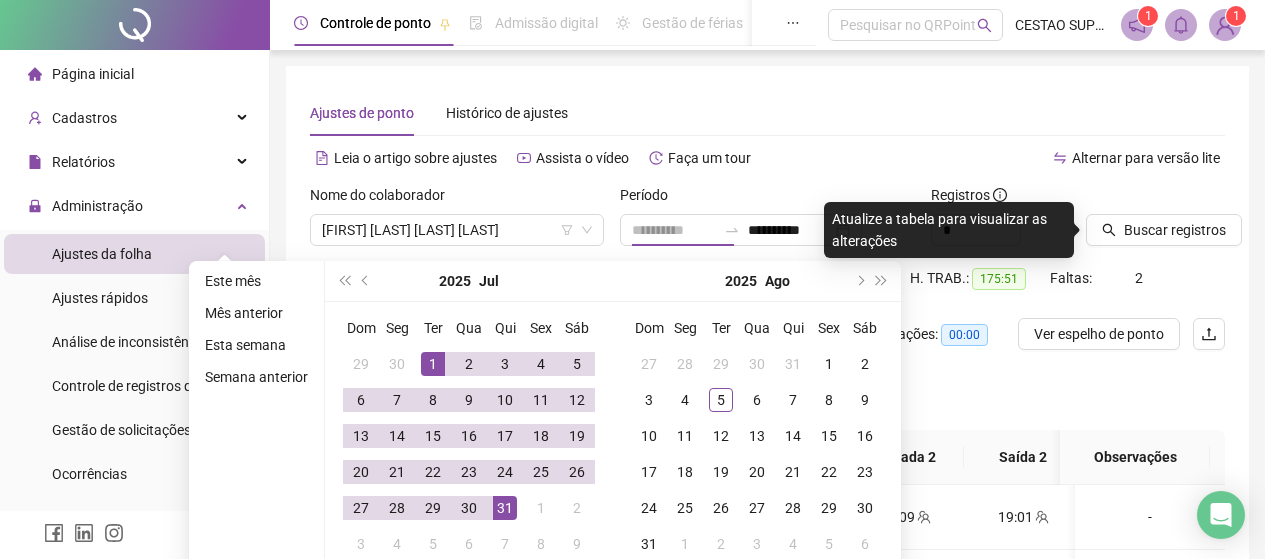 click on "1" at bounding box center (433, 364) 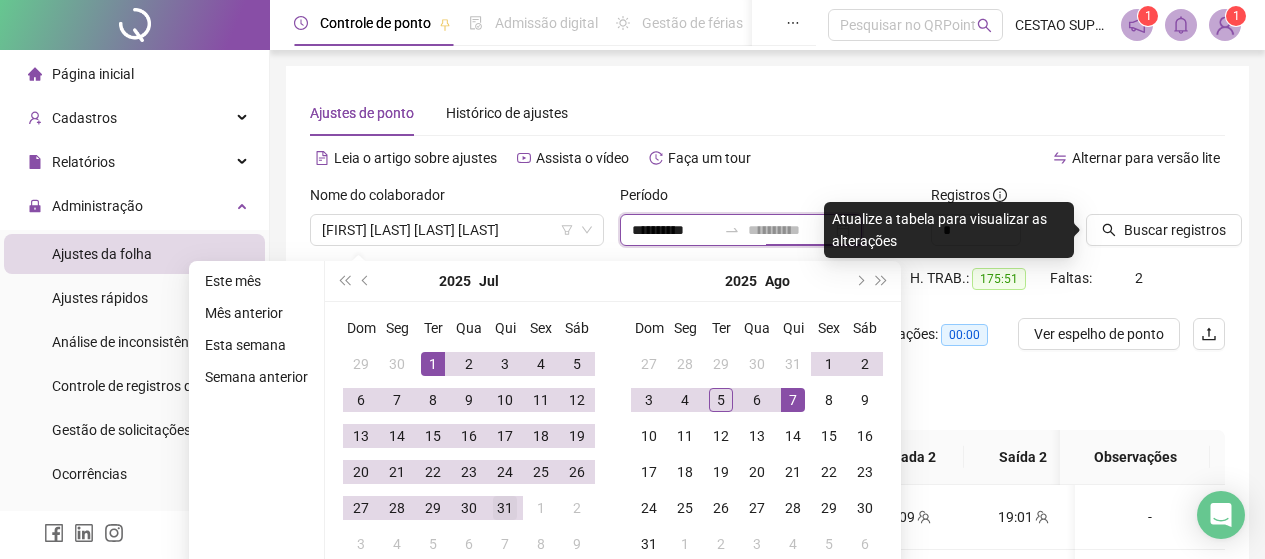 type on "**********" 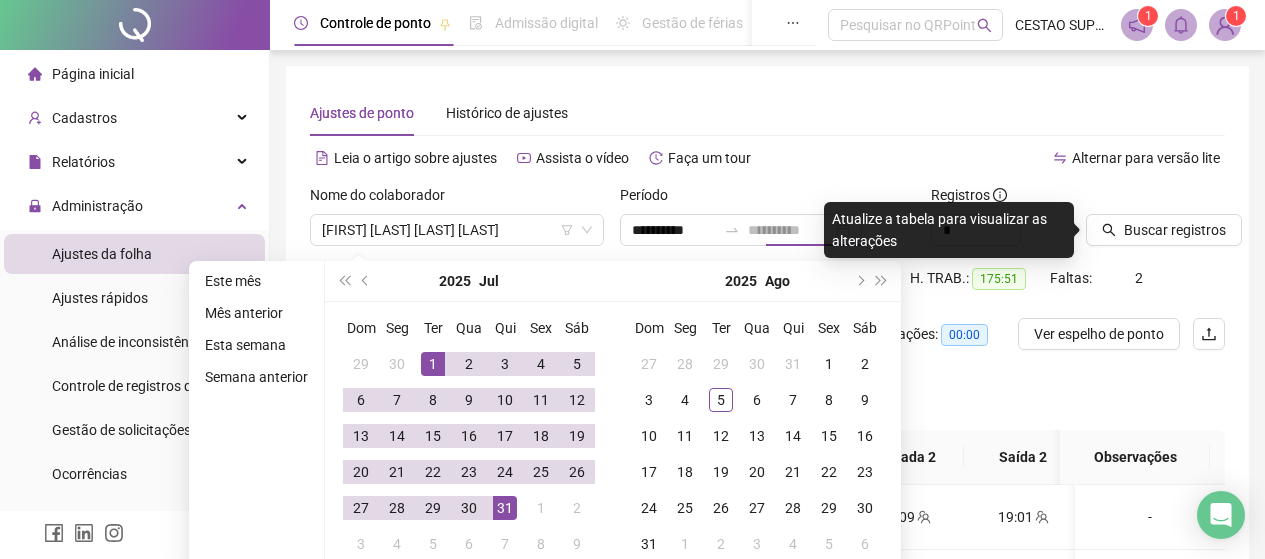 click on "31" at bounding box center [505, 508] 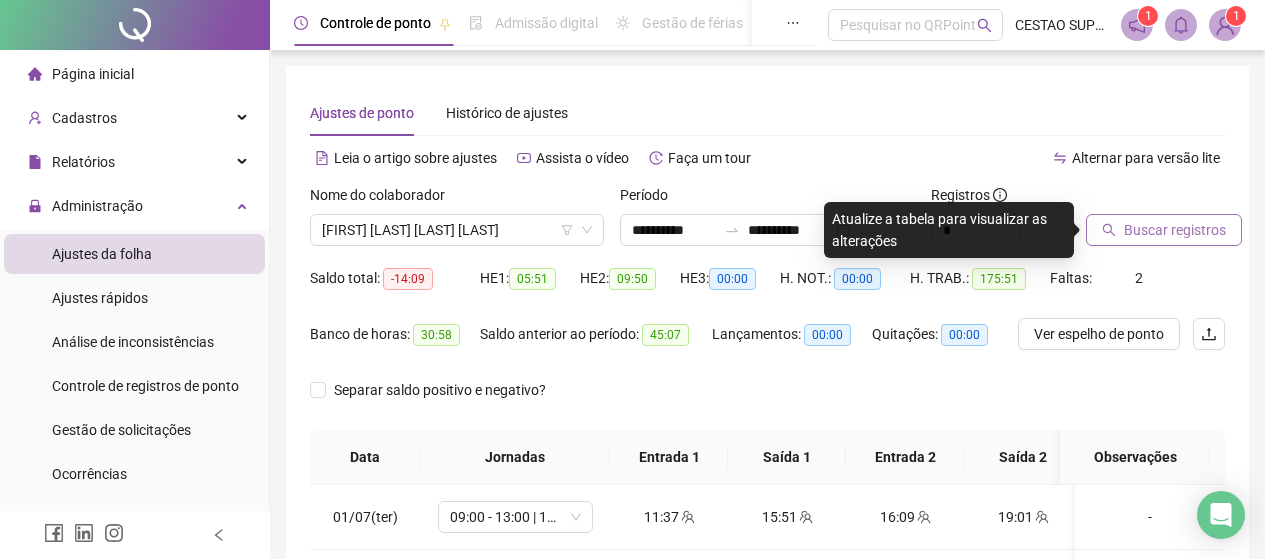 click on "Buscar registros" at bounding box center (1175, 230) 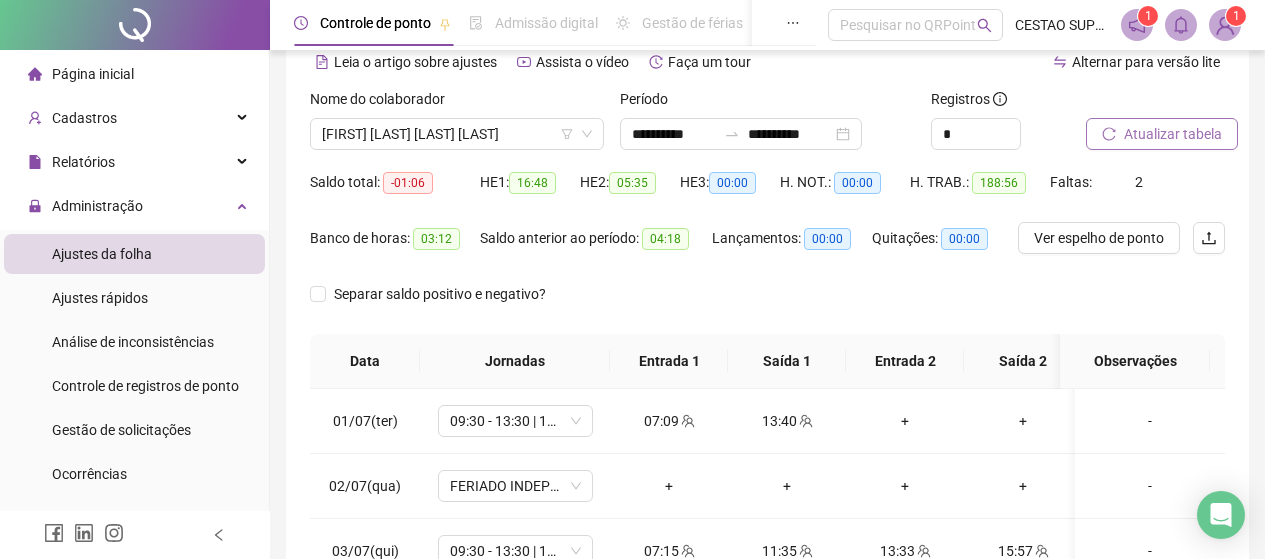 scroll, scrollTop: 100, scrollLeft: 0, axis: vertical 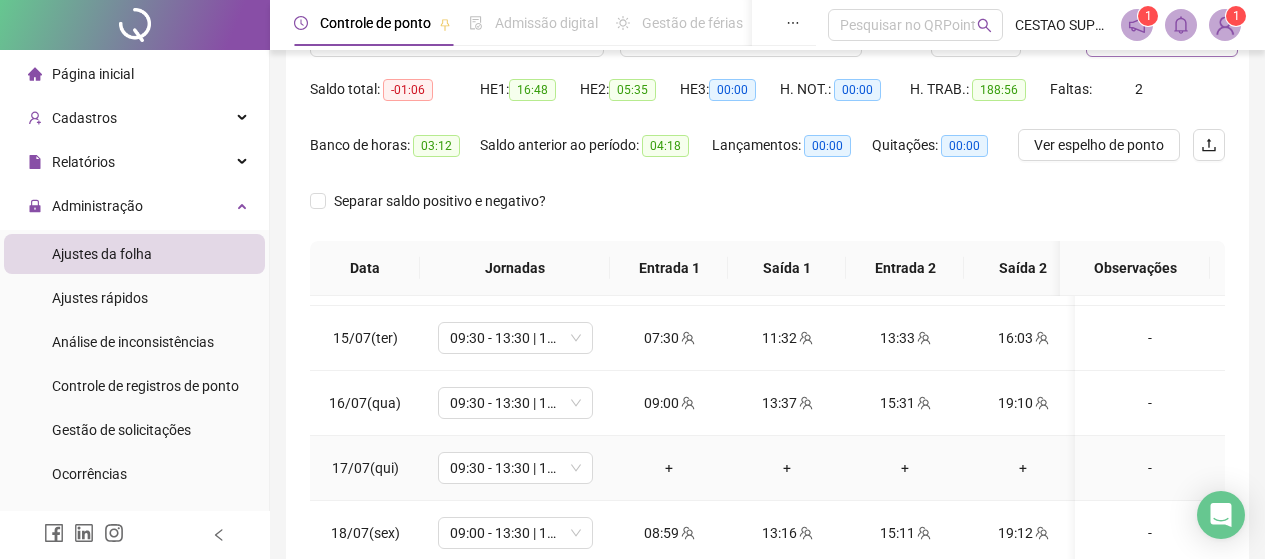 click on "-" at bounding box center [1150, 468] 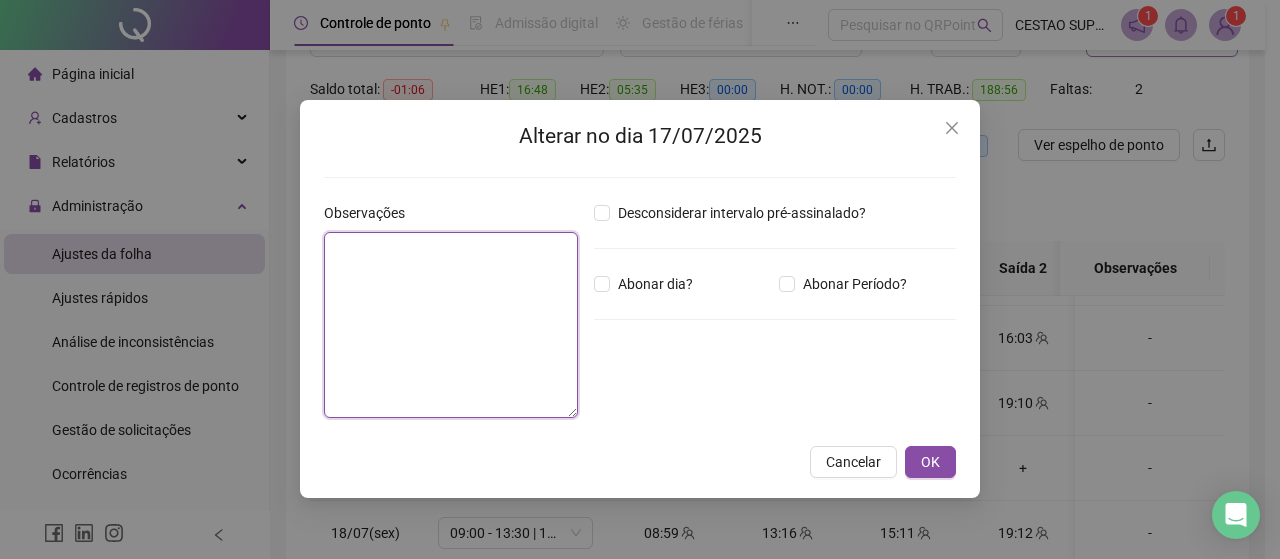 click at bounding box center [451, 325] 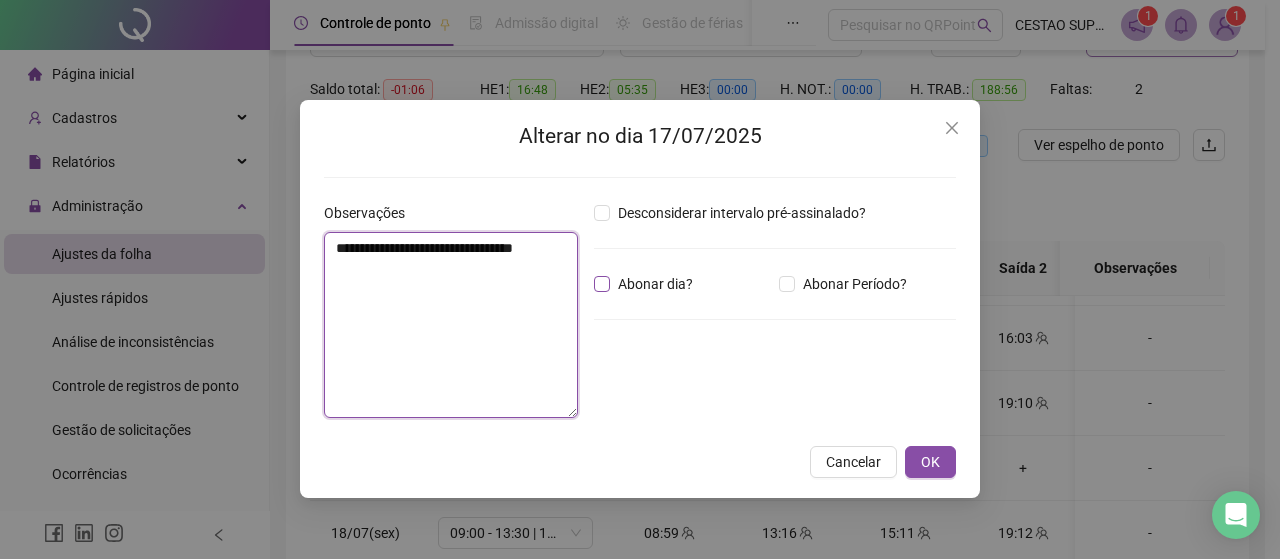 type on "**********" 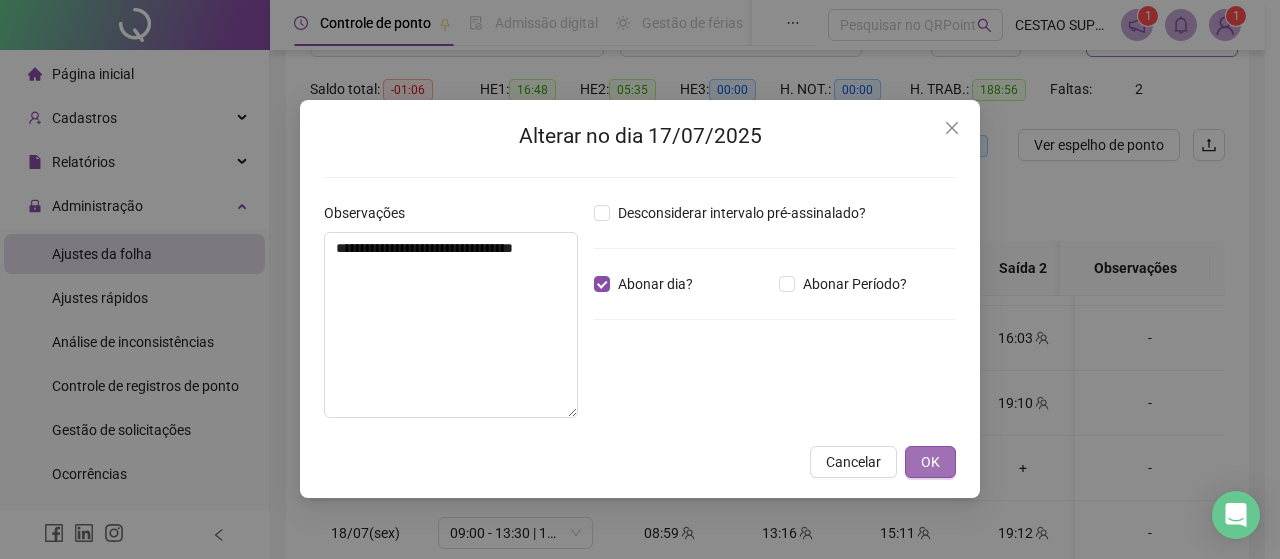 click on "OK" at bounding box center (930, 462) 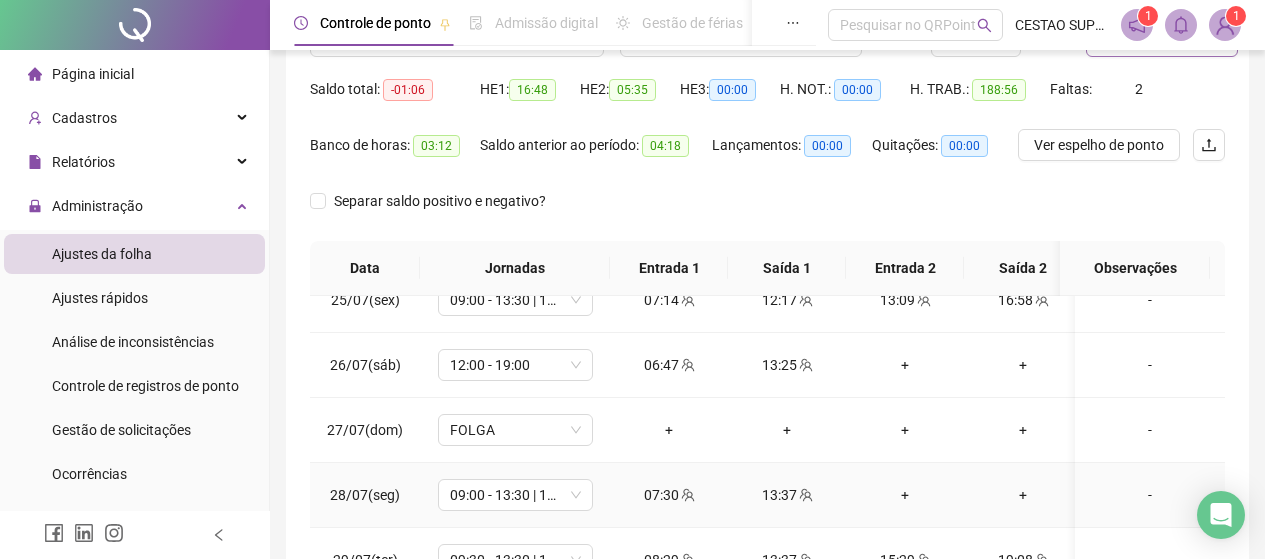 scroll, scrollTop: 1603, scrollLeft: 0, axis: vertical 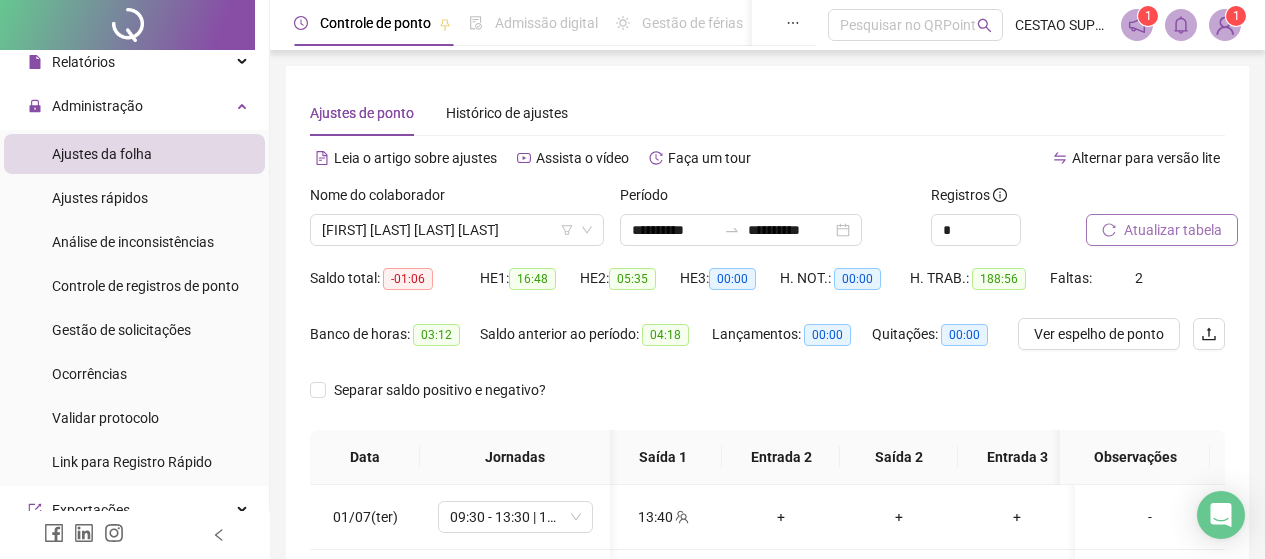 click on "Atualizar tabela" at bounding box center [1173, 230] 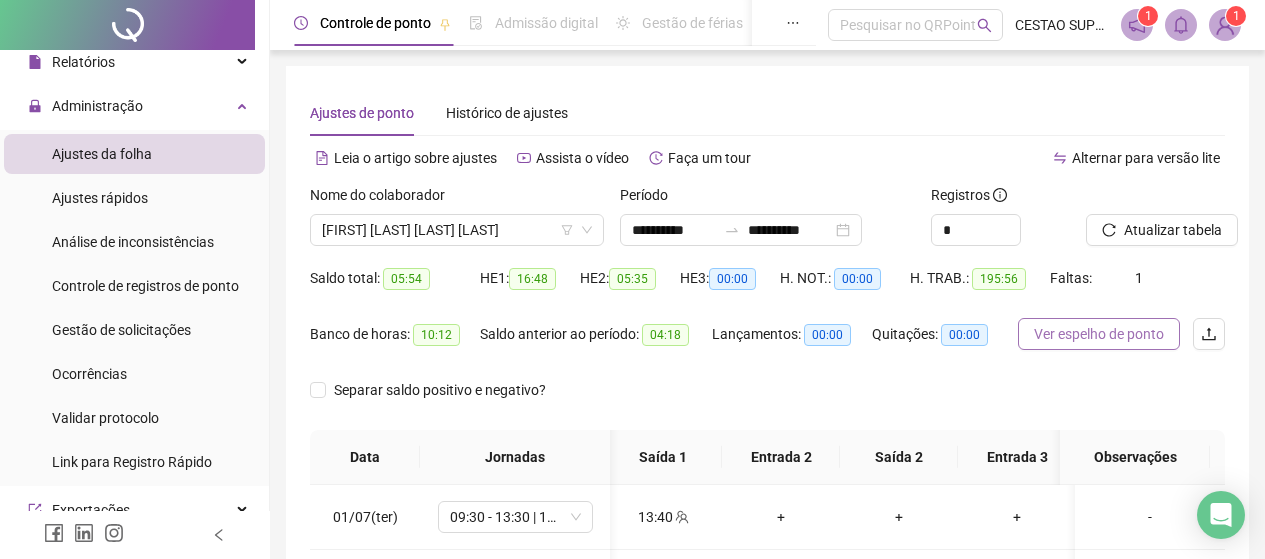 click on "Ver espelho de ponto" at bounding box center [1099, 334] 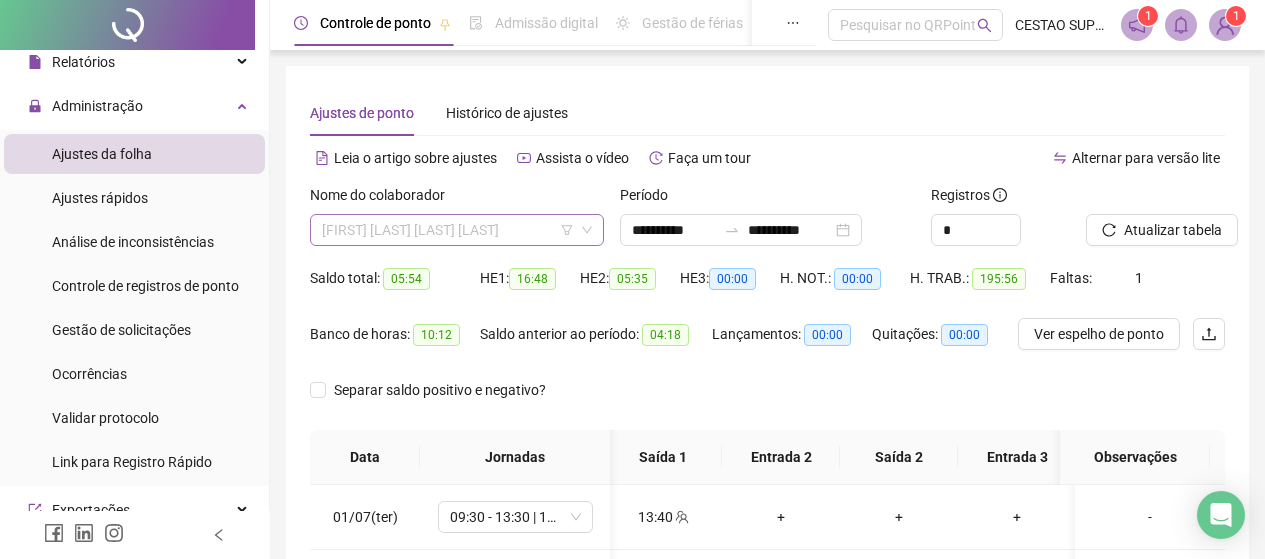 scroll, scrollTop: 1024, scrollLeft: 0, axis: vertical 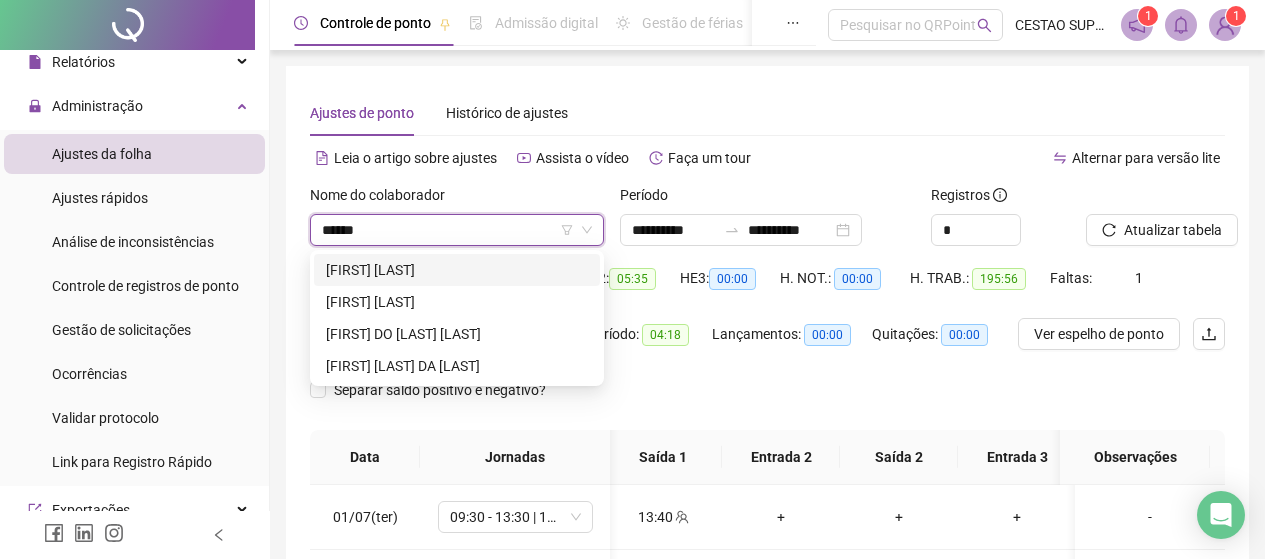 type on "*******" 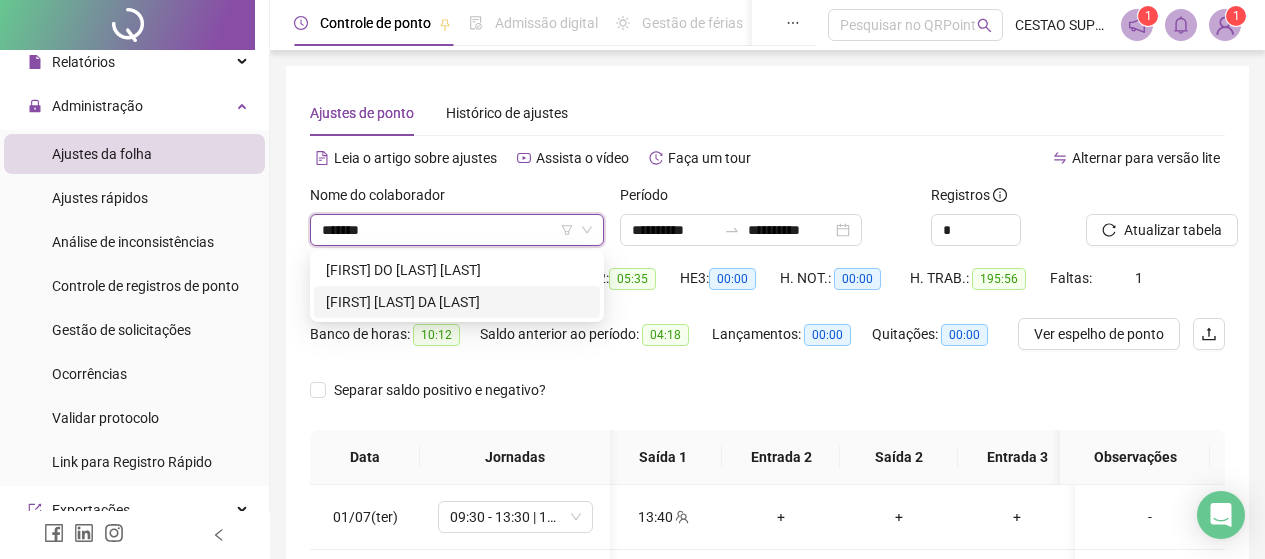 click on "[FIRST] [LAST] DA [LAST]" at bounding box center (457, 302) 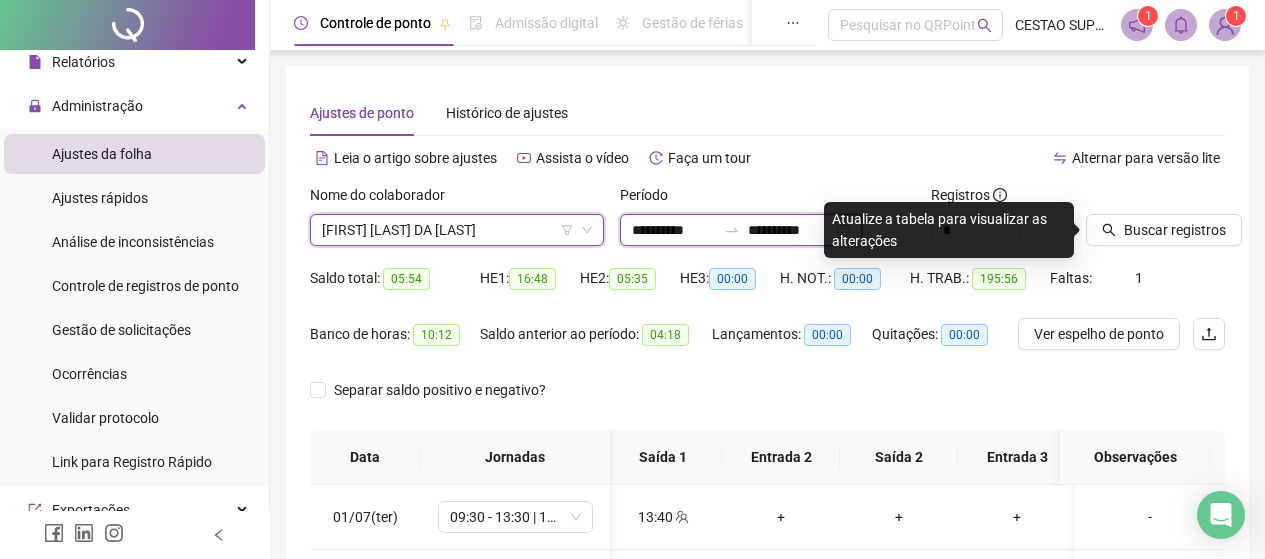click on "**********" at bounding box center [674, 230] 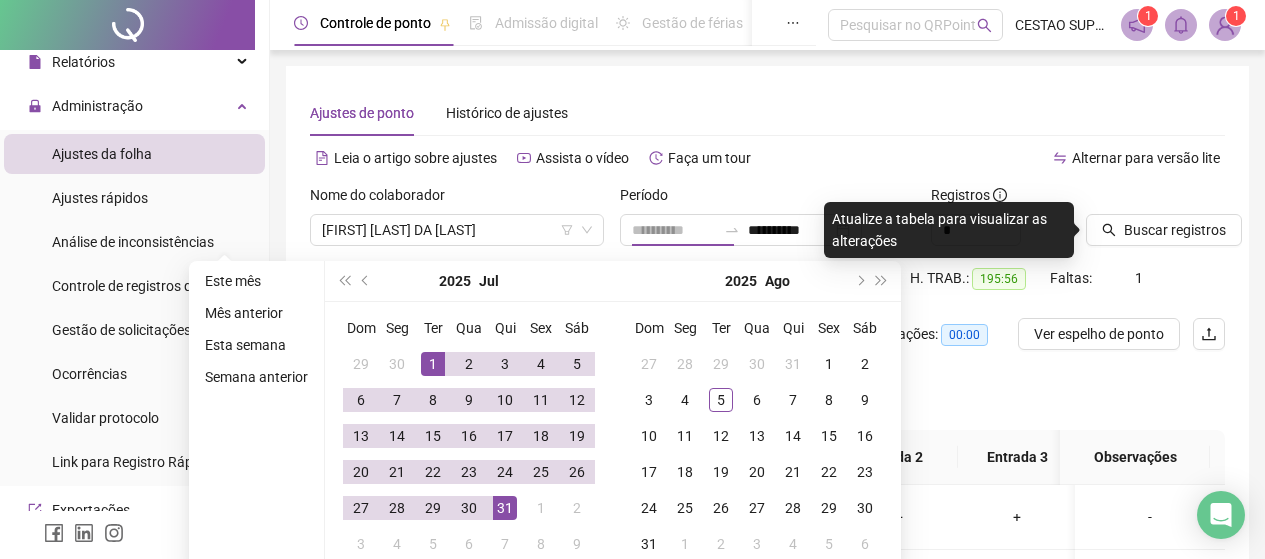 click on "1" at bounding box center [433, 364] 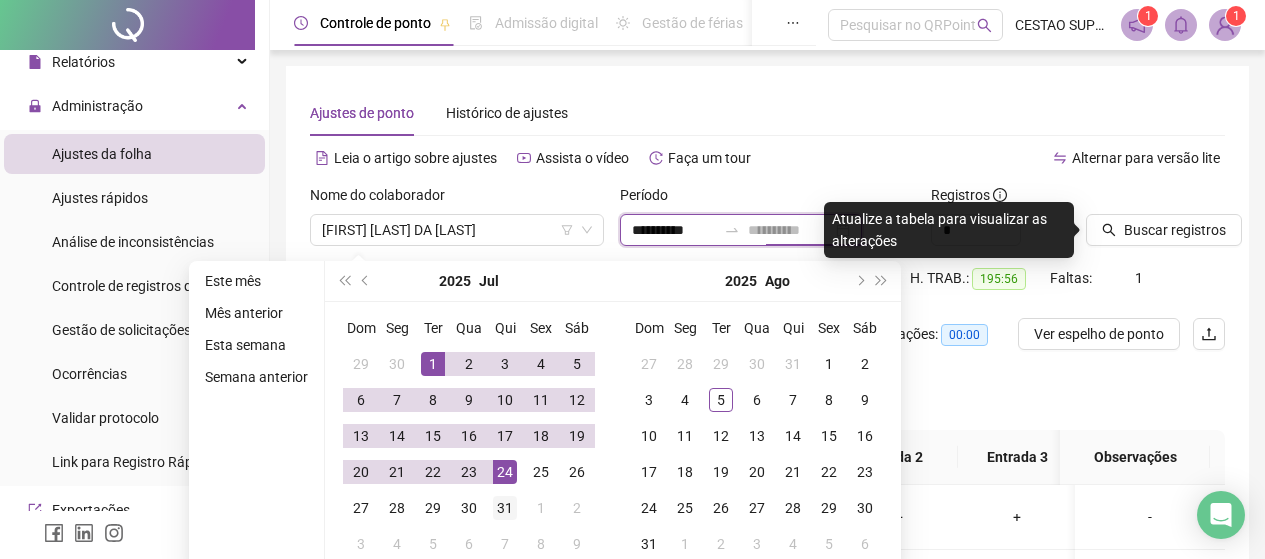 type on "**********" 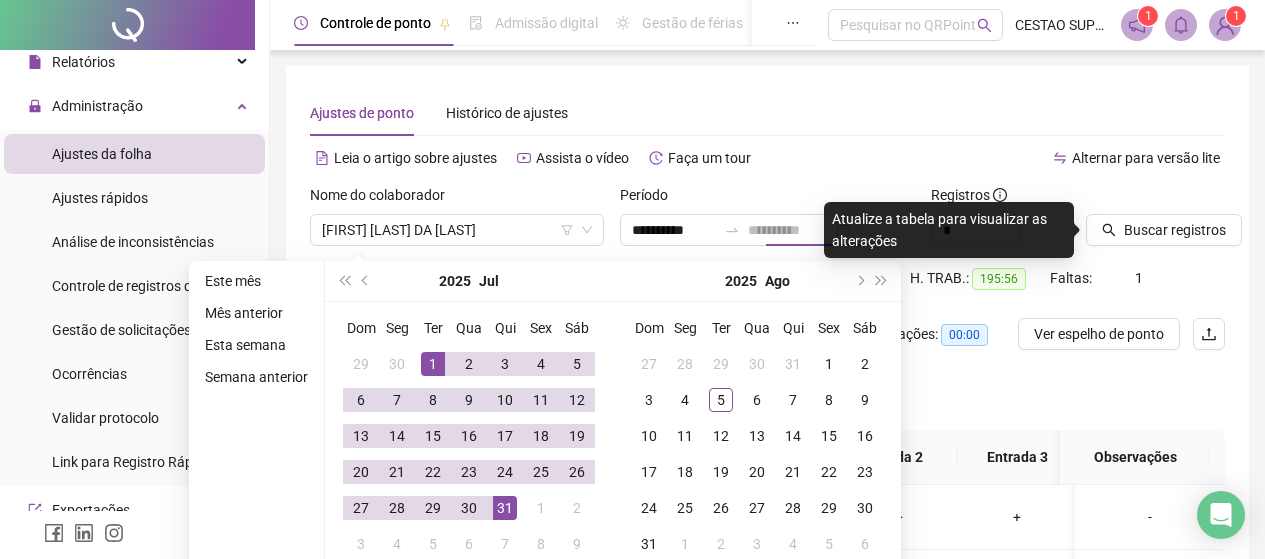 click on "31" at bounding box center (505, 508) 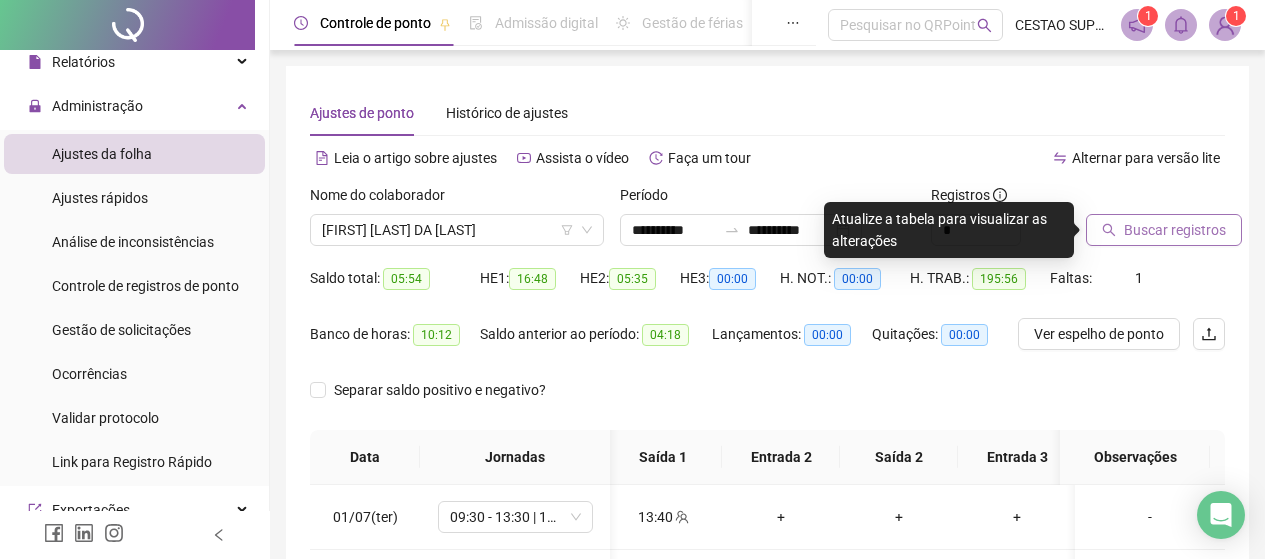 click on "Buscar registros" at bounding box center [1175, 230] 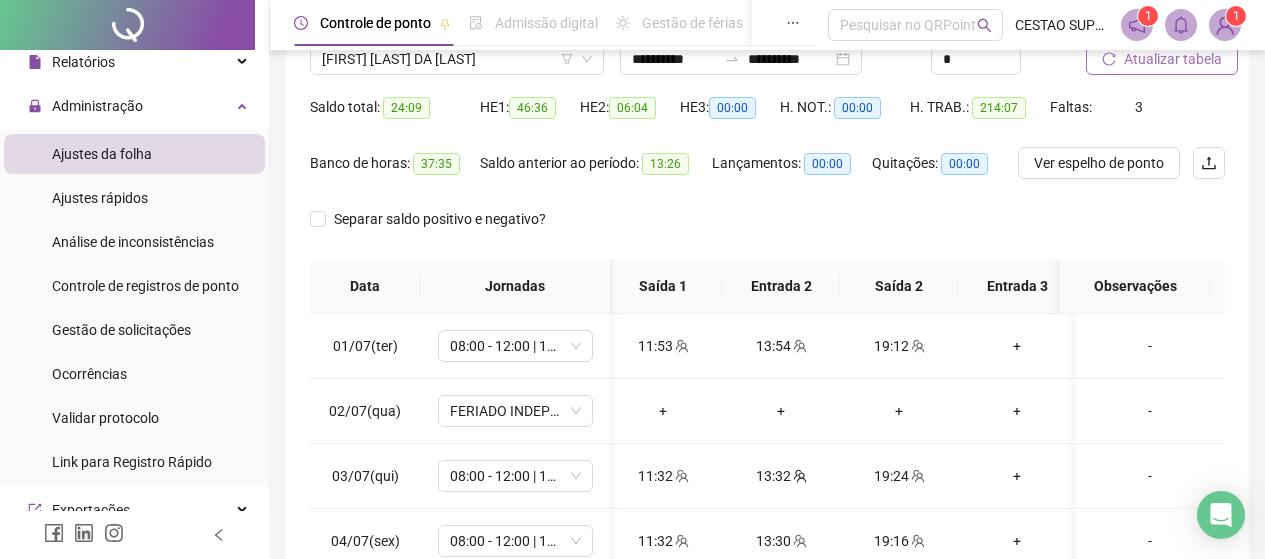 scroll, scrollTop: 200, scrollLeft: 0, axis: vertical 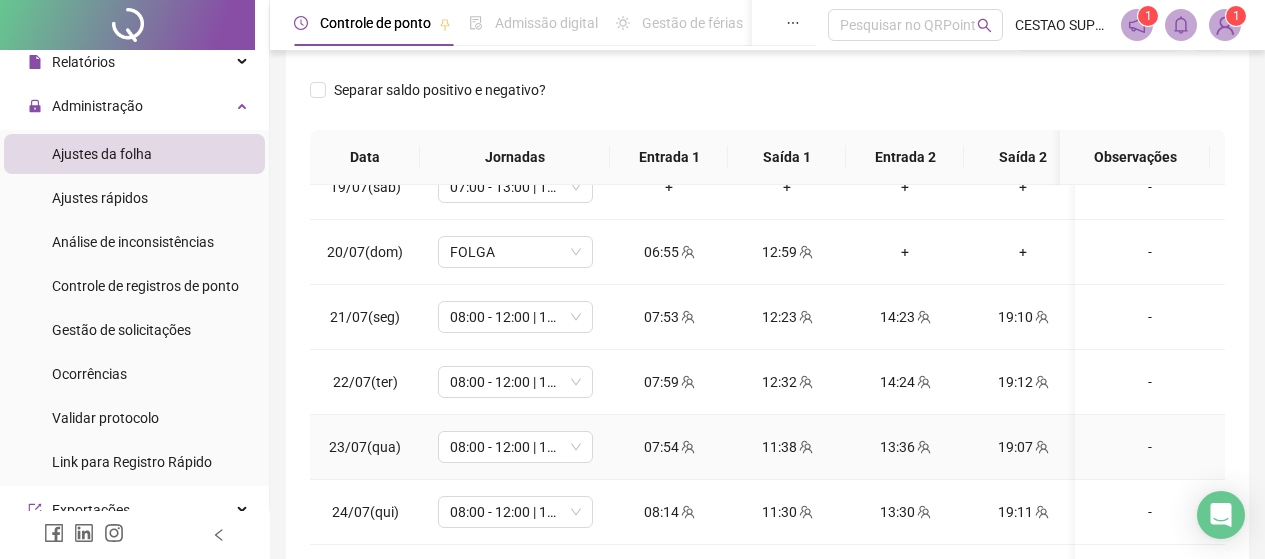 click on "07:54" at bounding box center (669, 447) 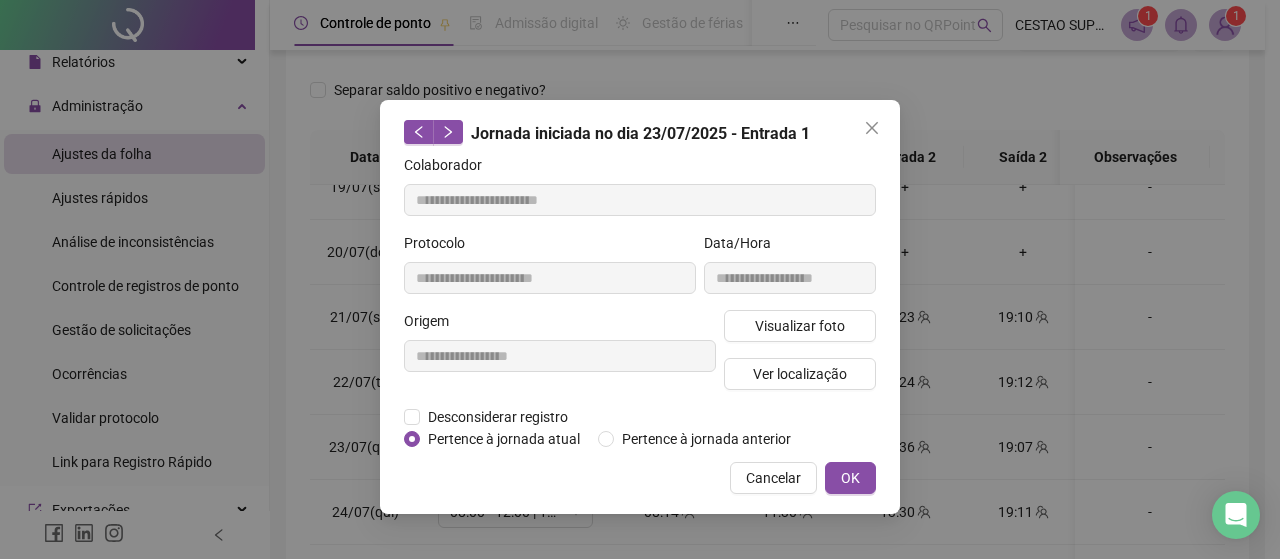 type on "**********" 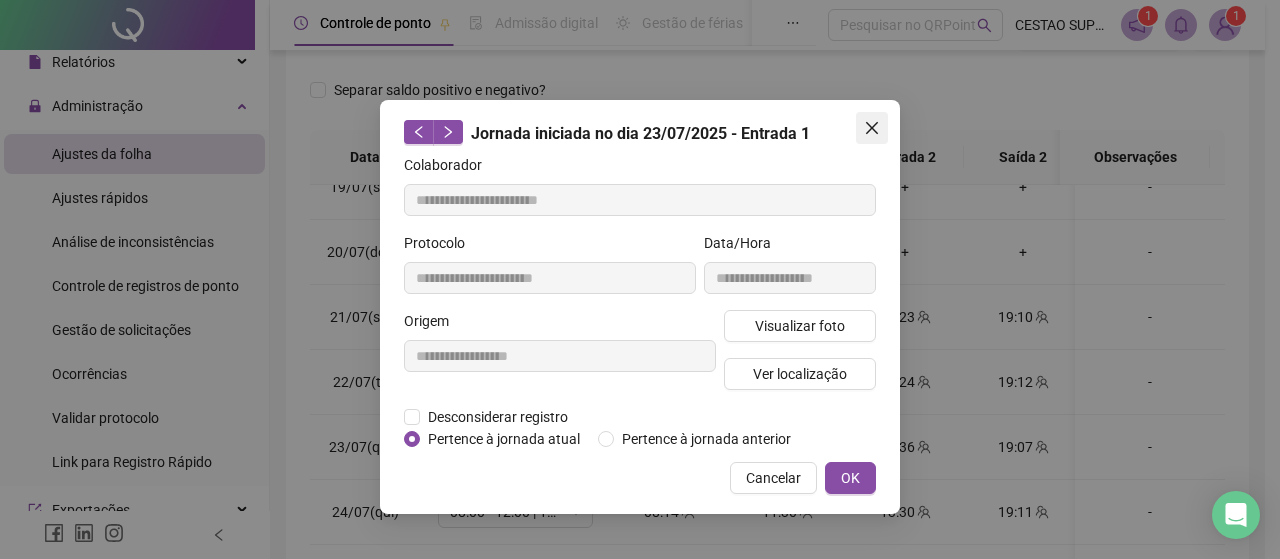 click at bounding box center (872, 128) 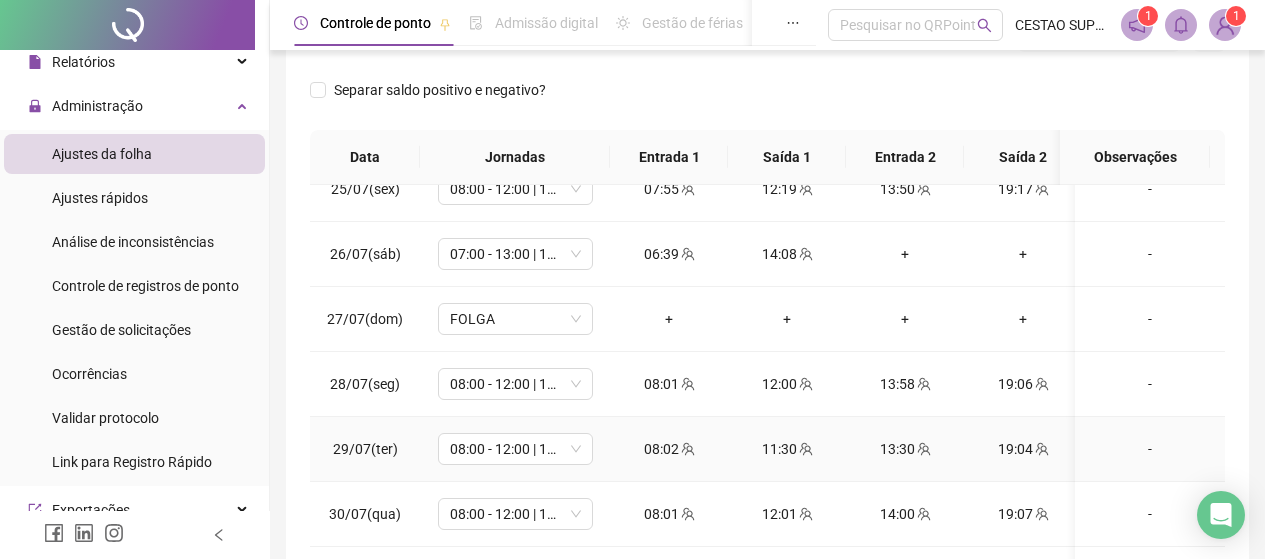 scroll, scrollTop: 1603, scrollLeft: 0, axis: vertical 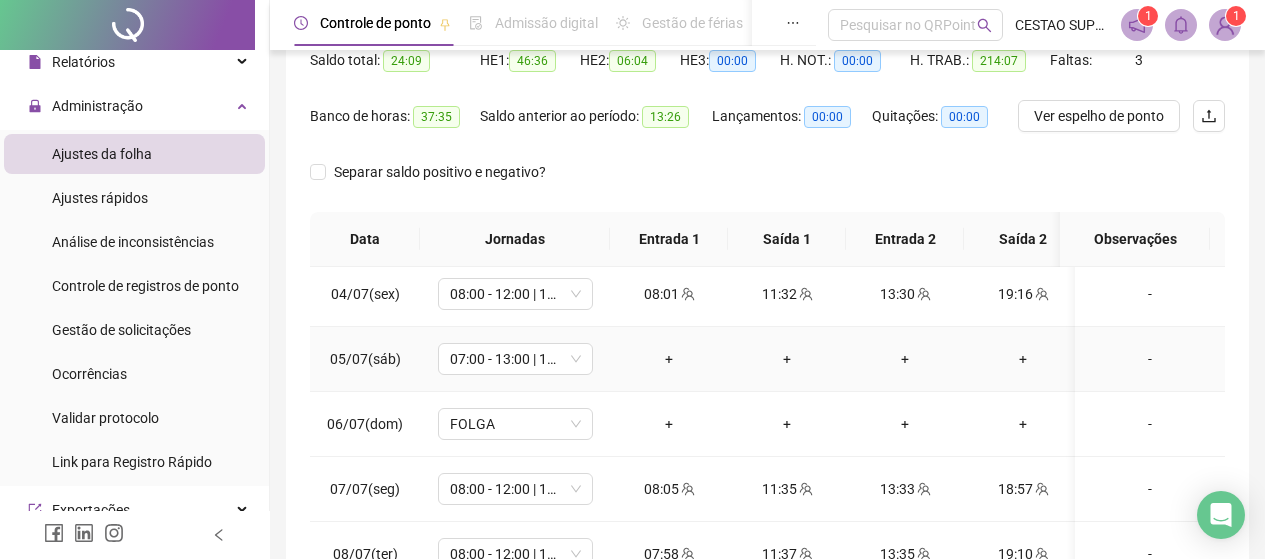 click on "-" at bounding box center (1150, 359) 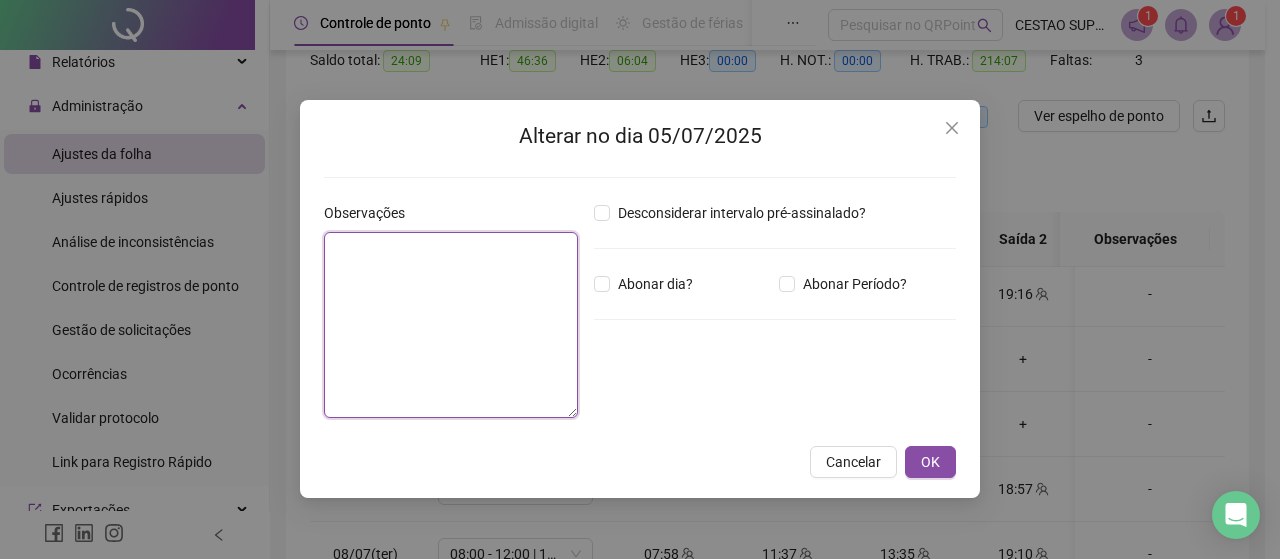 drag, startPoint x: 384, startPoint y: 307, endPoint x: 390, endPoint y: 262, distance: 45.39824 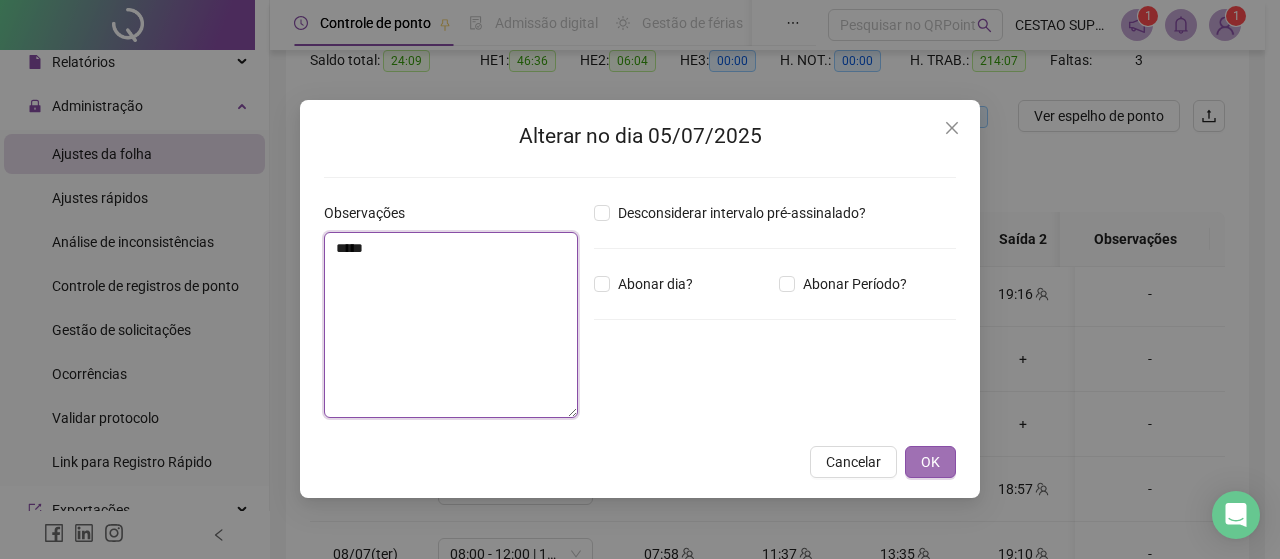 type on "*****" 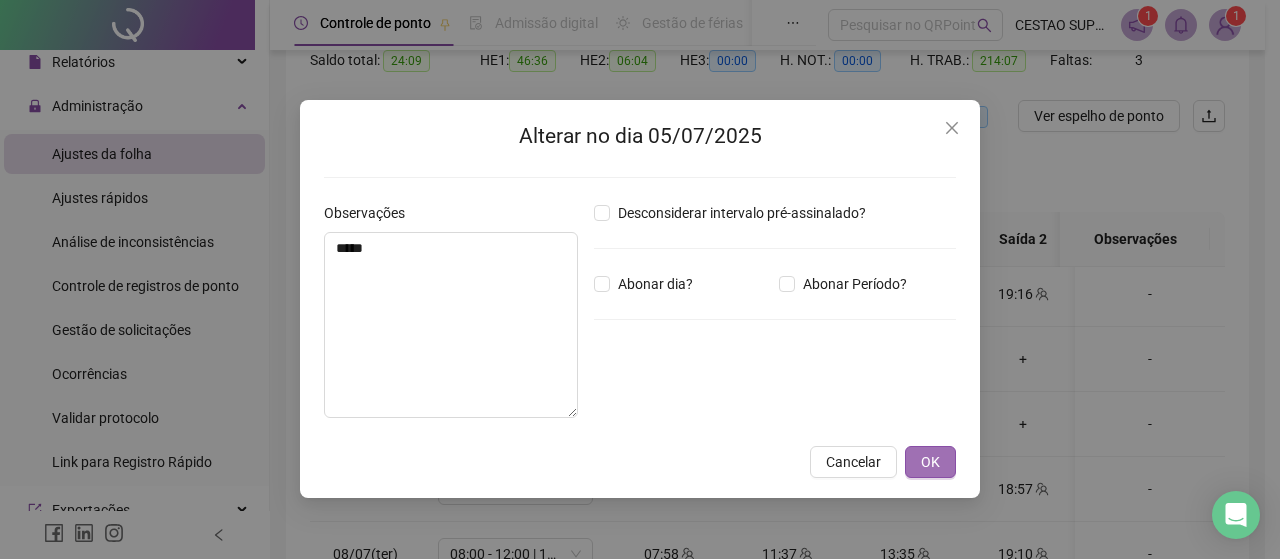 click on "OK" at bounding box center [930, 462] 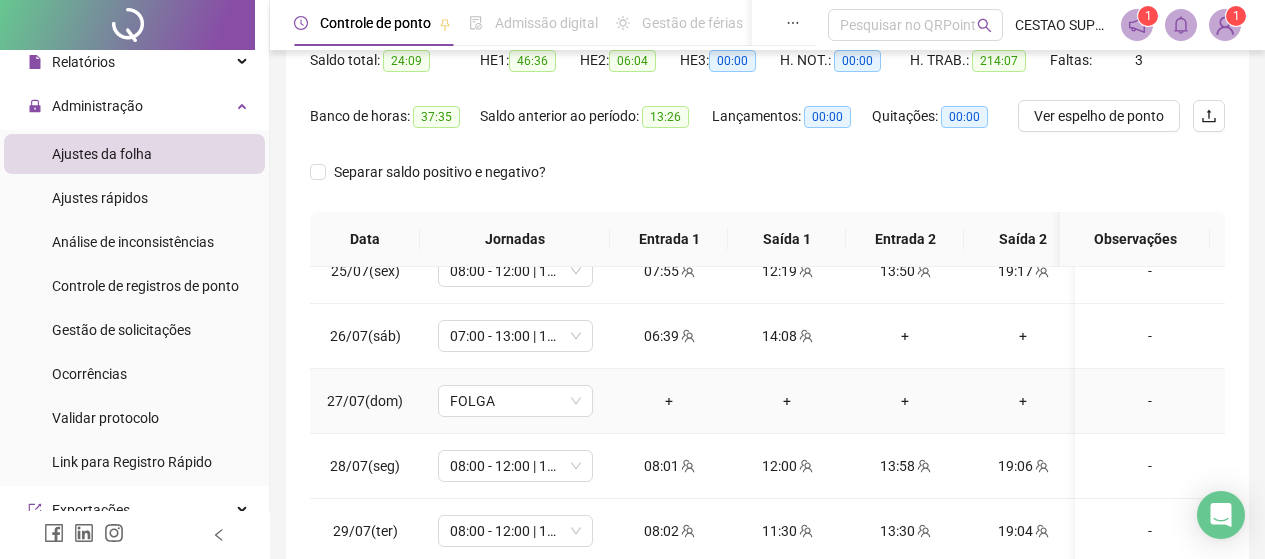 scroll, scrollTop: 1603, scrollLeft: 0, axis: vertical 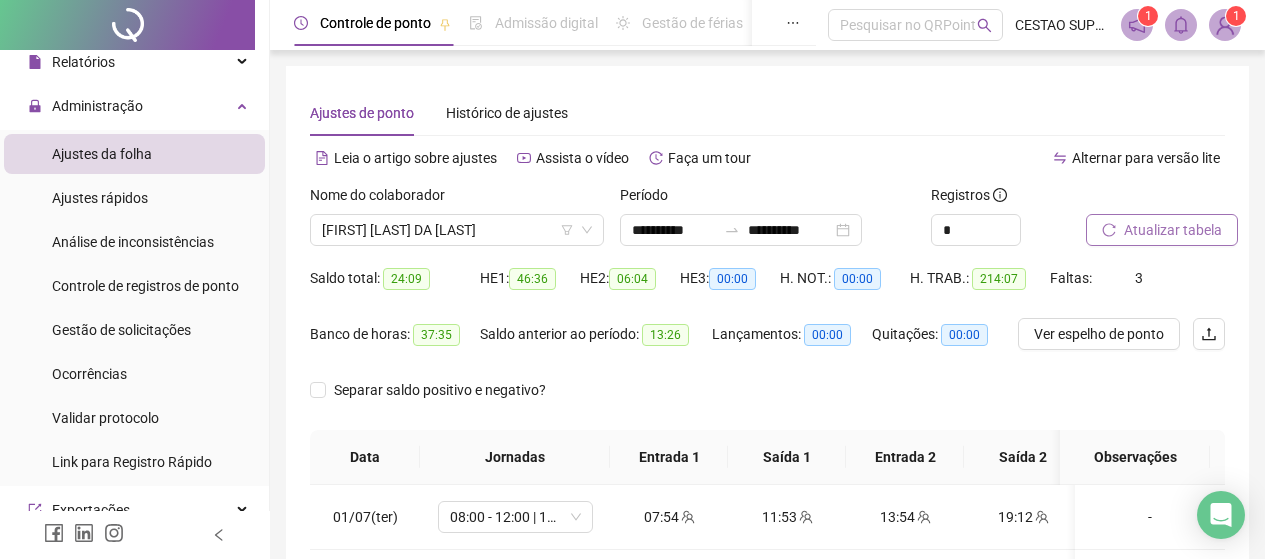 click on "Atualizar tabela" at bounding box center (1173, 230) 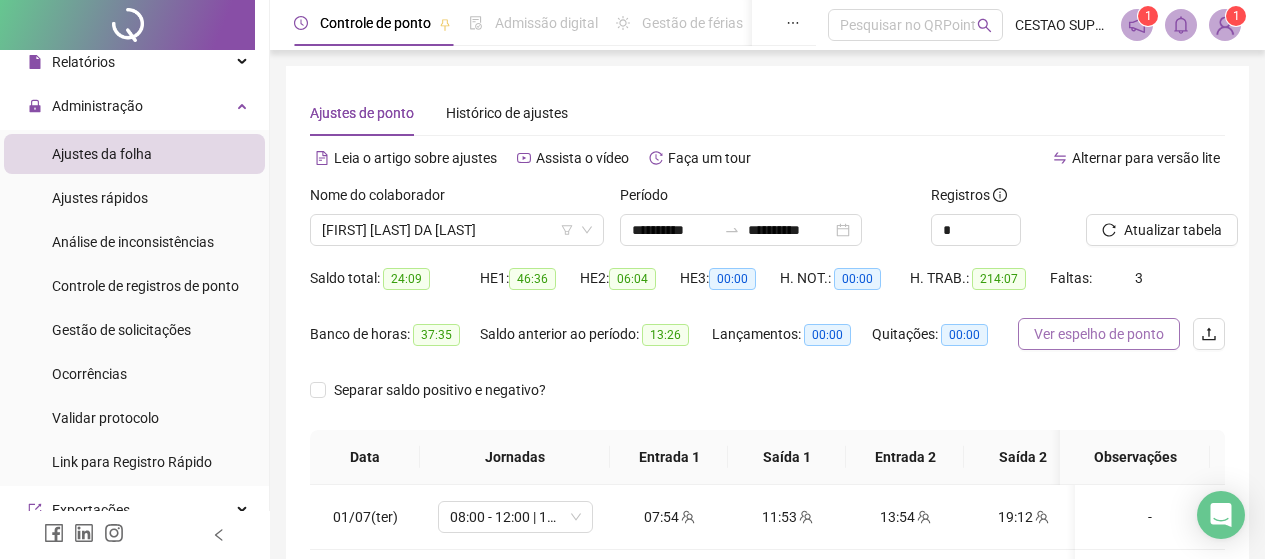 click on "Ver espelho de ponto" at bounding box center [1099, 334] 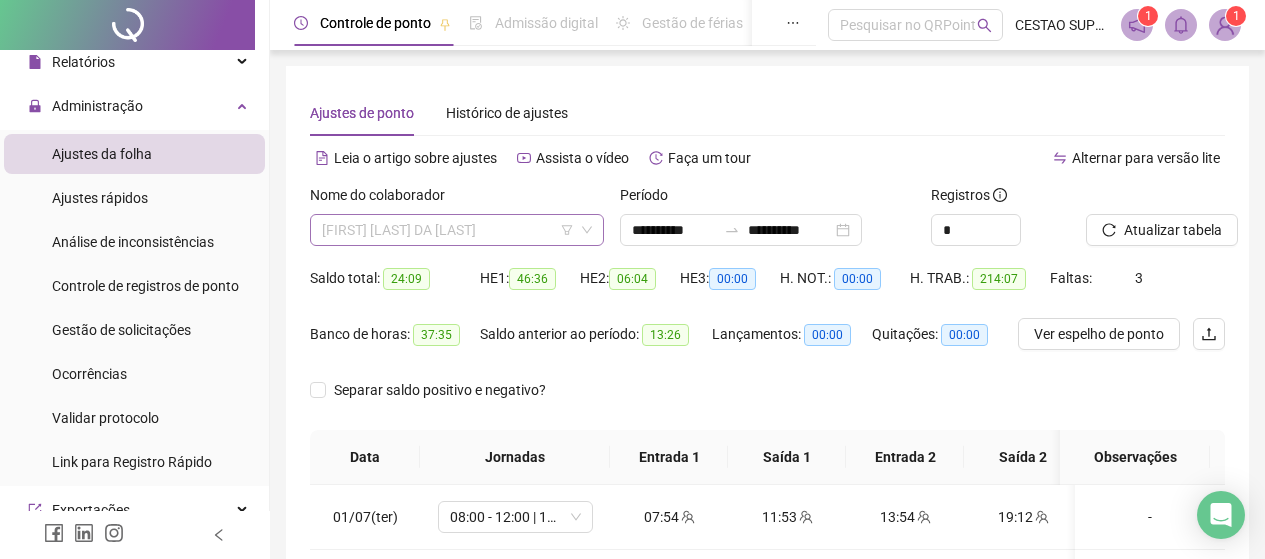 click on "[FIRST] [LAST] DA [LAST]" at bounding box center [457, 230] 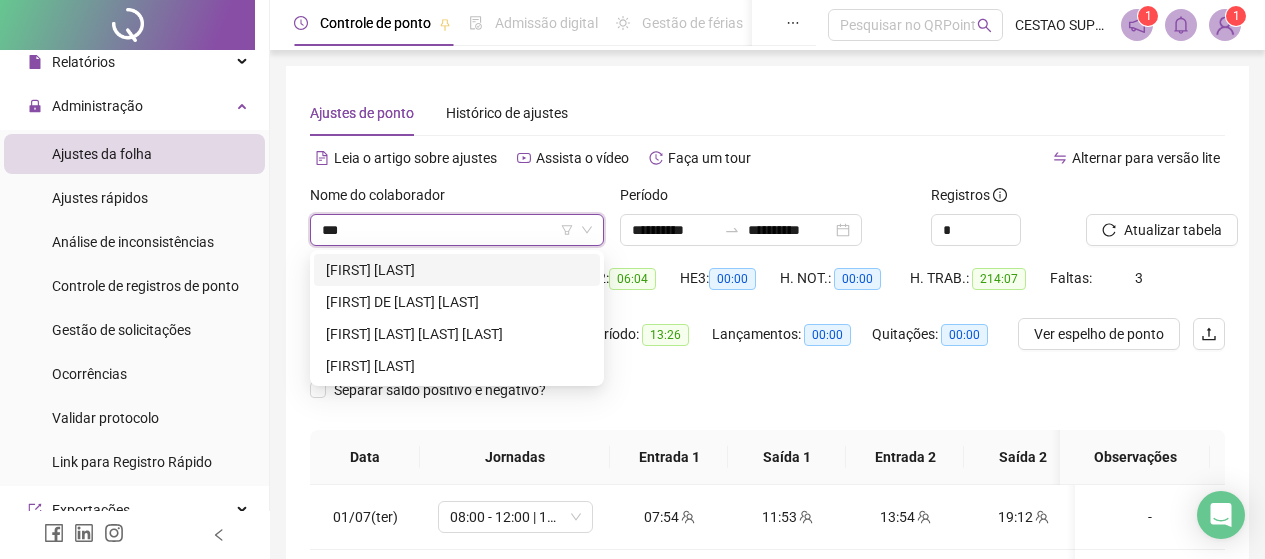 scroll, scrollTop: 0, scrollLeft: 0, axis: both 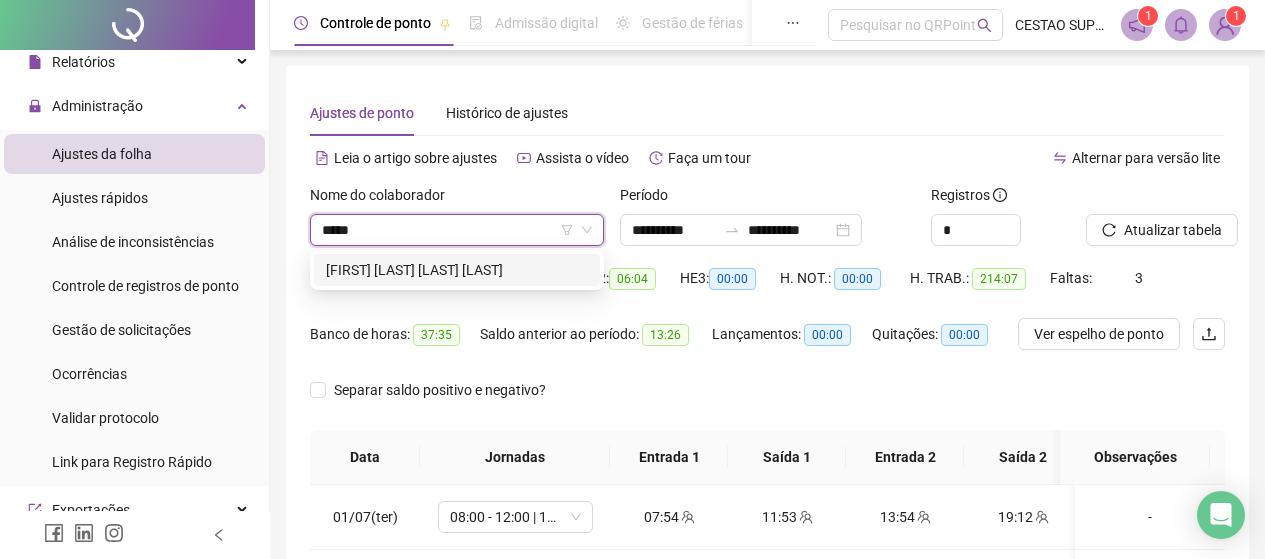 type on "******" 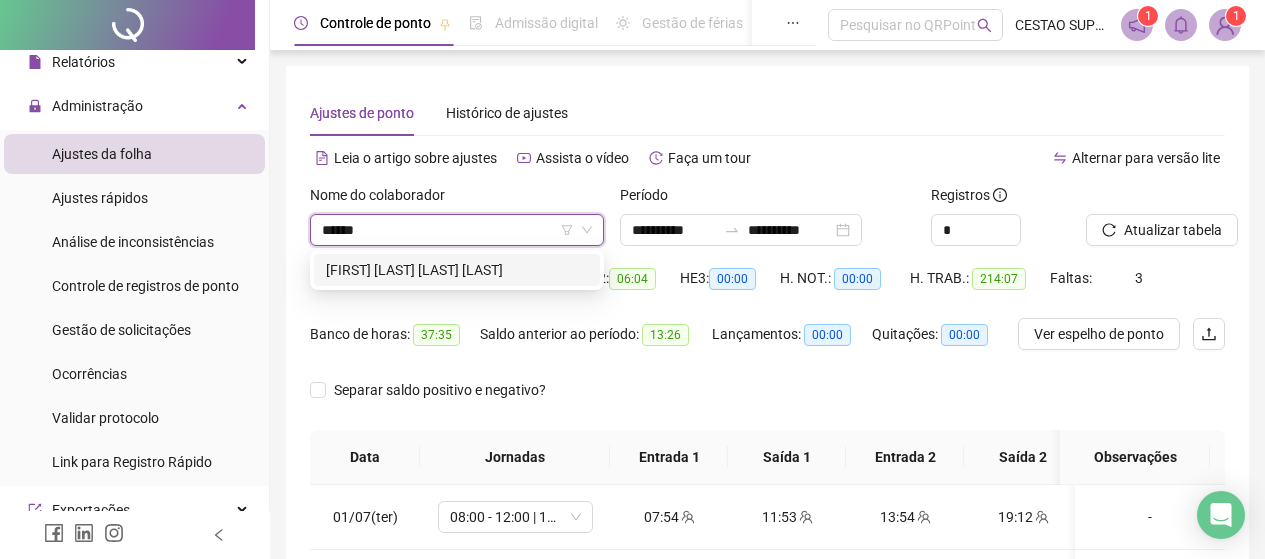 click on "[FIRST] [LAST] [LAST] [LAST]" at bounding box center [457, 270] 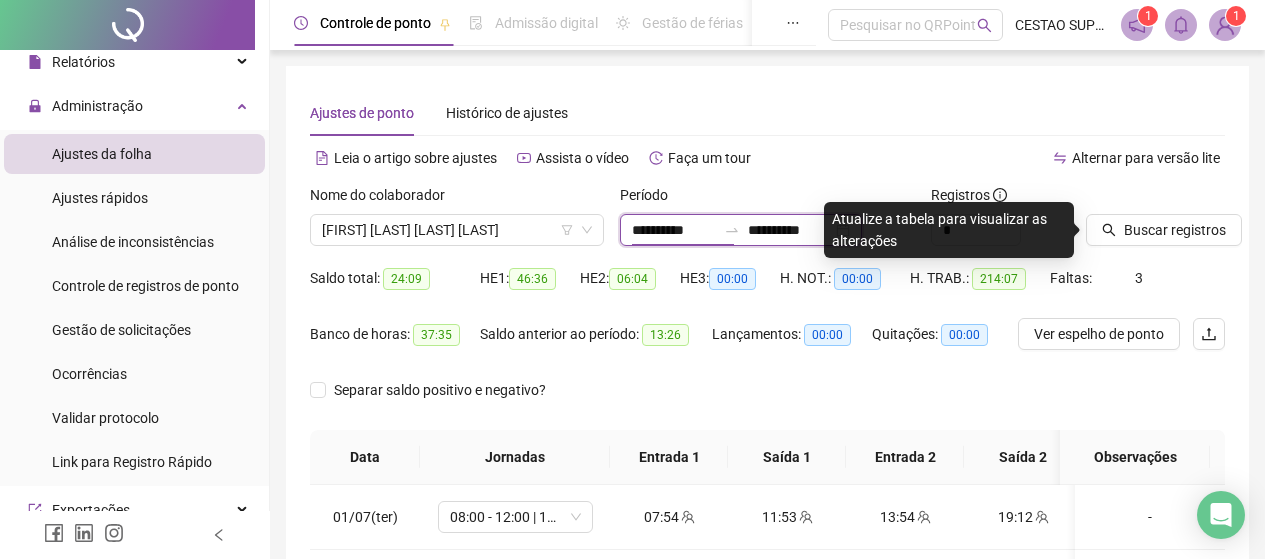 click on "**********" at bounding box center (674, 230) 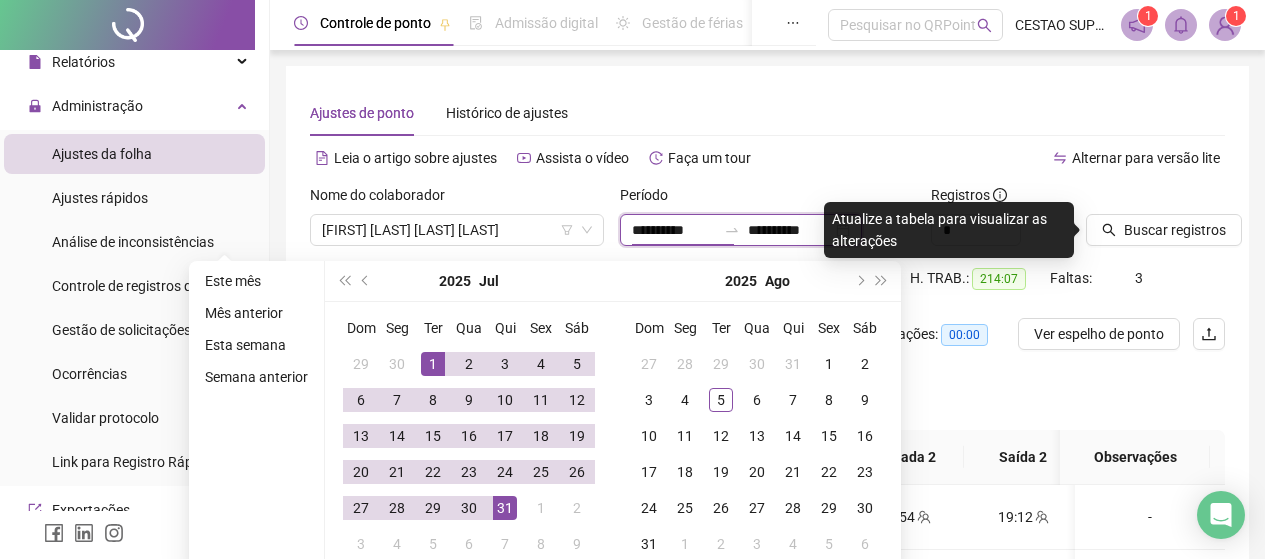 type on "**********" 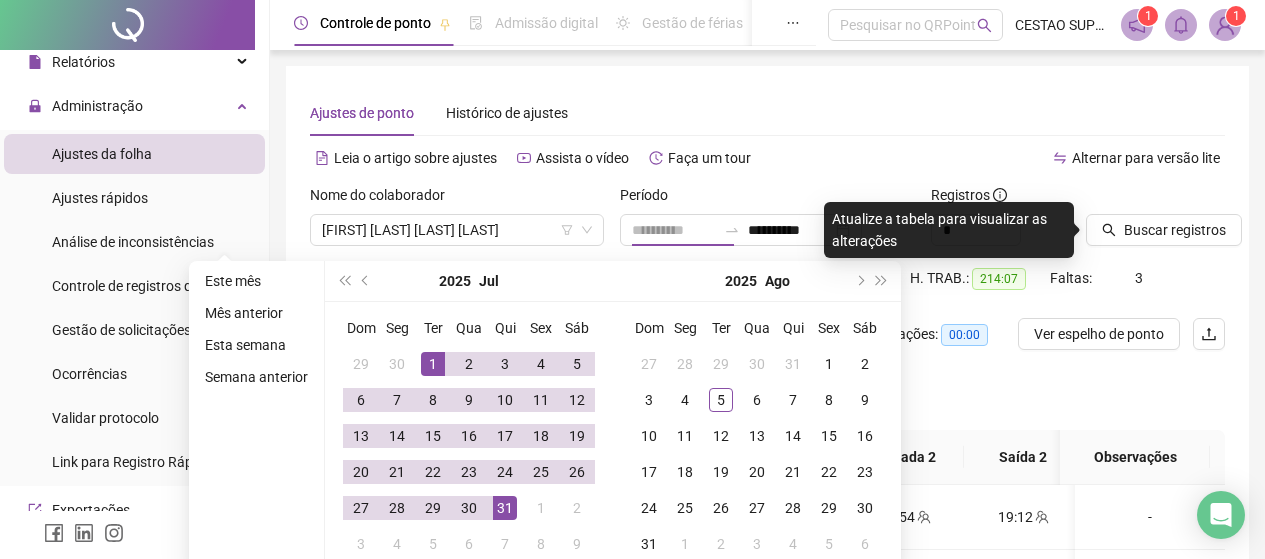 click on "1" at bounding box center (433, 364) 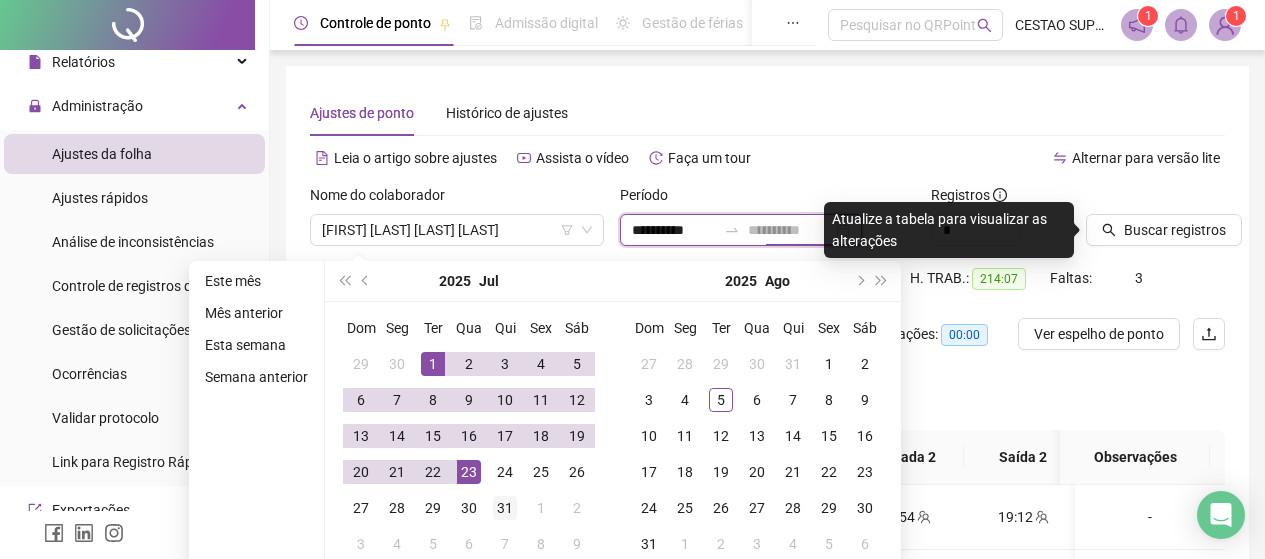 type on "**********" 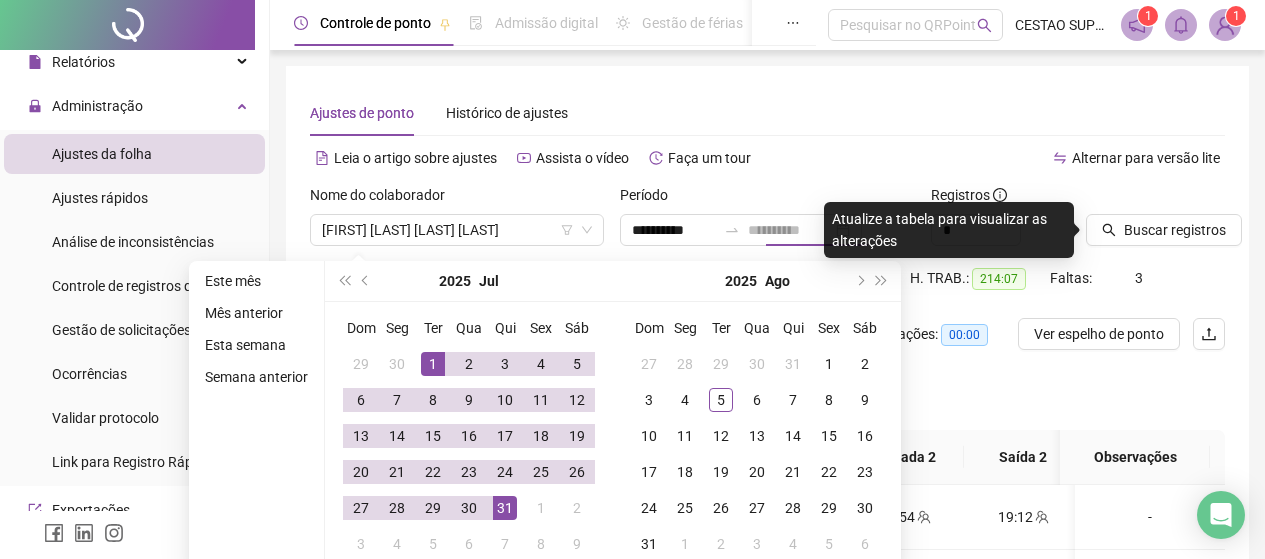 click on "31" at bounding box center (505, 508) 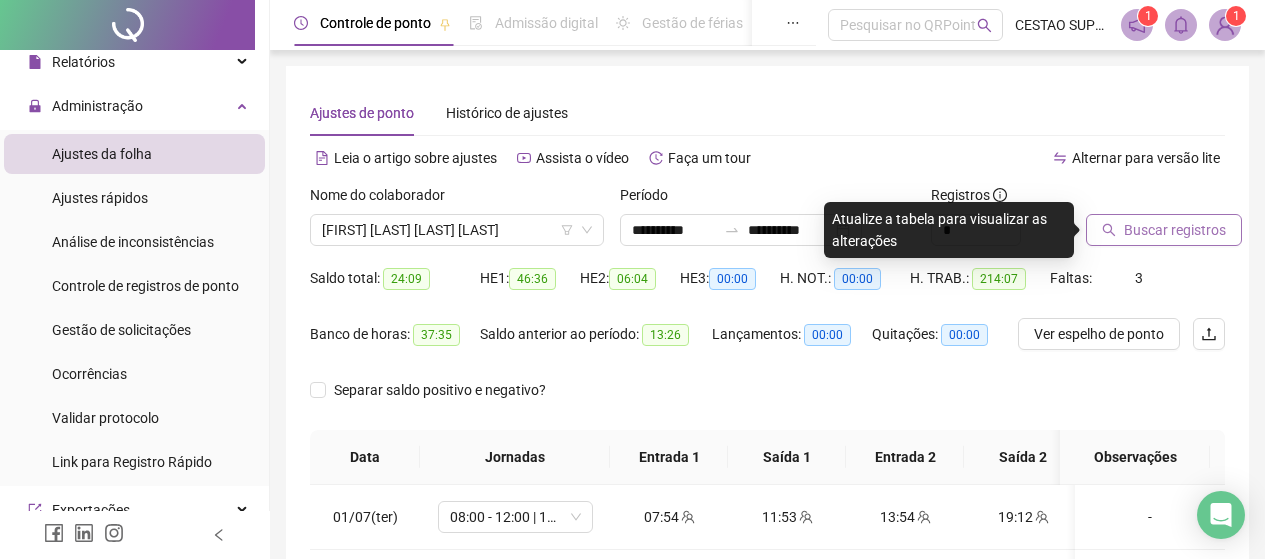 click on "Buscar registros" at bounding box center (1175, 230) 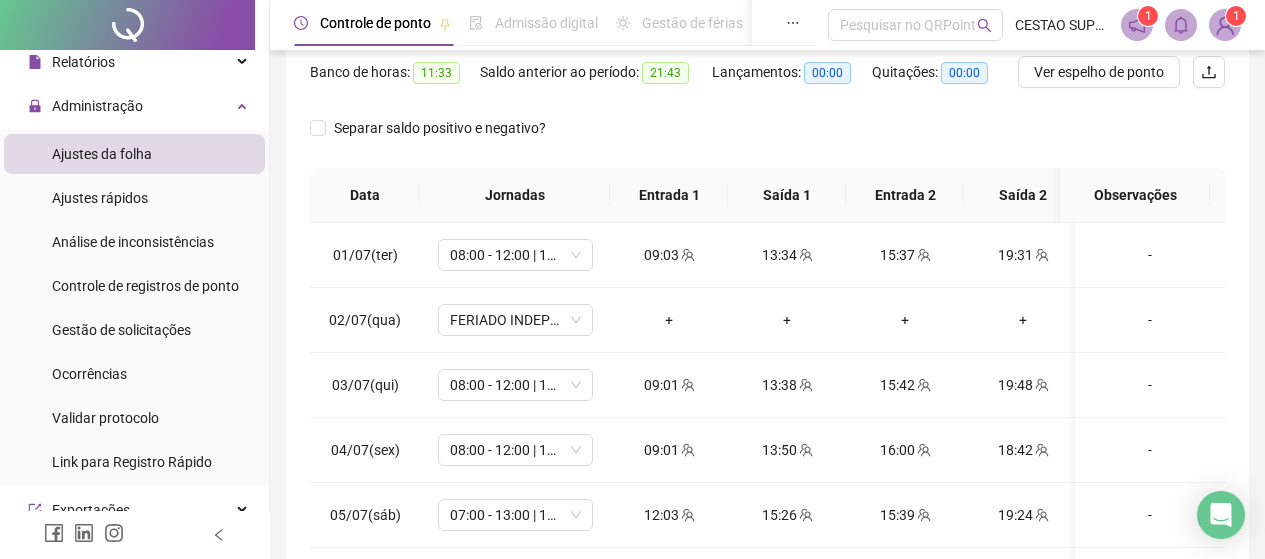 scroll, scrollTop: 300, scrollLeft: 0, axis: vertical 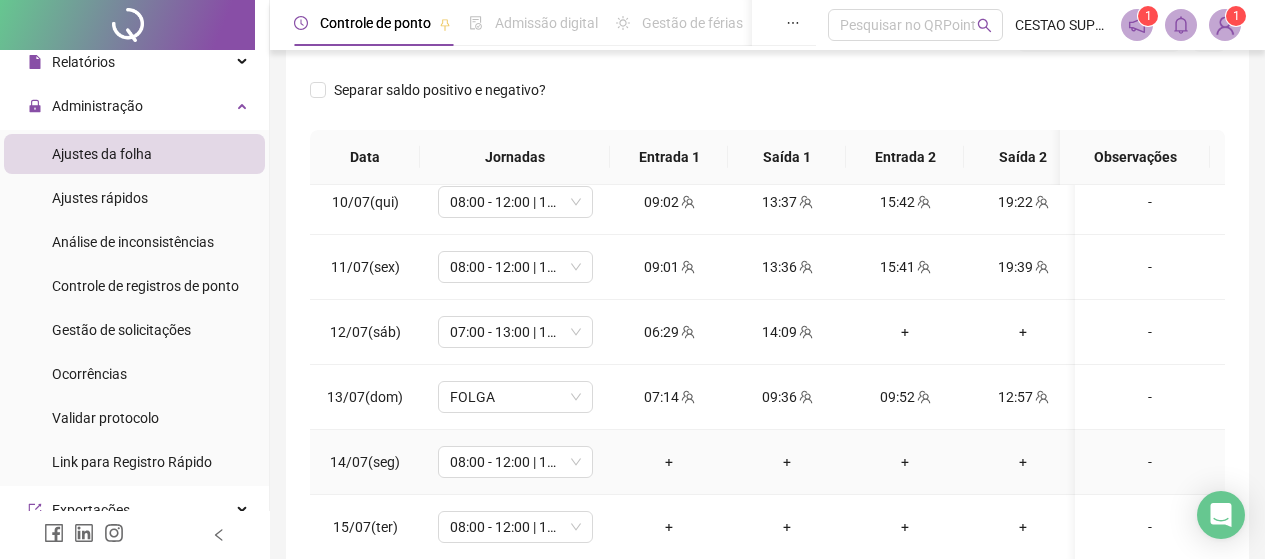 click on "-" at bounding box center [1150, 462] 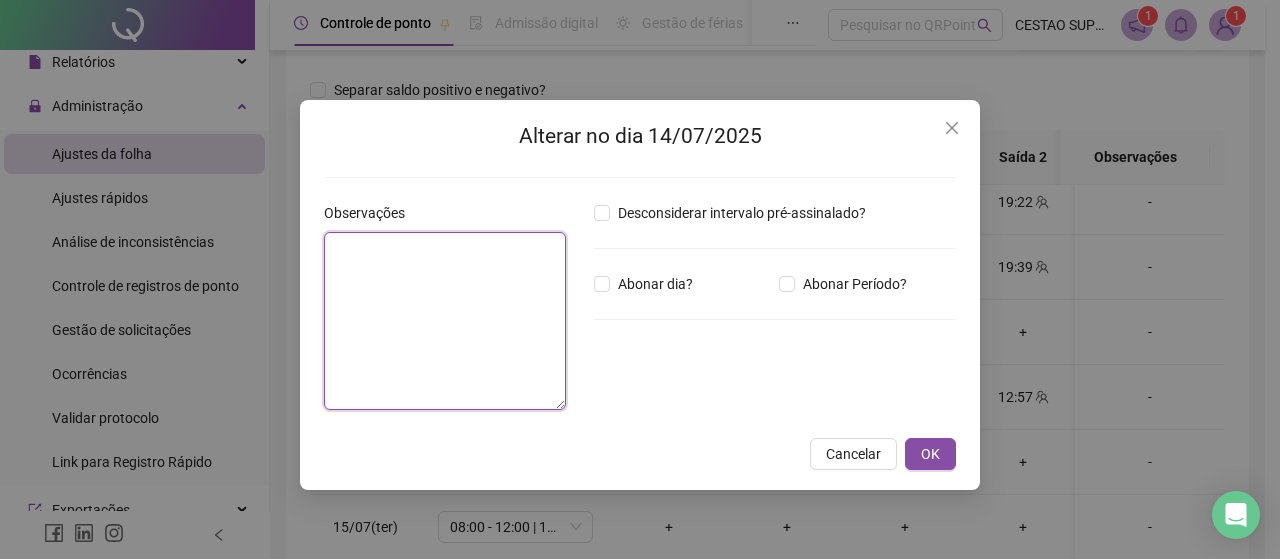 click at bounding box center [445, 321] 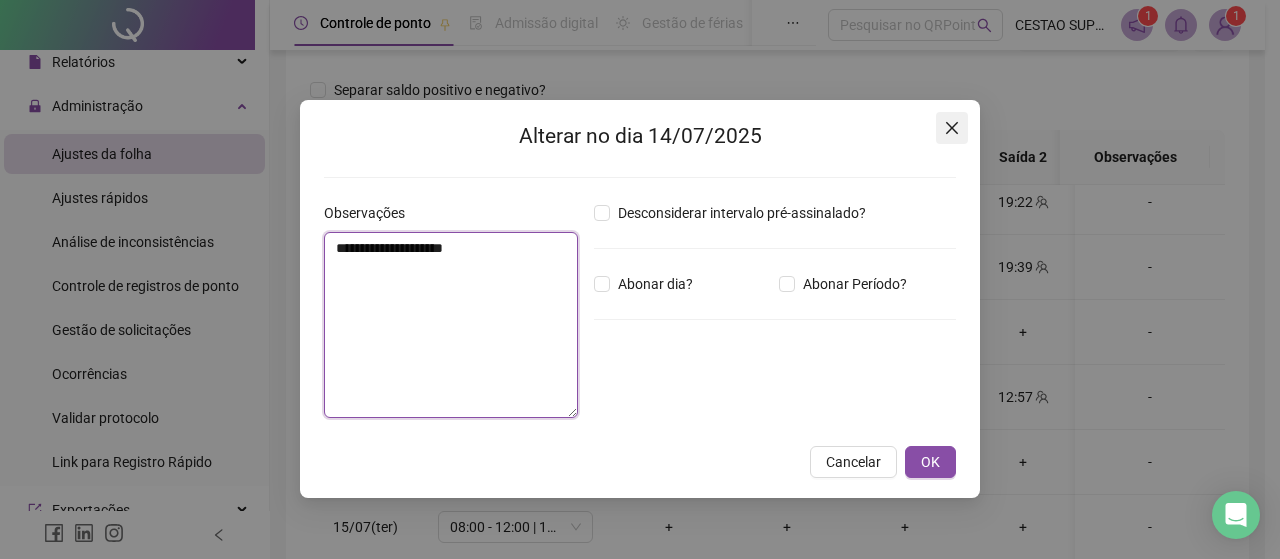 type on "**********" 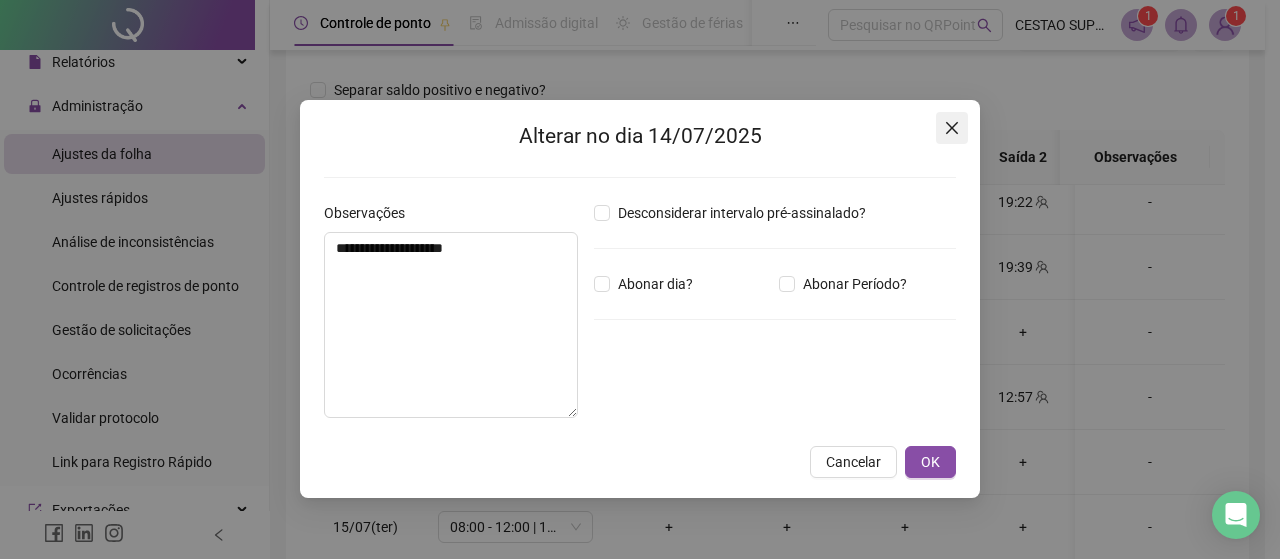 click 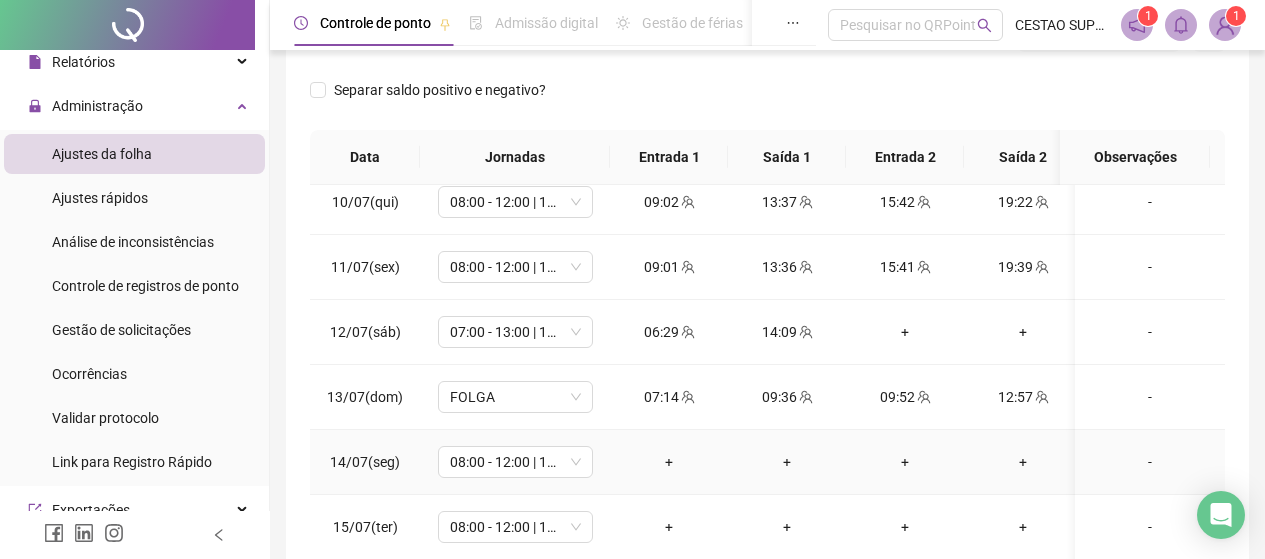 click on "-" at bounding box center [1150, 462] 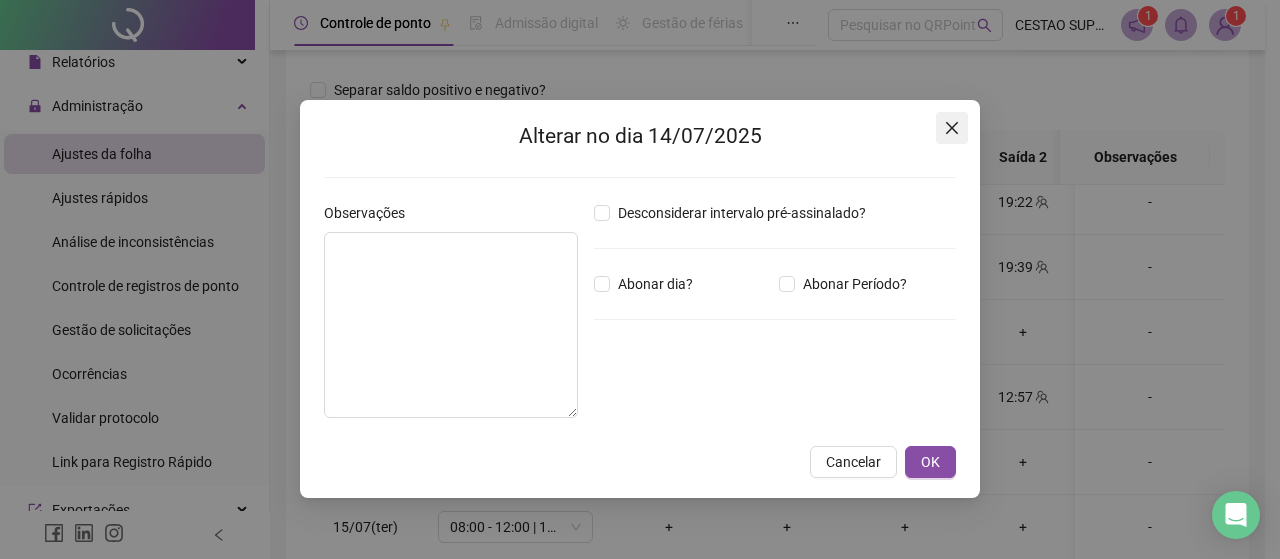 click 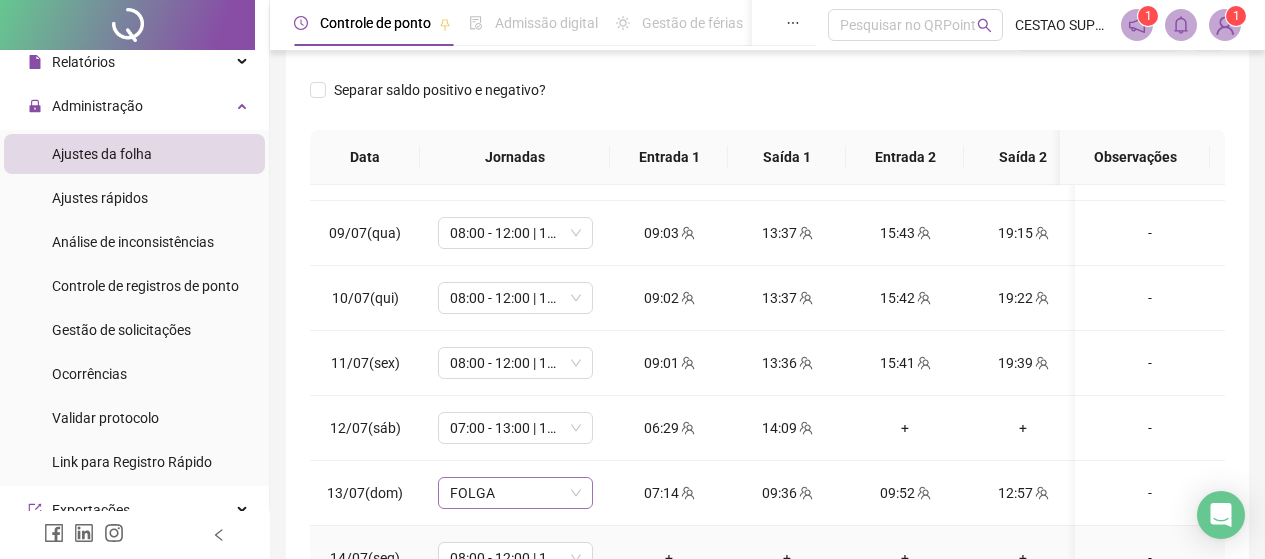 scroll, scrollTop: 600, scrollLeft: 0, axis: vertical 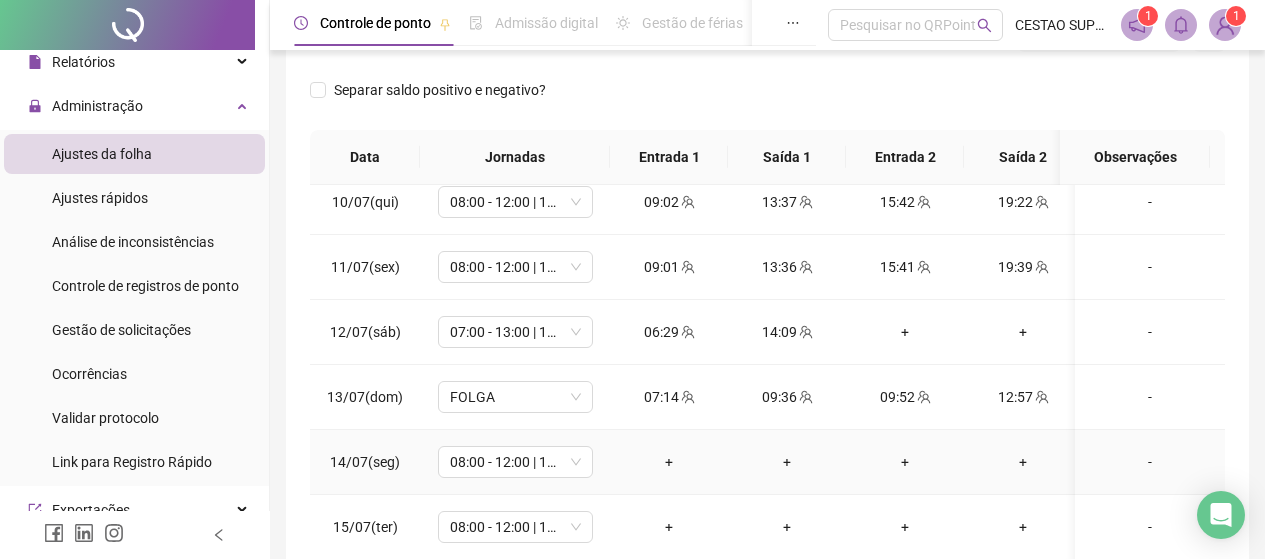 click on "-" at bounding box center [1150, 462] 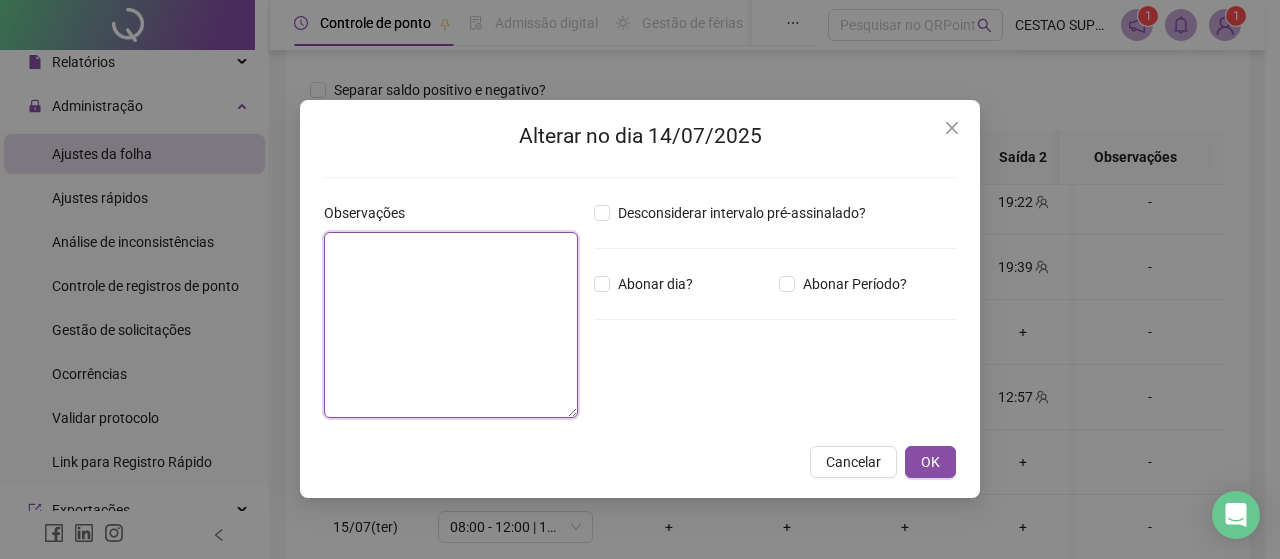 click at bounding box center [451, 325] 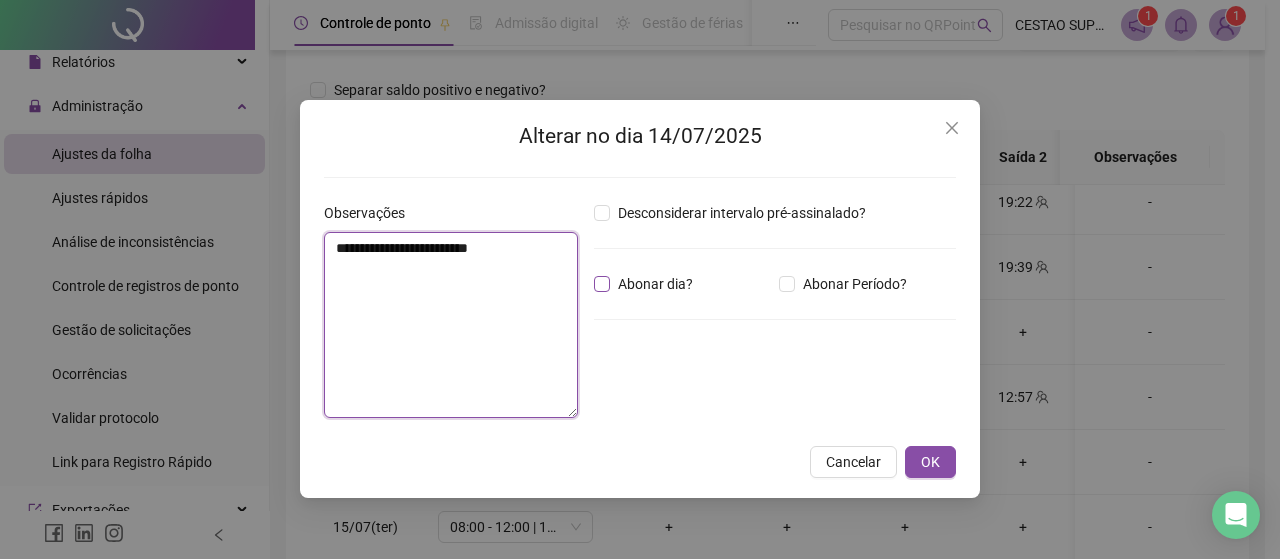 type on "**********" 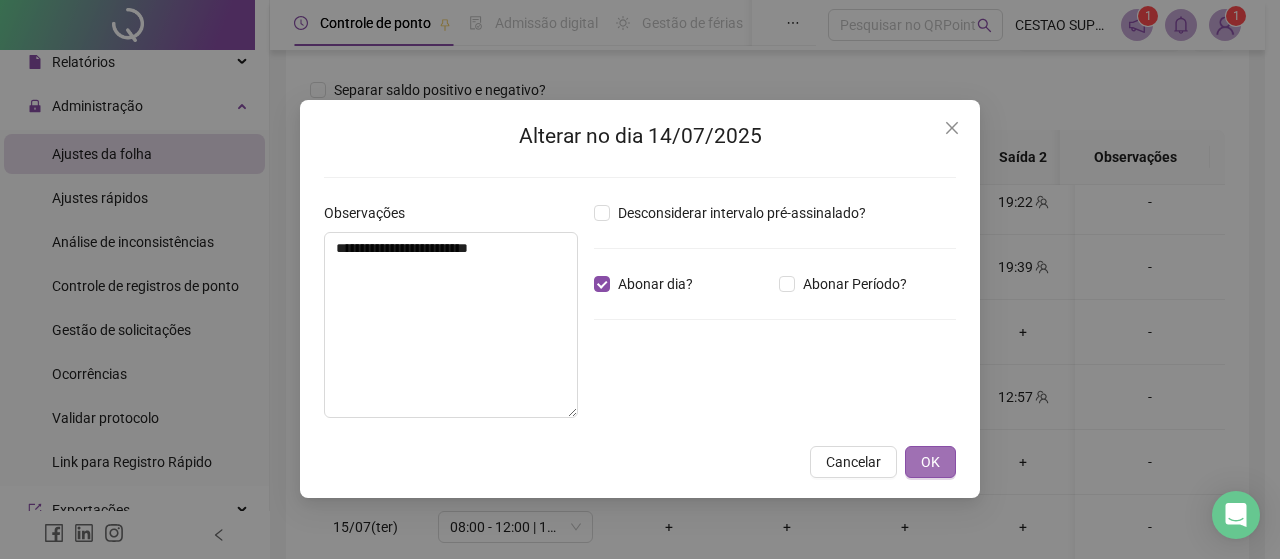 click on "OK" at bounding box center (930, 462) 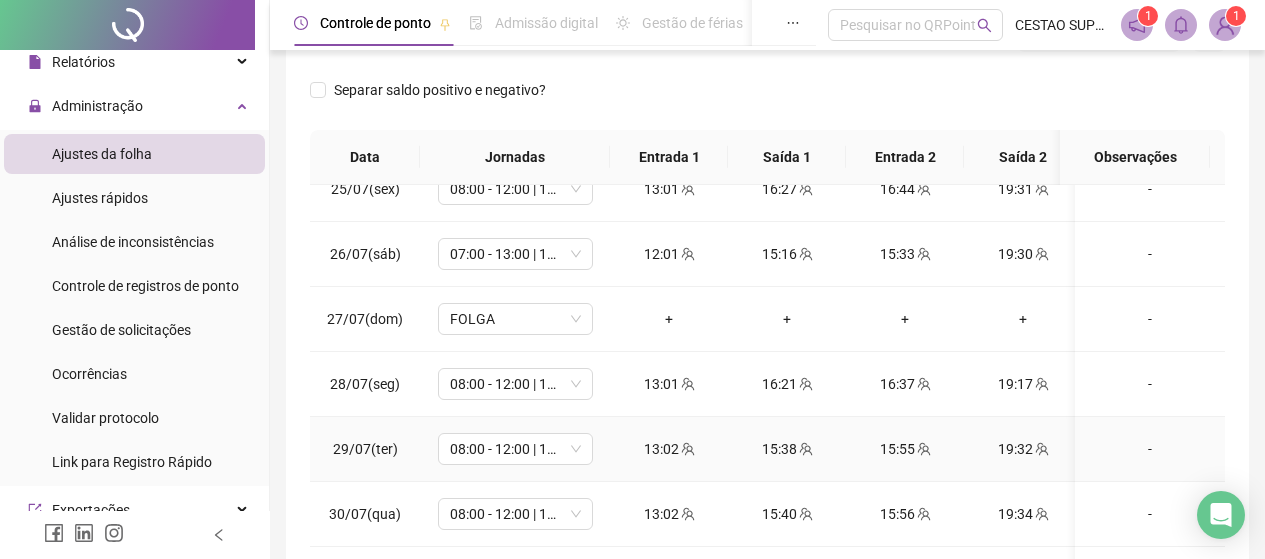 scroll, scrollTop: 1603, scrollLeft: 0, axis: vertical 